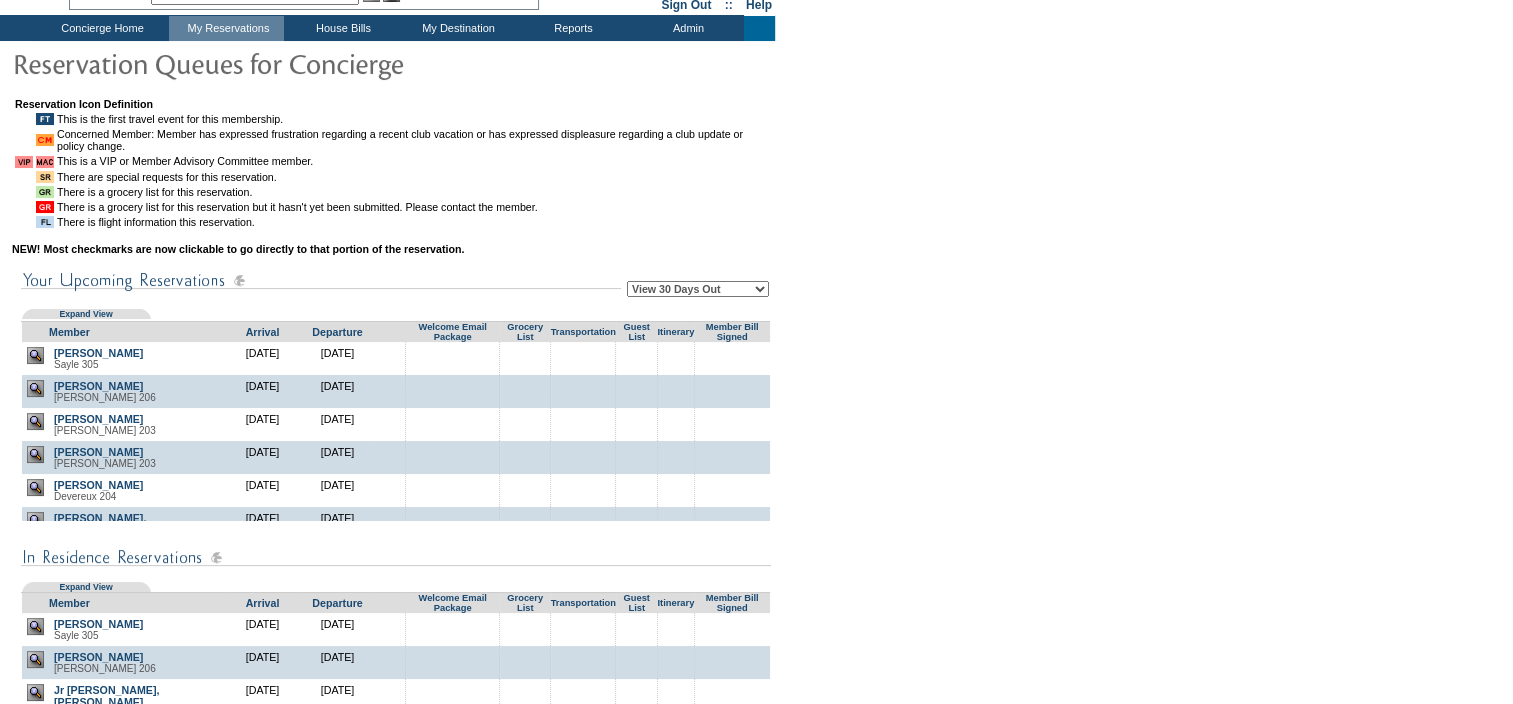 scroll, scrollTop: 200, scrollLeft: 0, axis: vertical 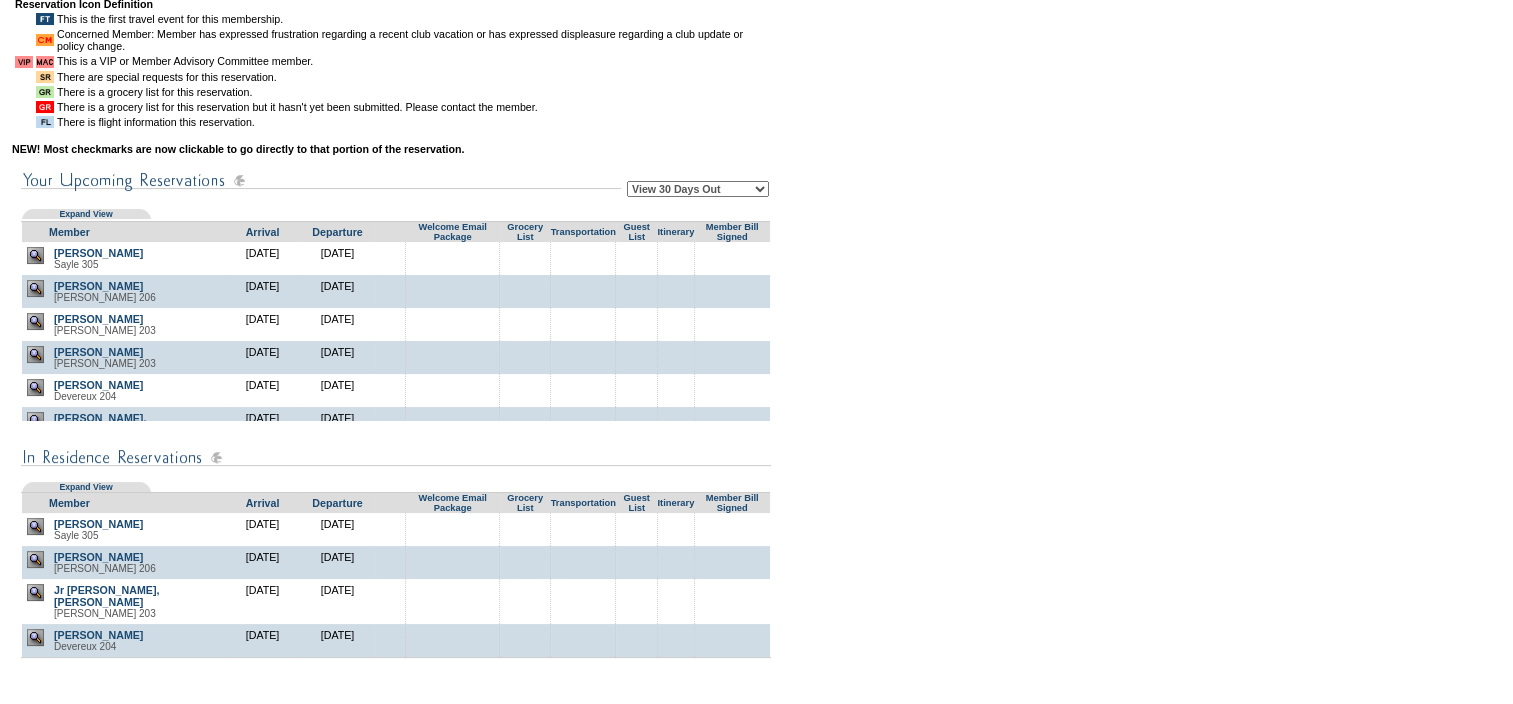 click on "View 30 Days Out
View 60 Days Out
View 90 Days Out" at bounding box center (698, 189) 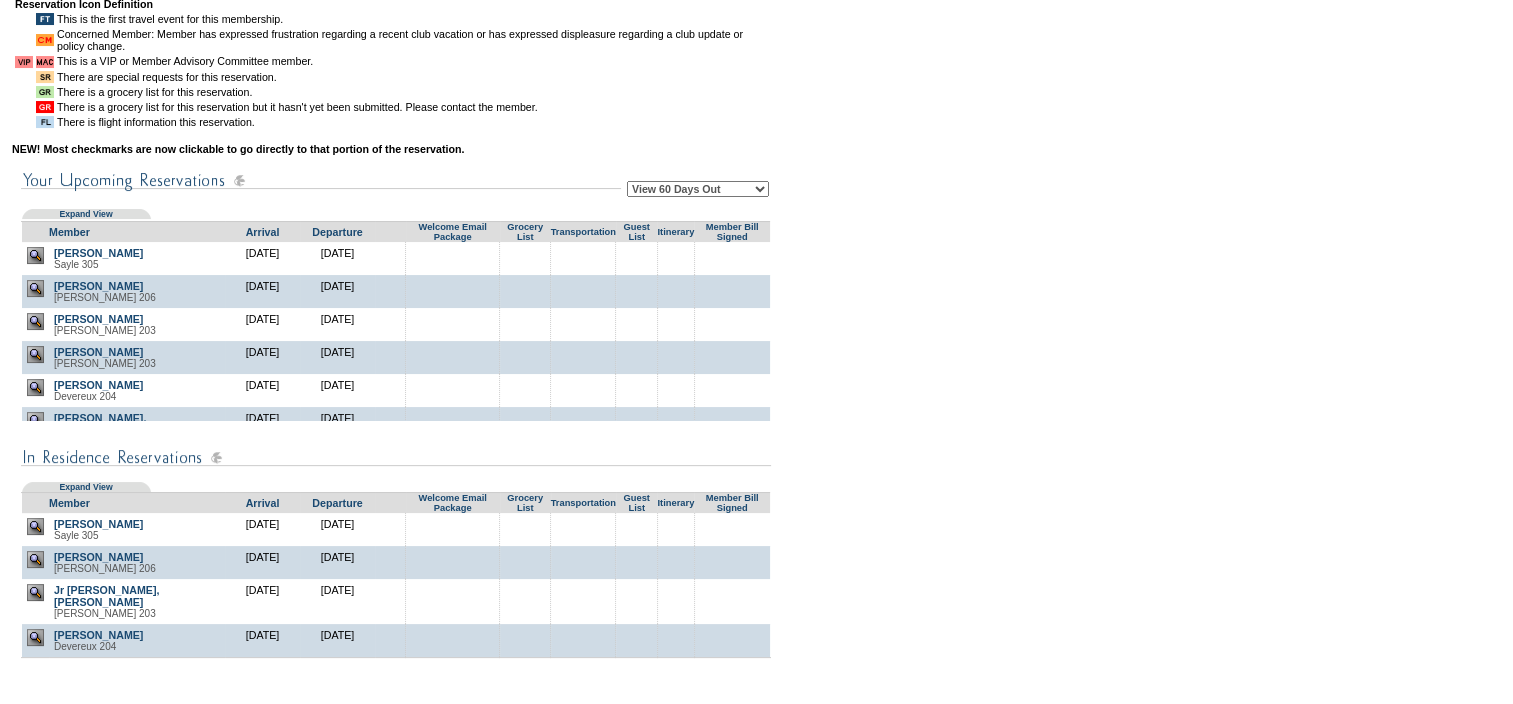 click on "View 30 Days Out
View 60 Days Out
View 90 Days Out" at bounding box center (698, 189) 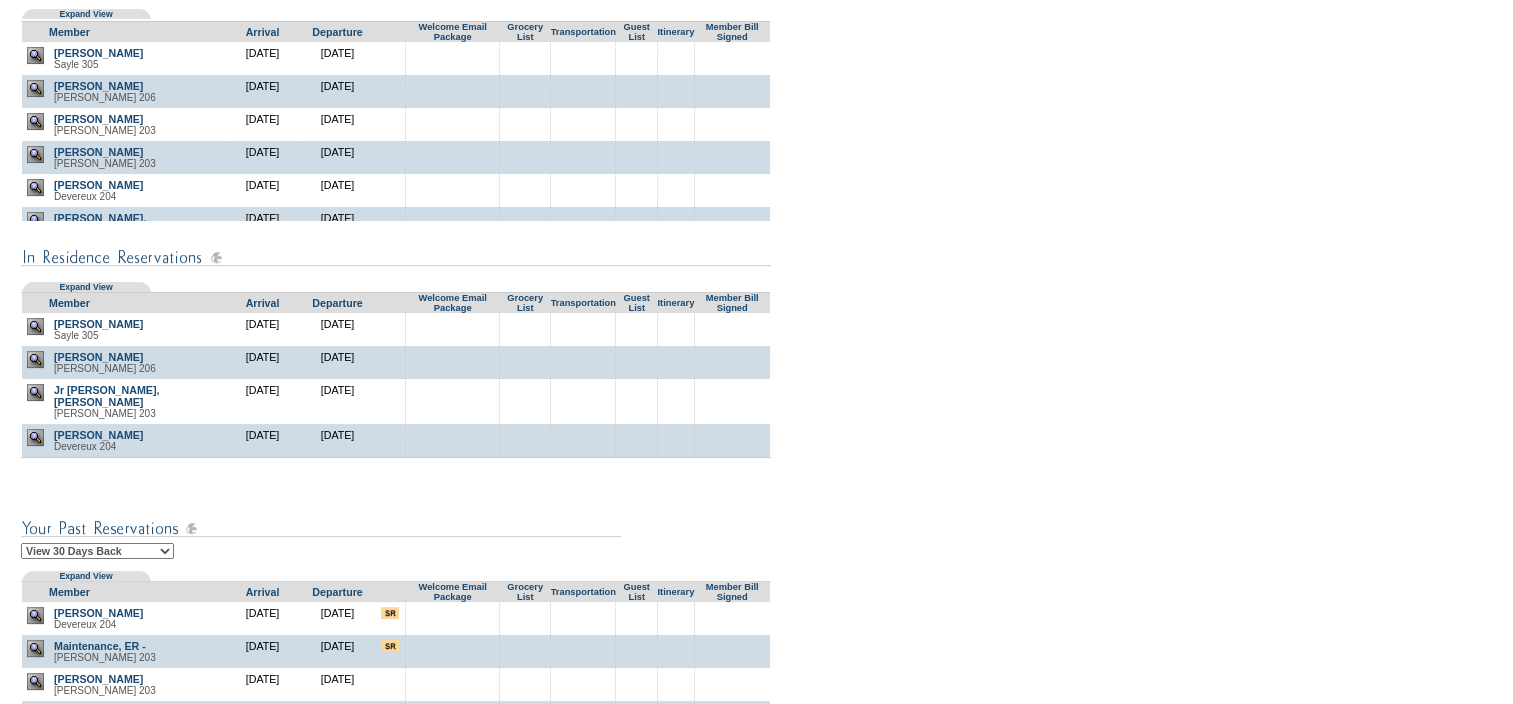 scroll, scrollTop: 300, scrollLeft: 0, axis: vertical 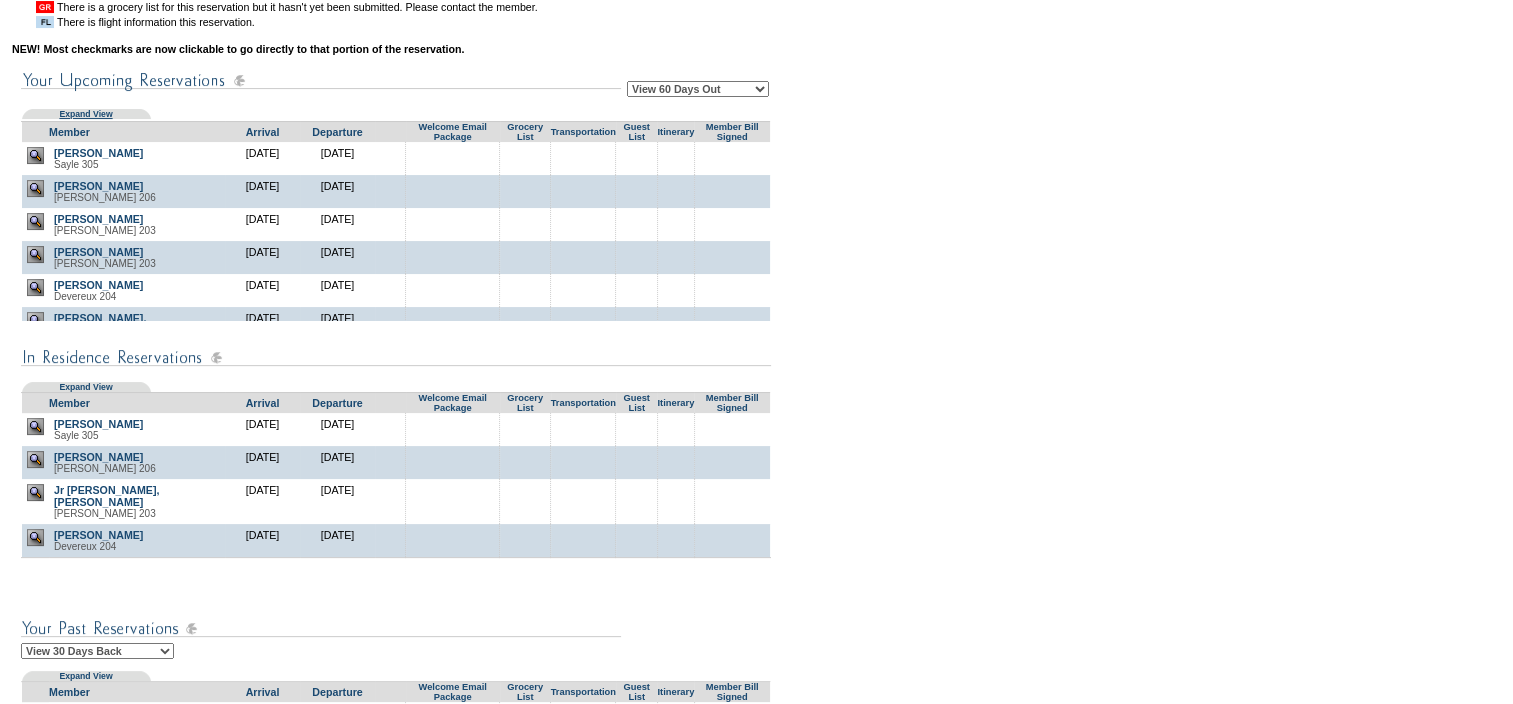 click on "Expand View" at bounding box center [85, 114] 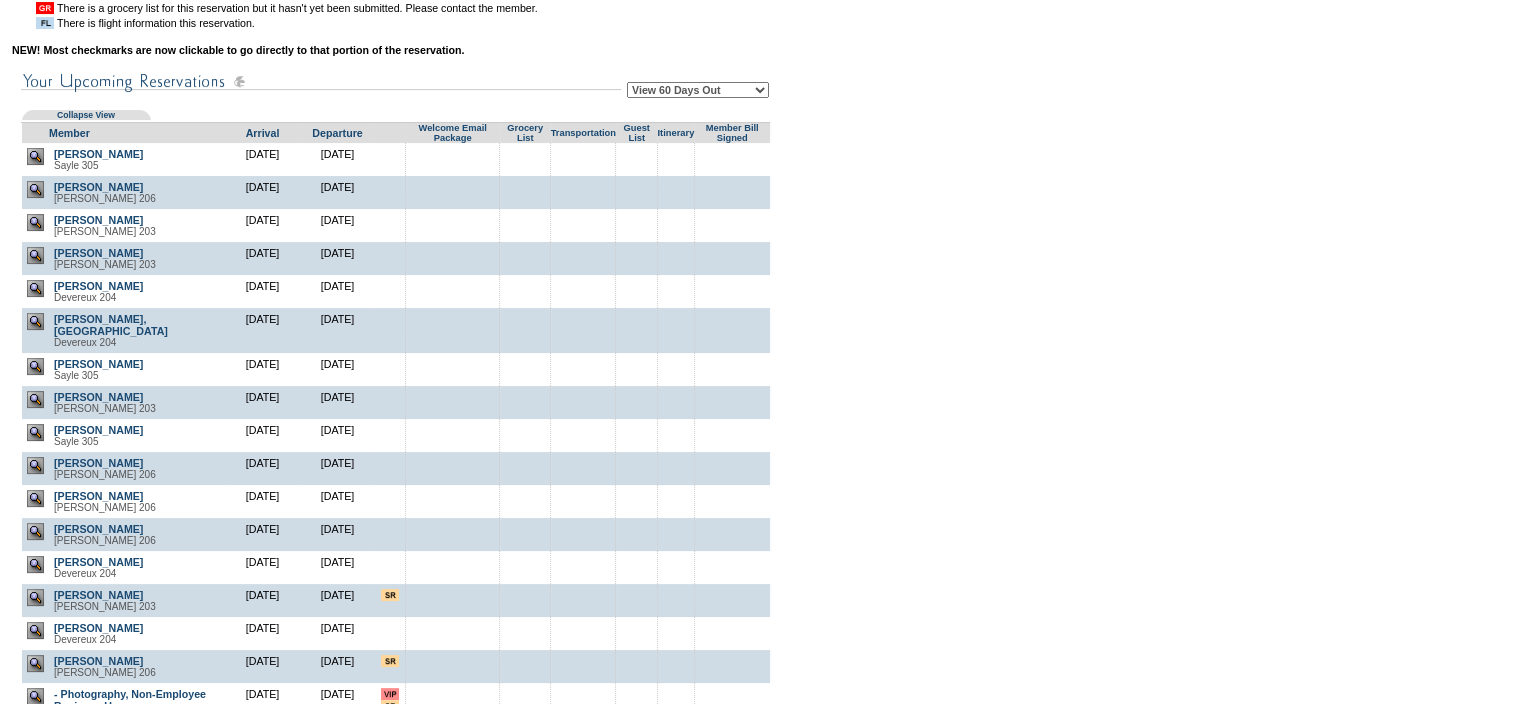 scroll, scrollTop: 300, scrollLeft: 0, axis: vertical 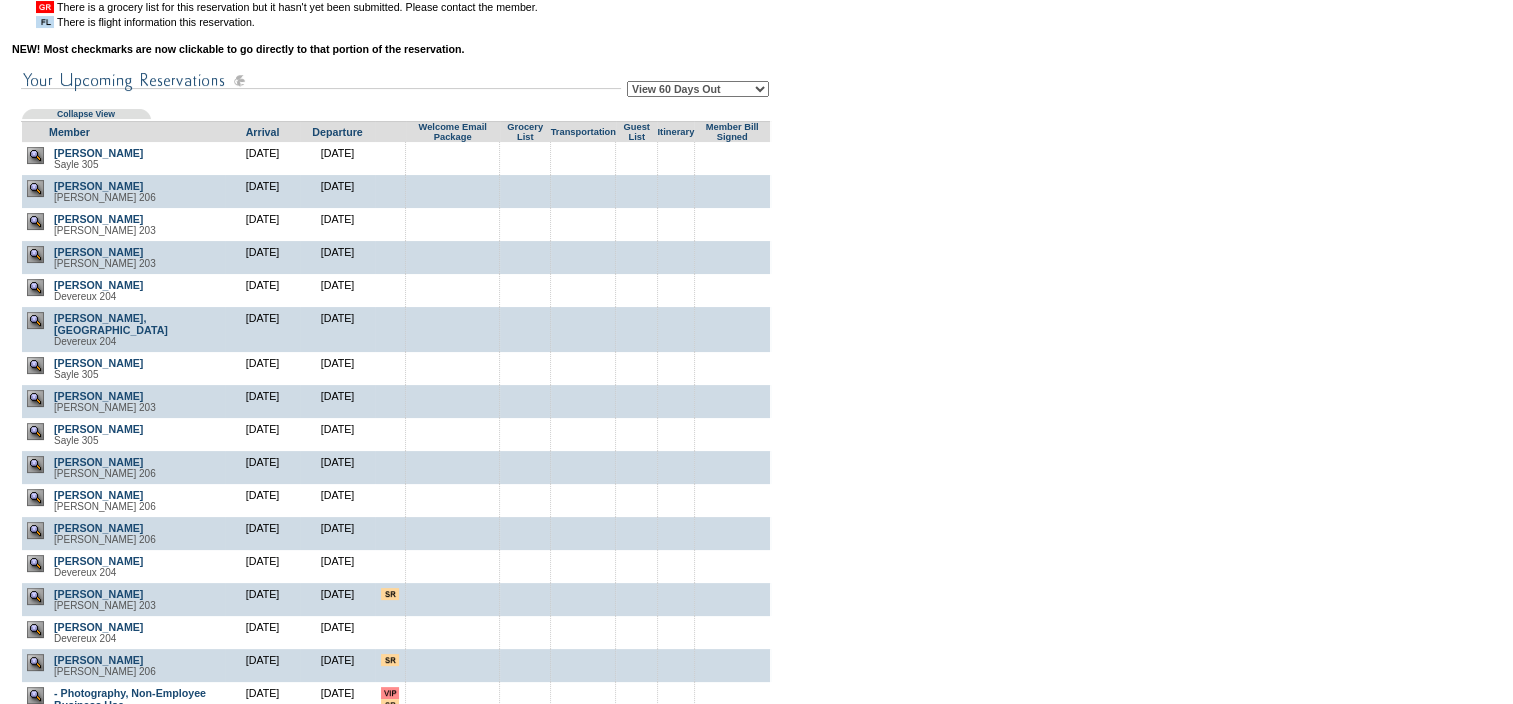 drag, startPoint x: 889, startPoint y: 307, endPoint x: 840, endPoint y: 256, distance: 70.724815 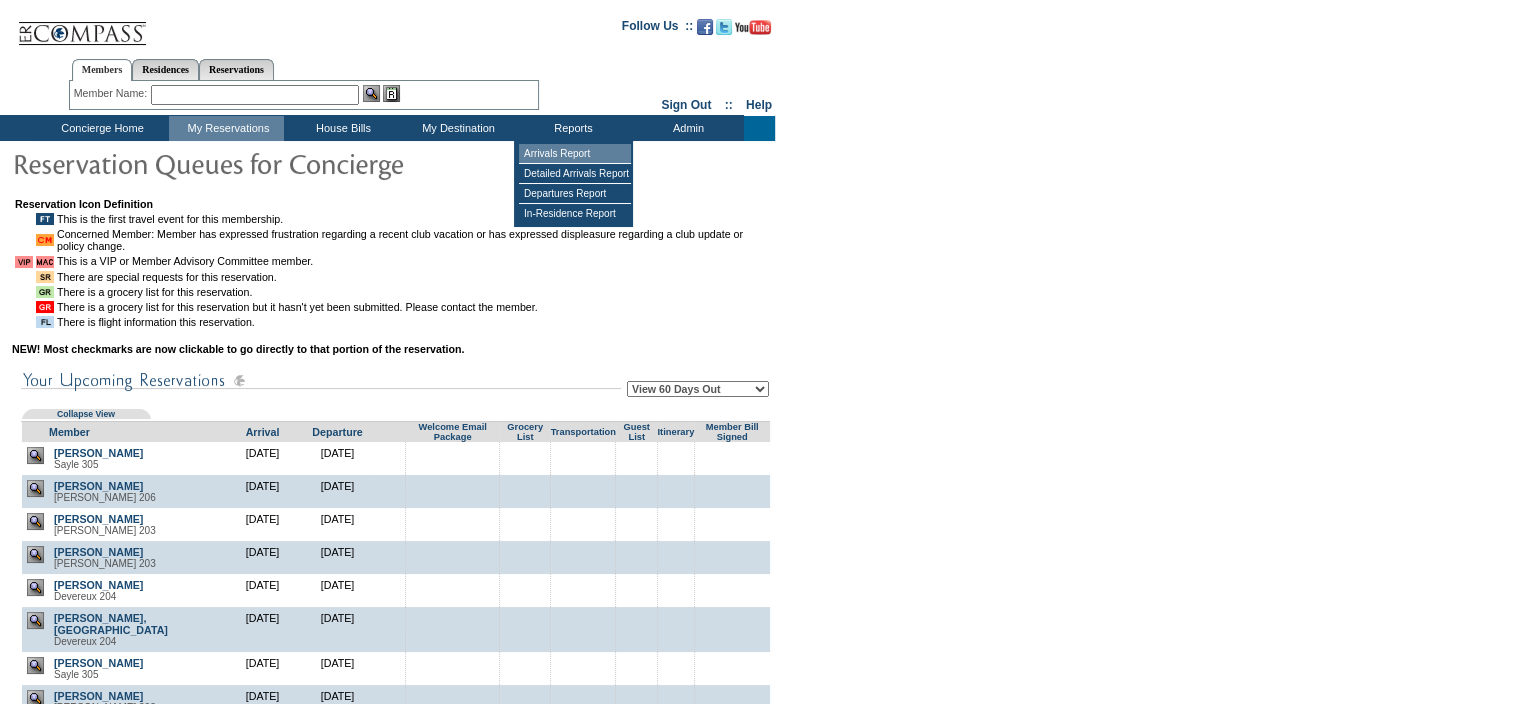 click on "Arrivals Report" at bounding box center [575, 154] 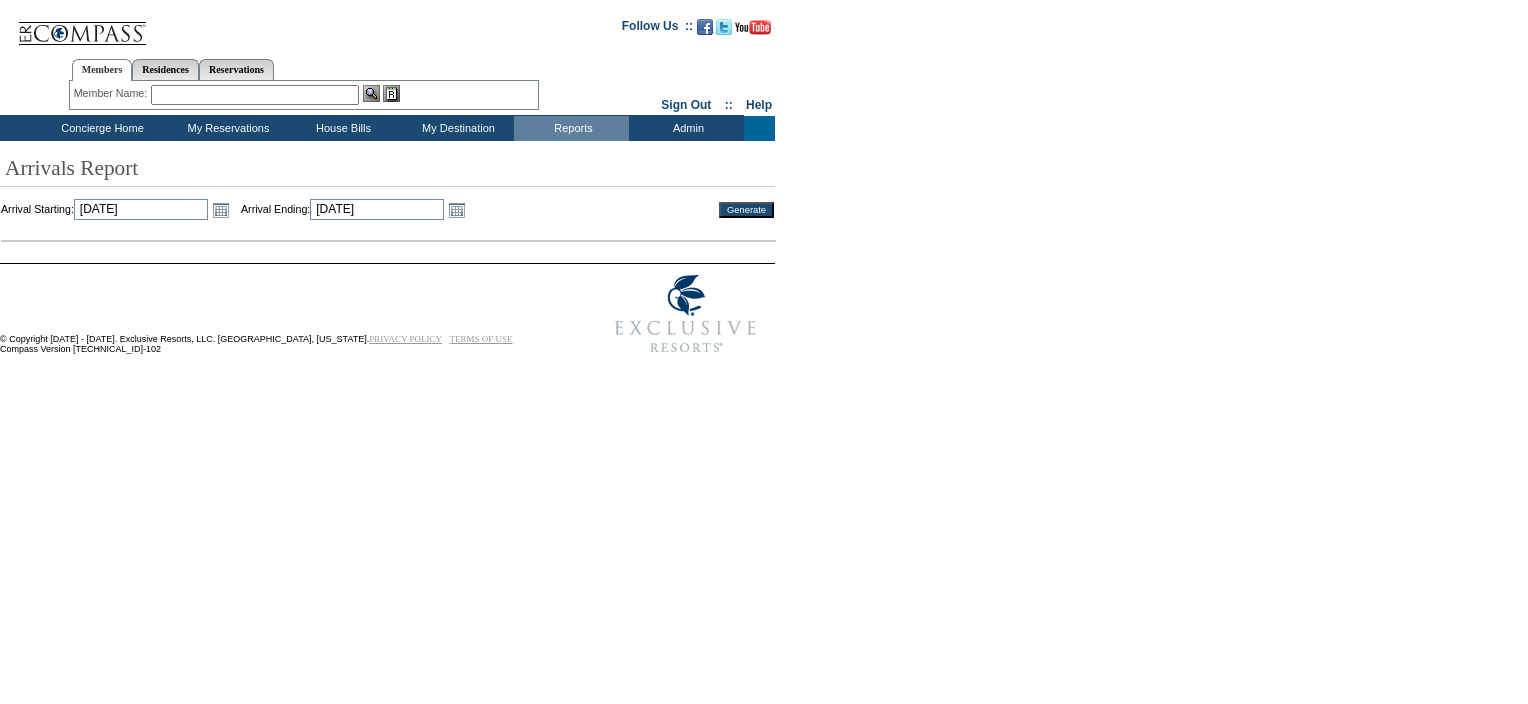 scroll, scrollTop: 0, scrollLeft: 0, axis: both 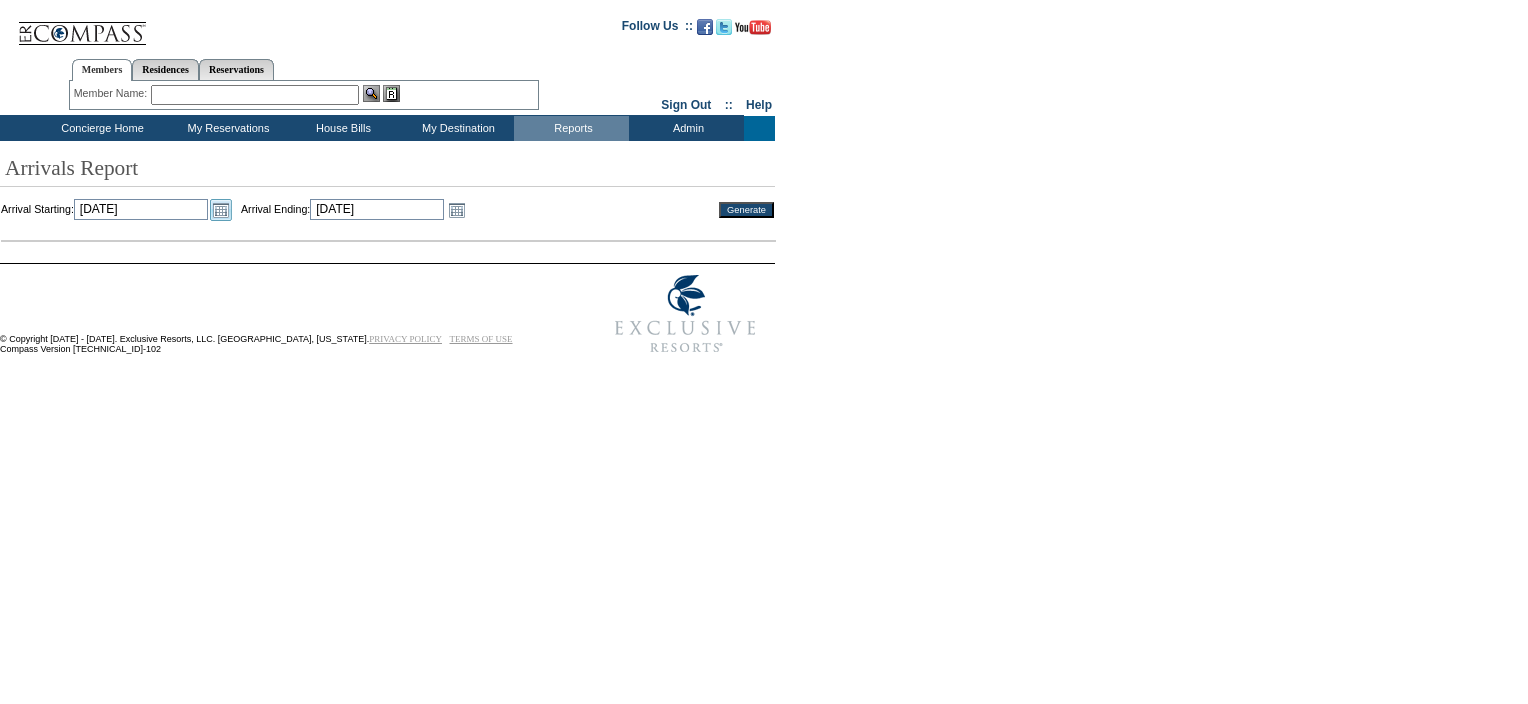 click on "Open the calendar popup." at bounding box center (221, 210) 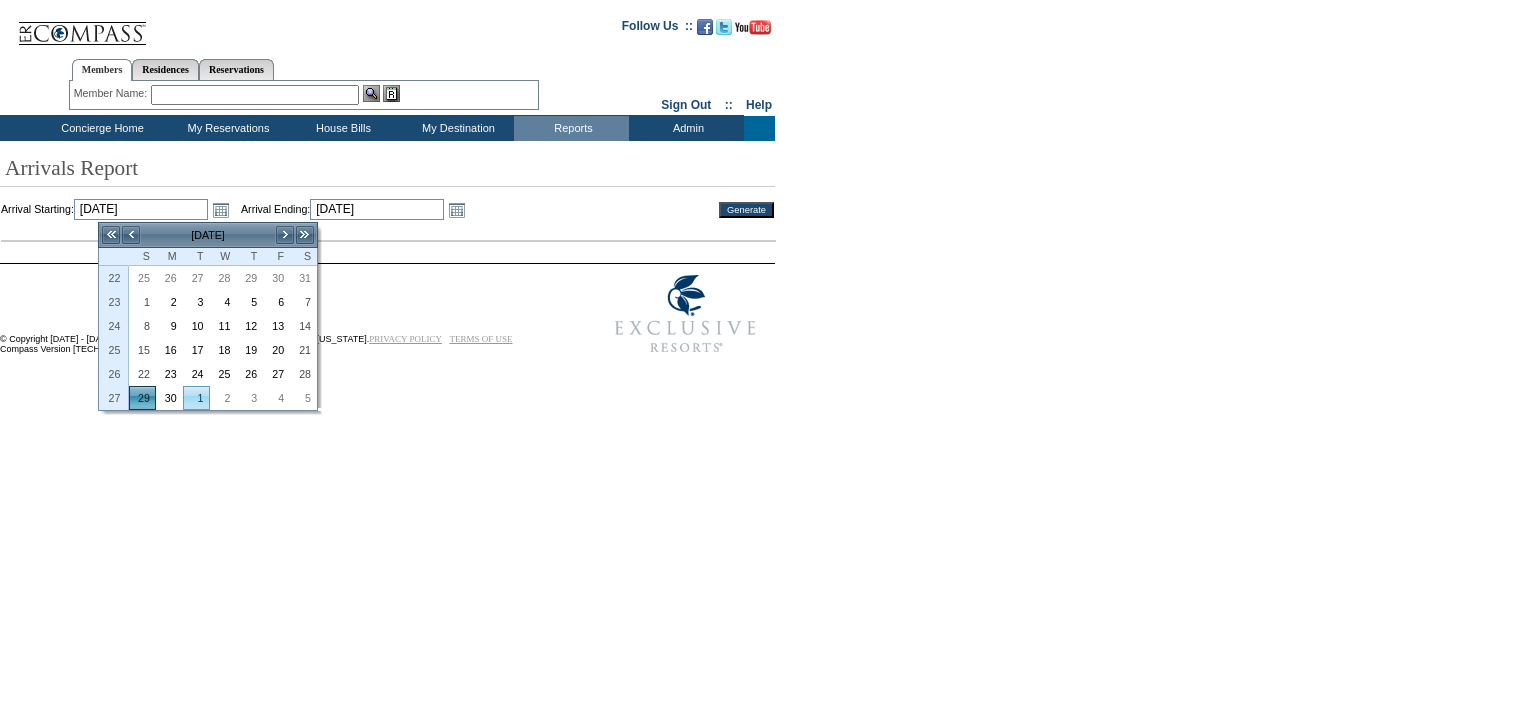 click on "1" at bounding box center [196, 398] 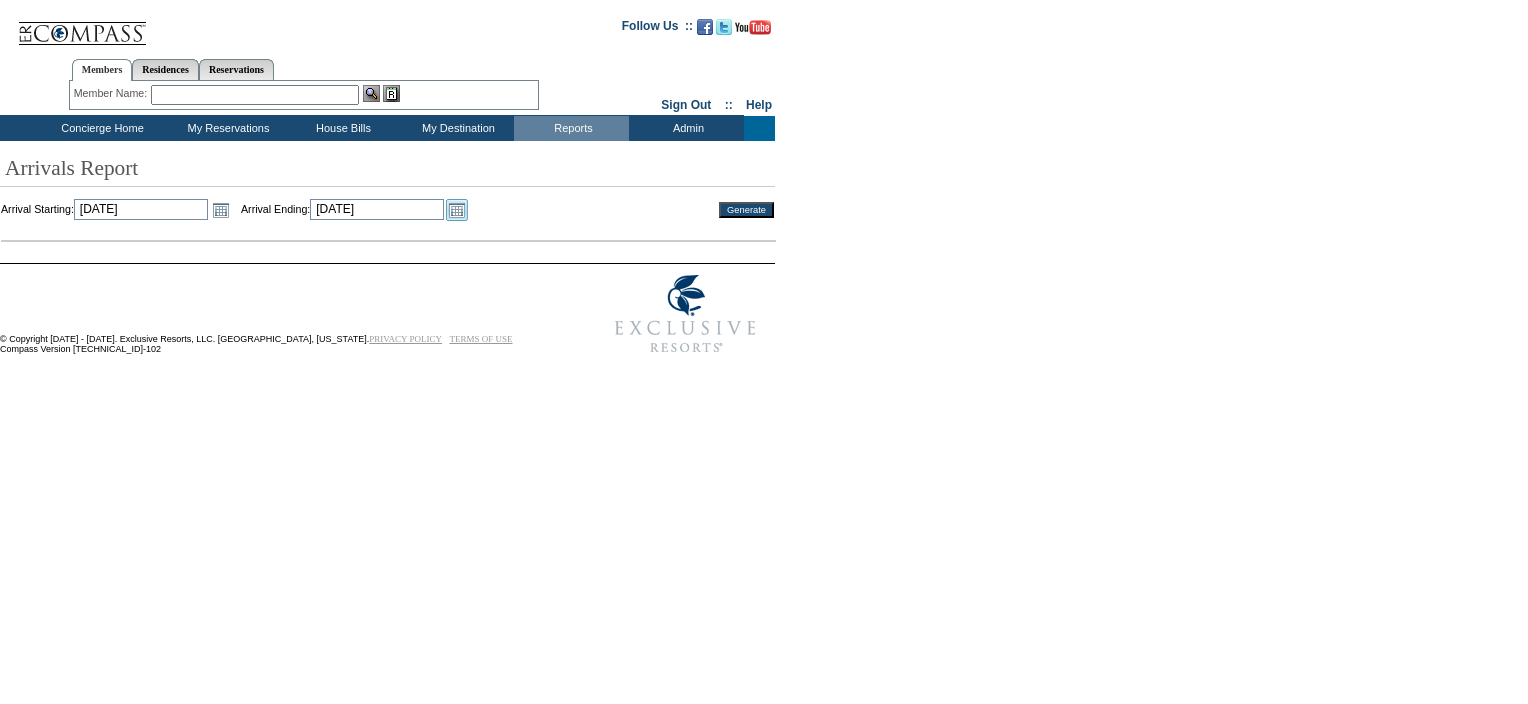 click on "Open the calendar popup." at bounding box center (457, 210) 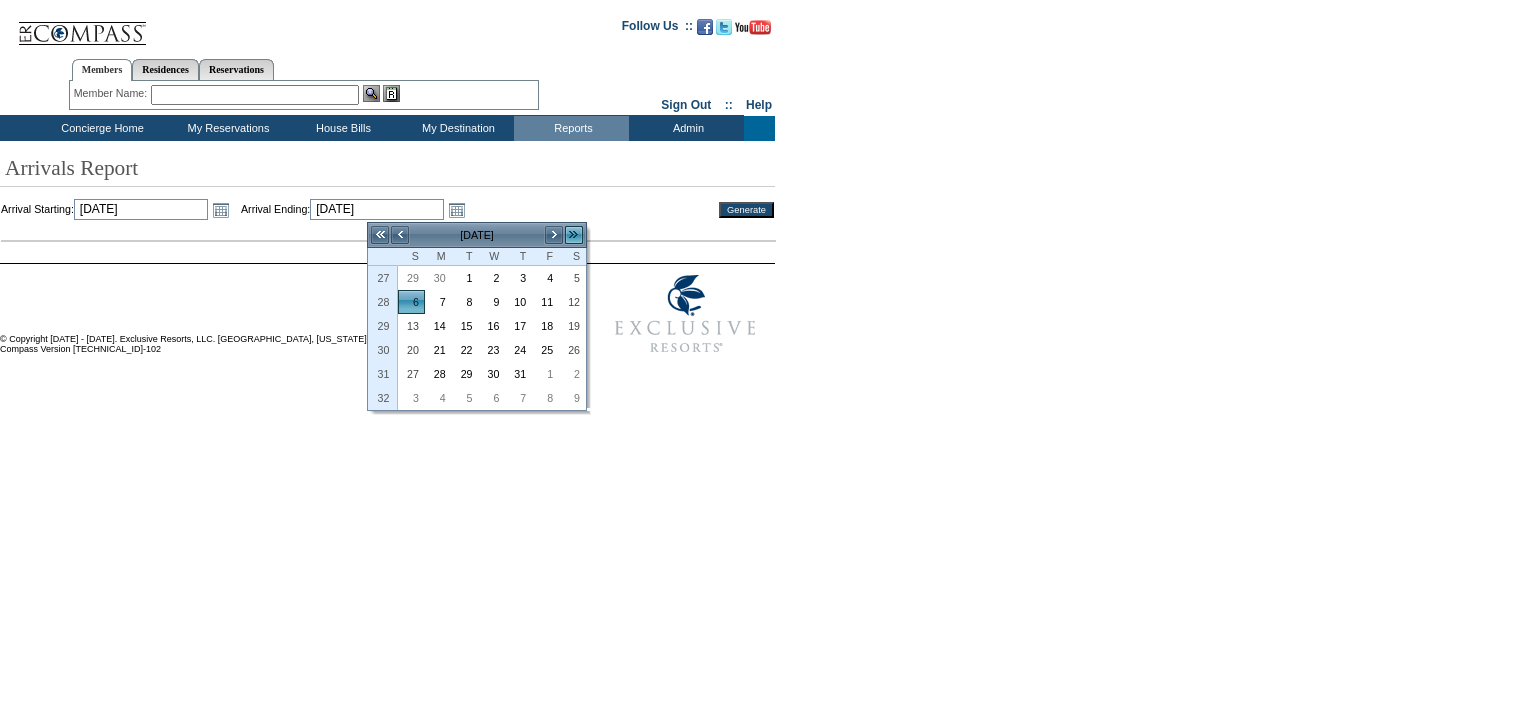 click on ">>" at bounding box center [574, 235] 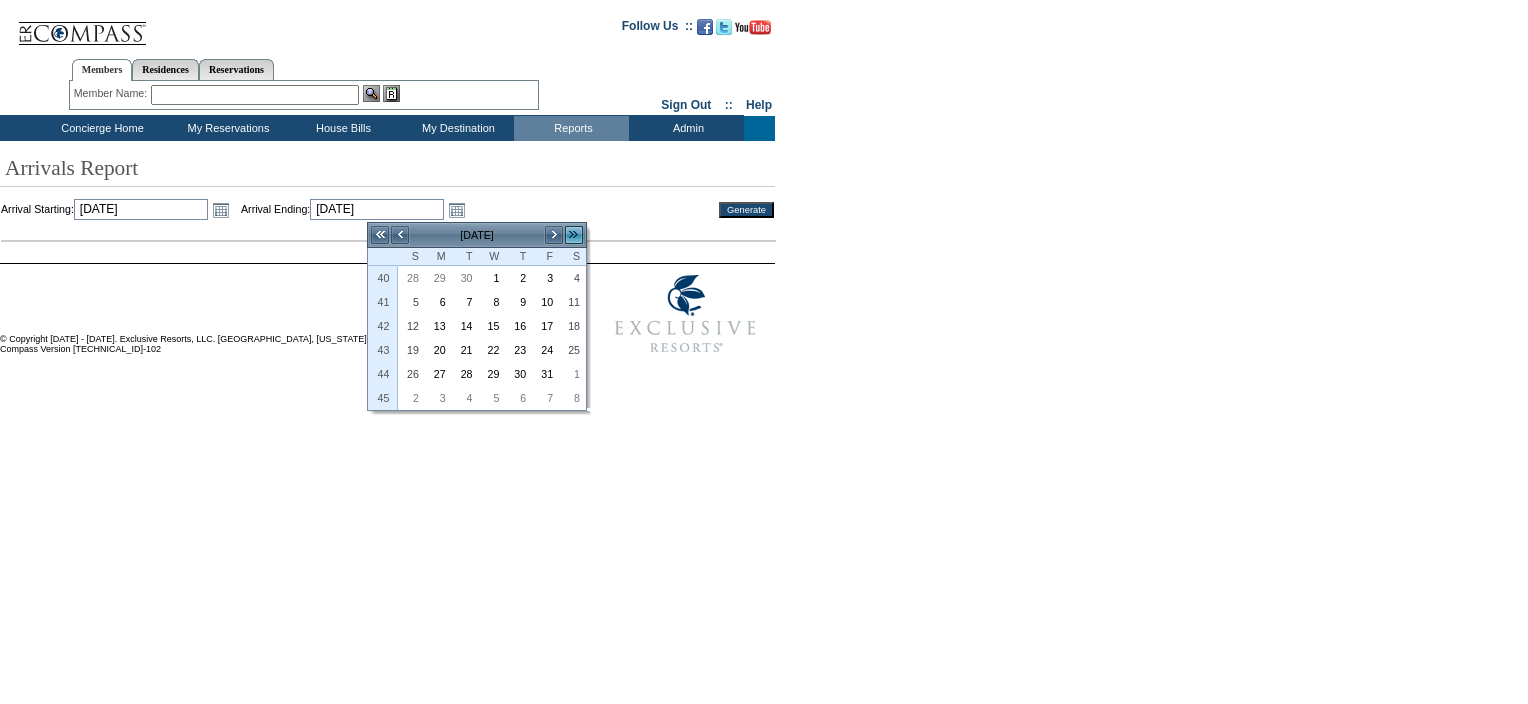 click on ">>" at bounding box center (574, 235) 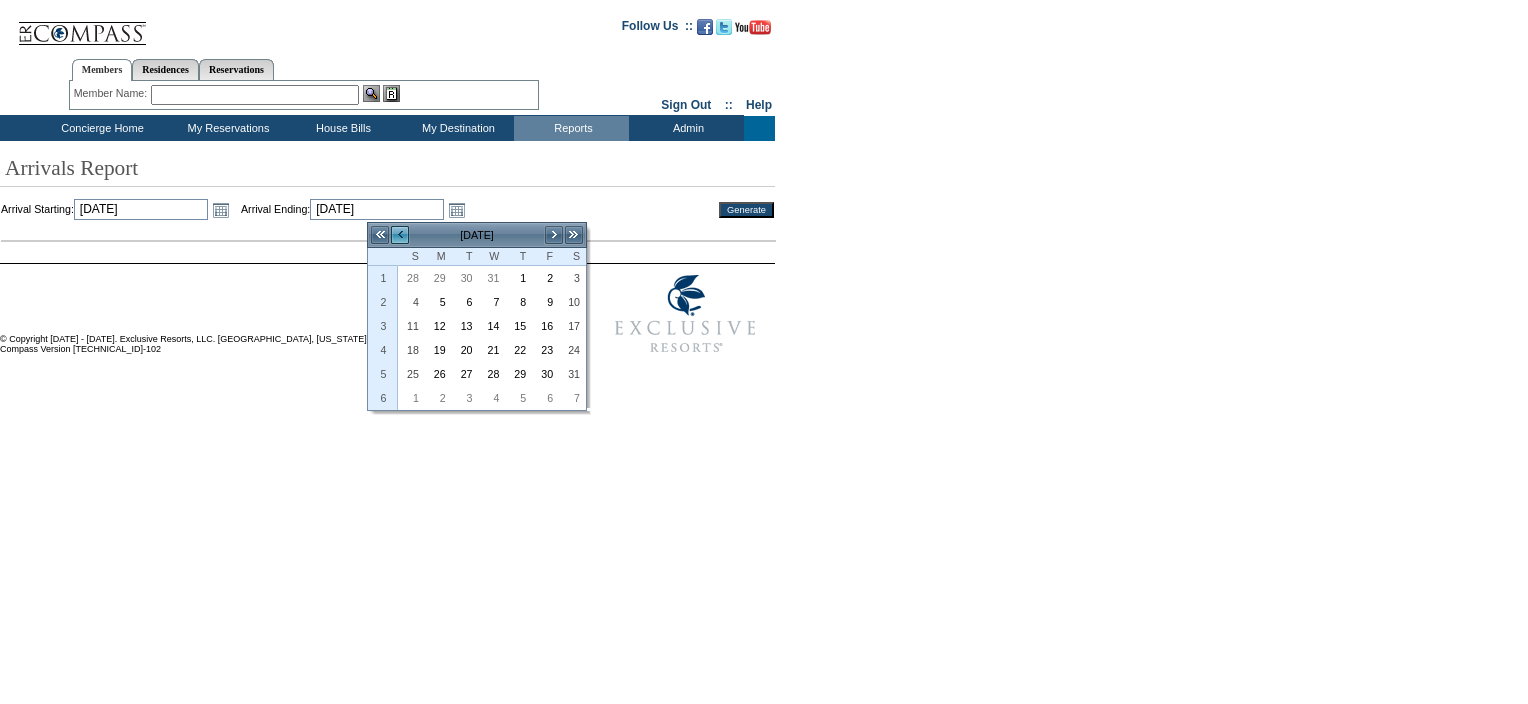 click on "<" at bounding box center [400, 235] 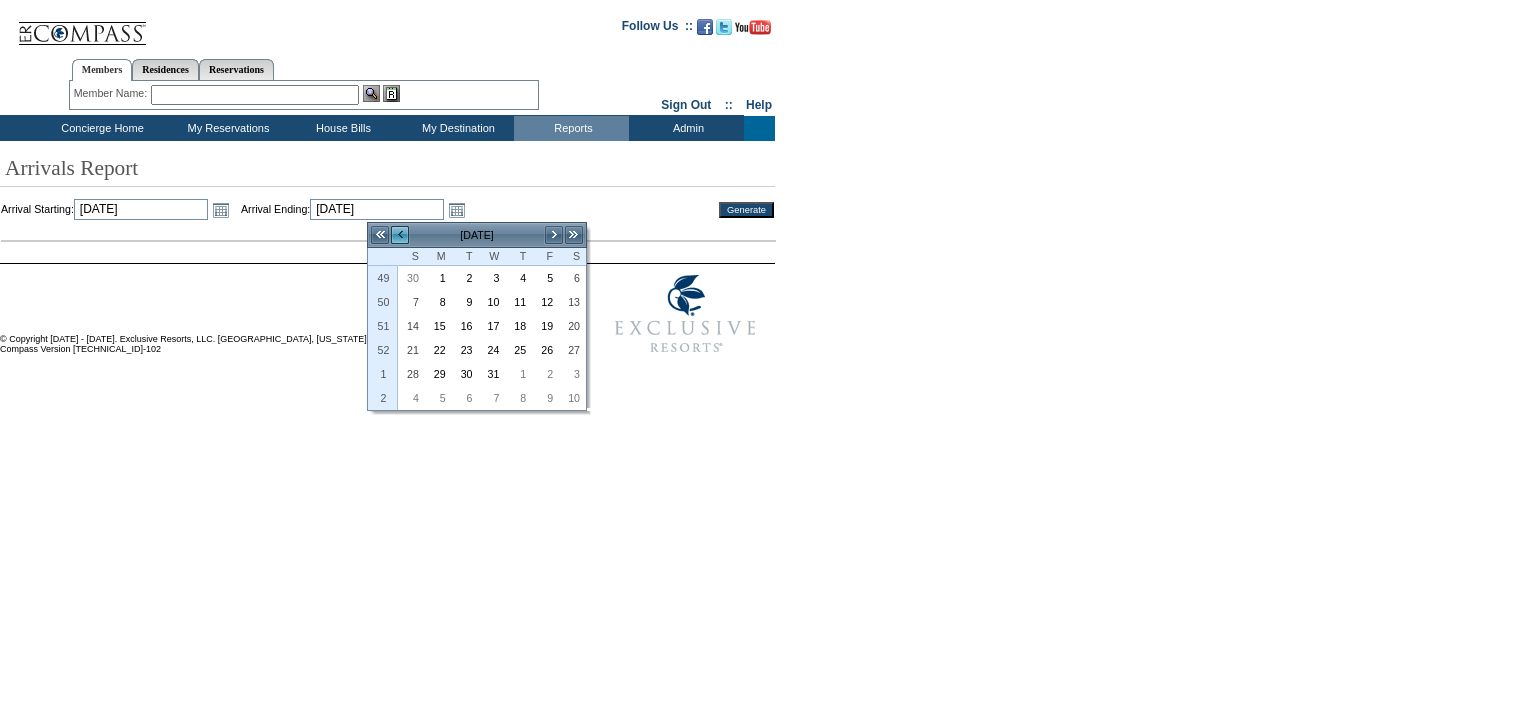 click on "<" at bounding box center (400, 235) 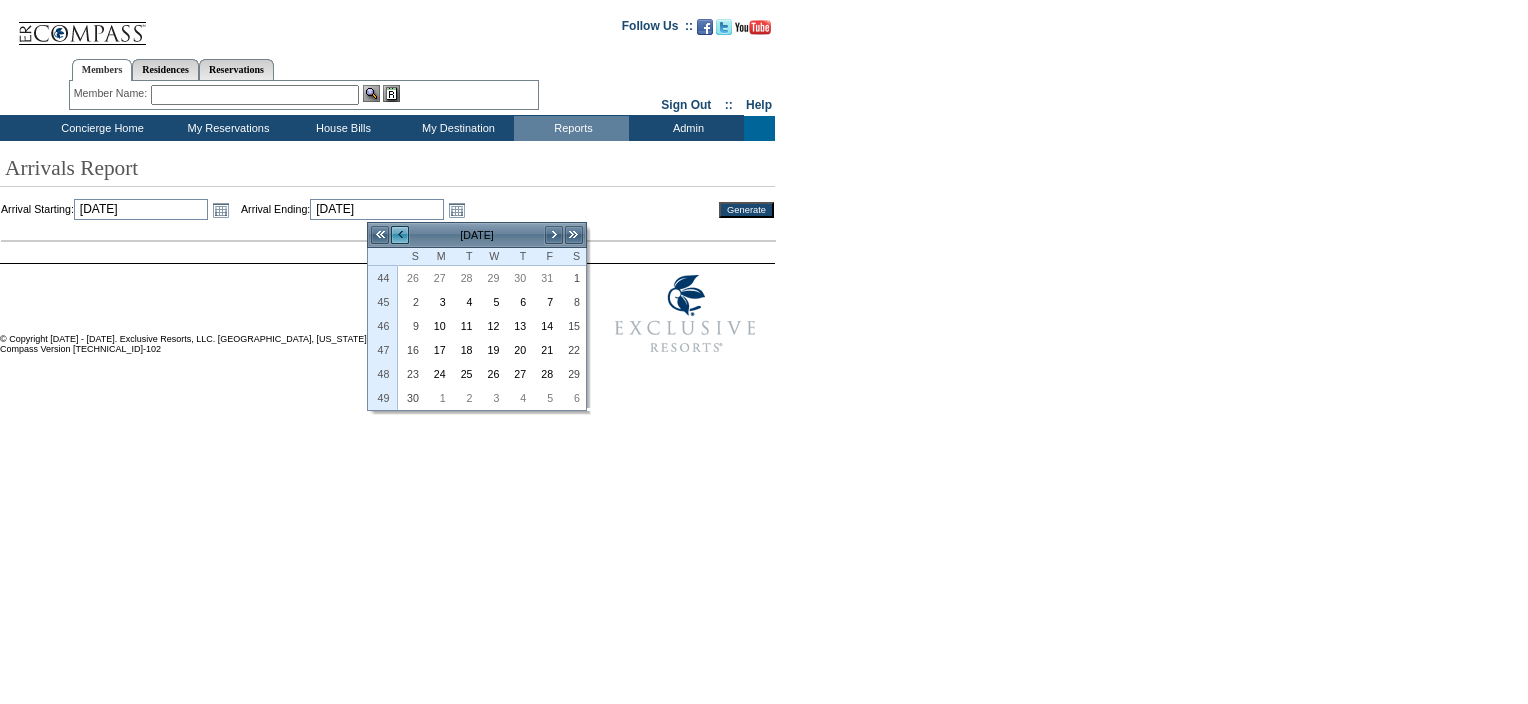 click on "<" at bounding box center (400, 235) 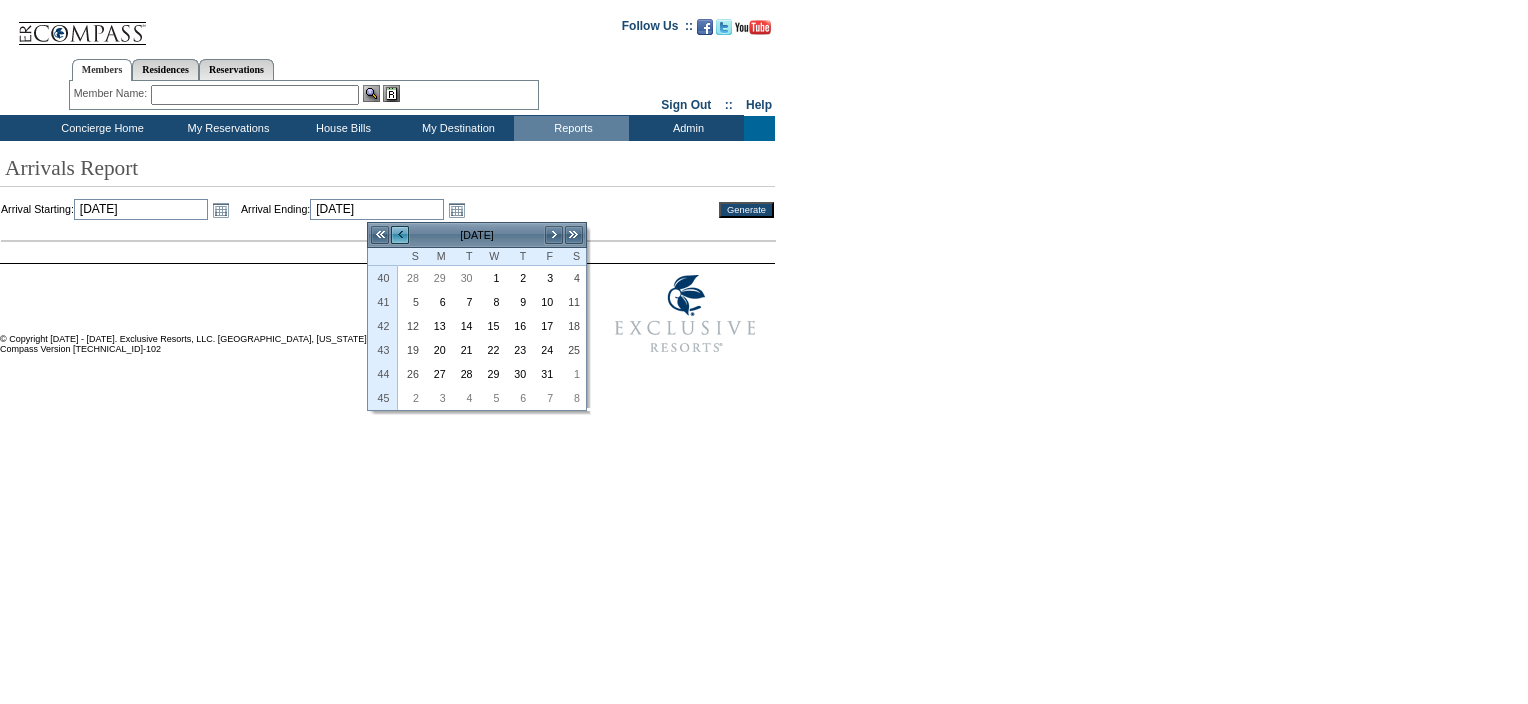 click on "<" at bounding box center (400, 235) 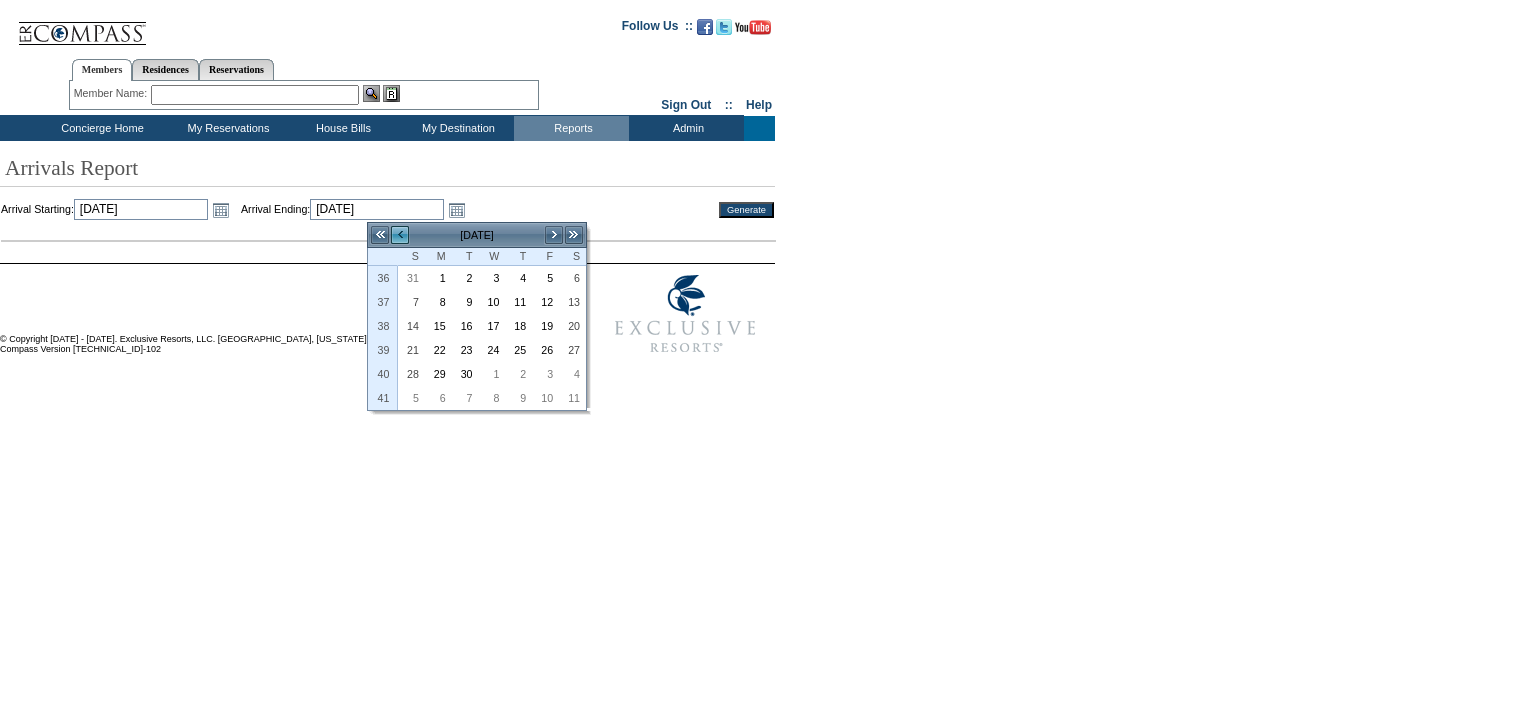 click on "<" at bounding box center [400, 235] 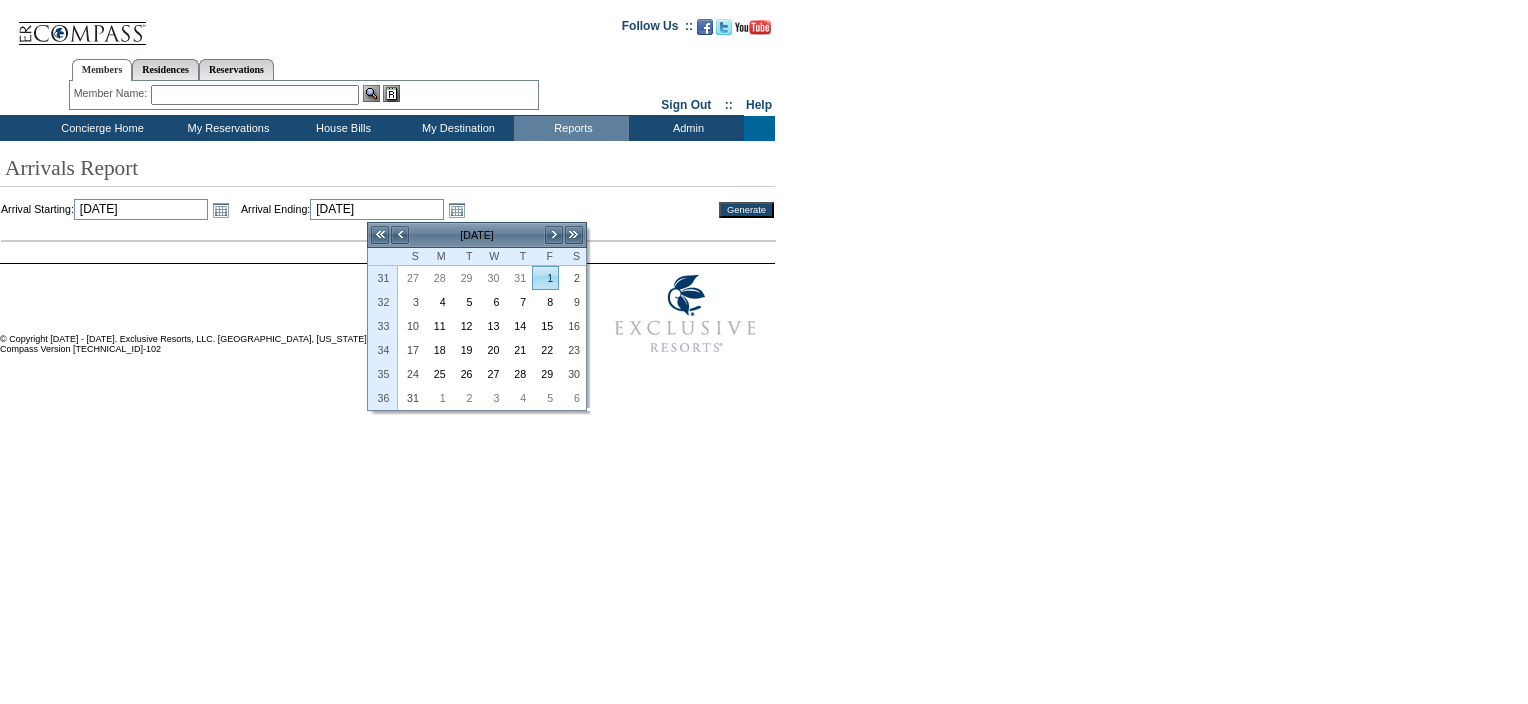 click on "1" at bounding box center [545, 278] 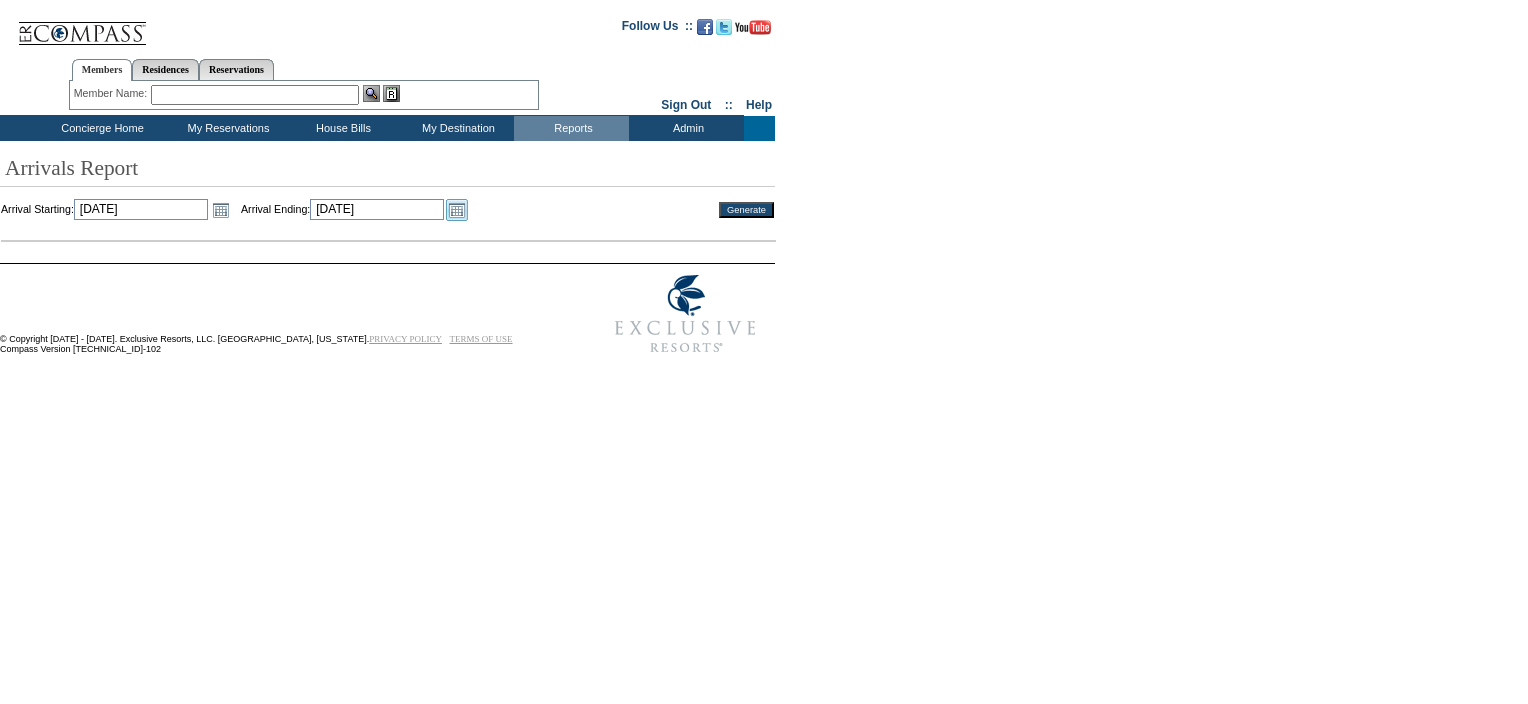 click on "Open the calendar popup." at bounding box center [457, 210] 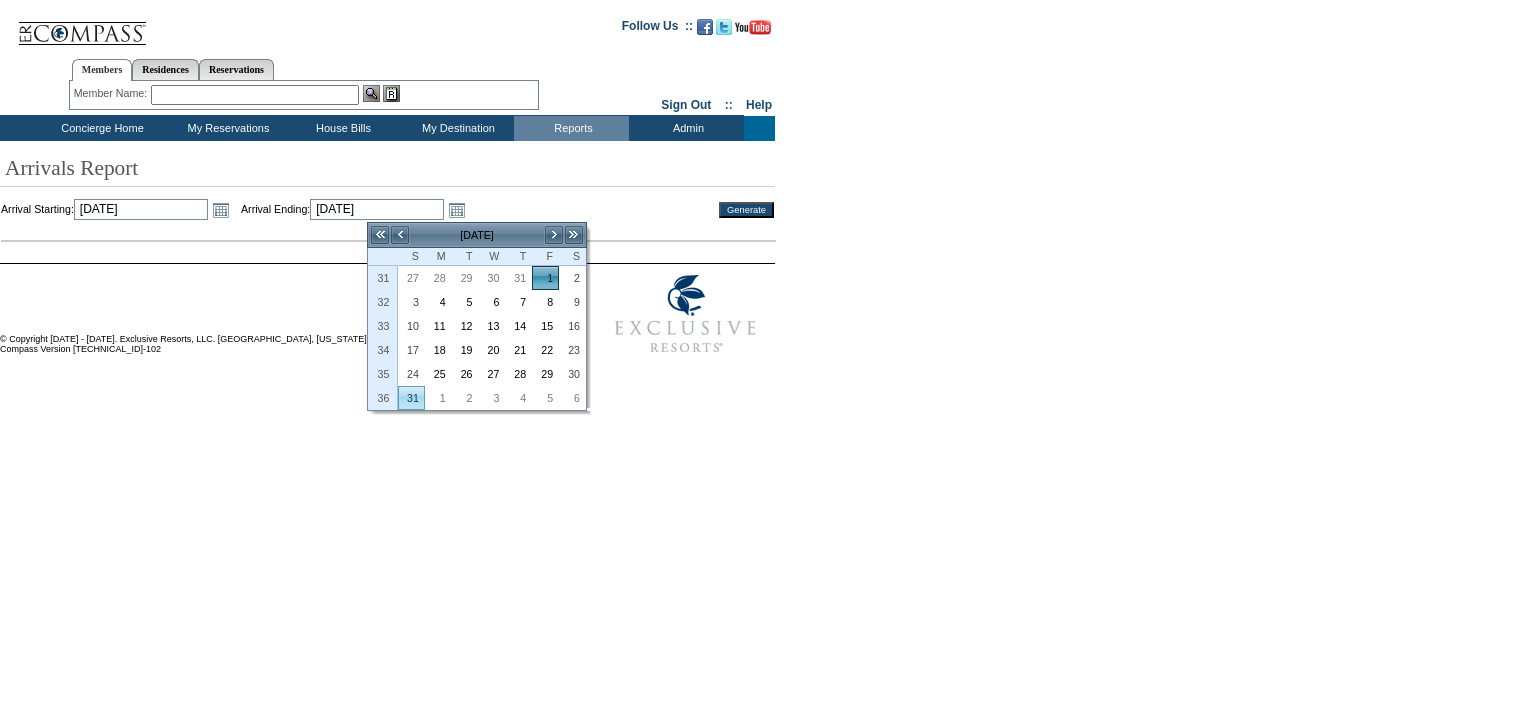 click on "31" at bounding box center (411, 398) 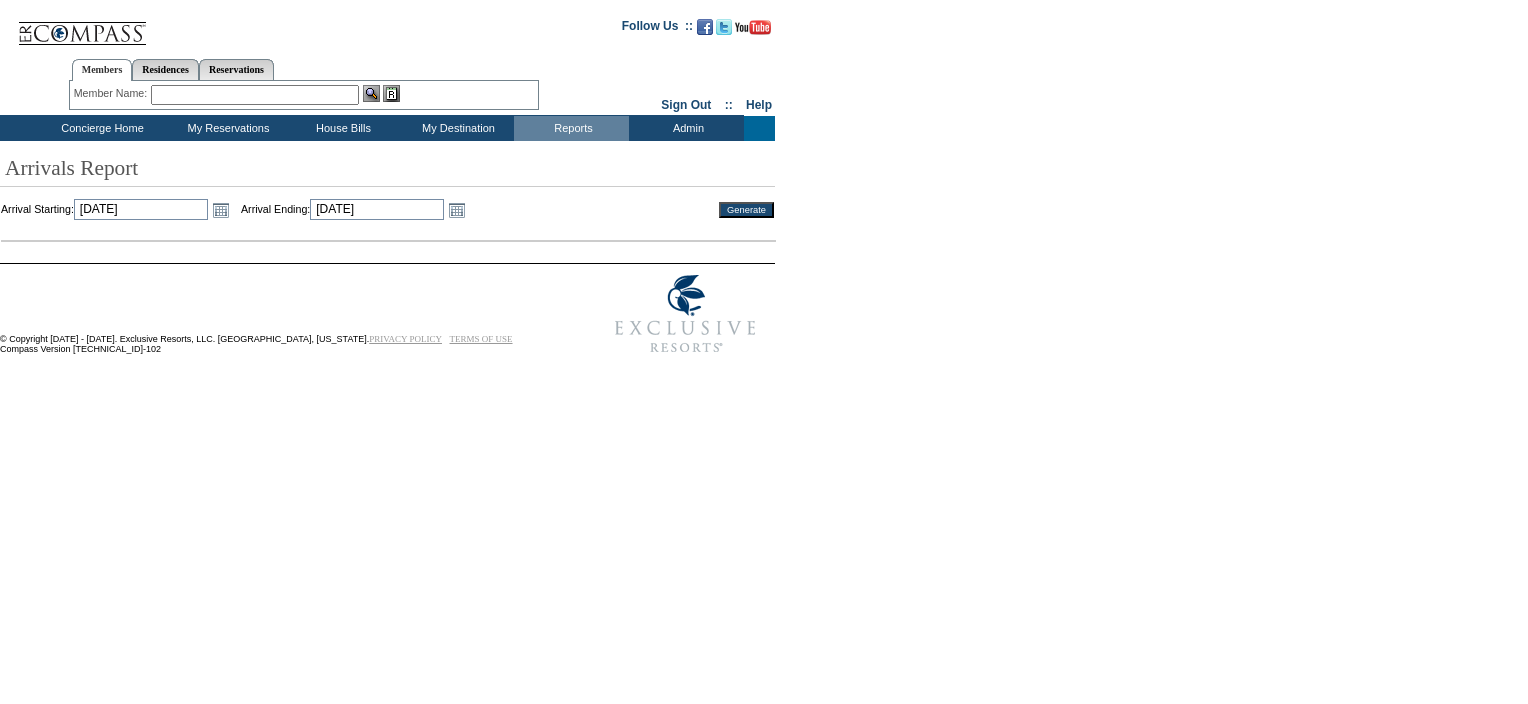click on "Generate" at bounding box center [746, 210] 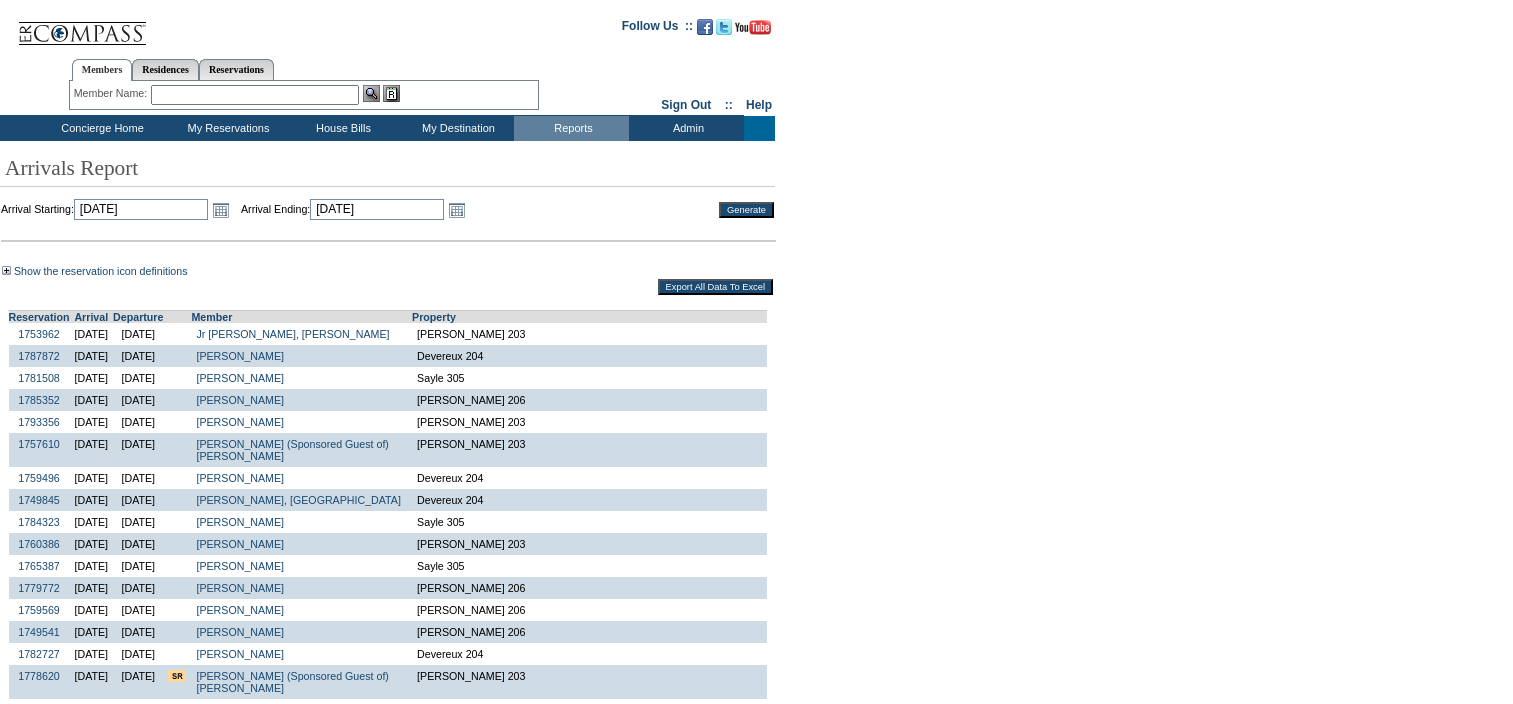 scroll, scrollTop: 0, scrollLeft: 0, axis: both 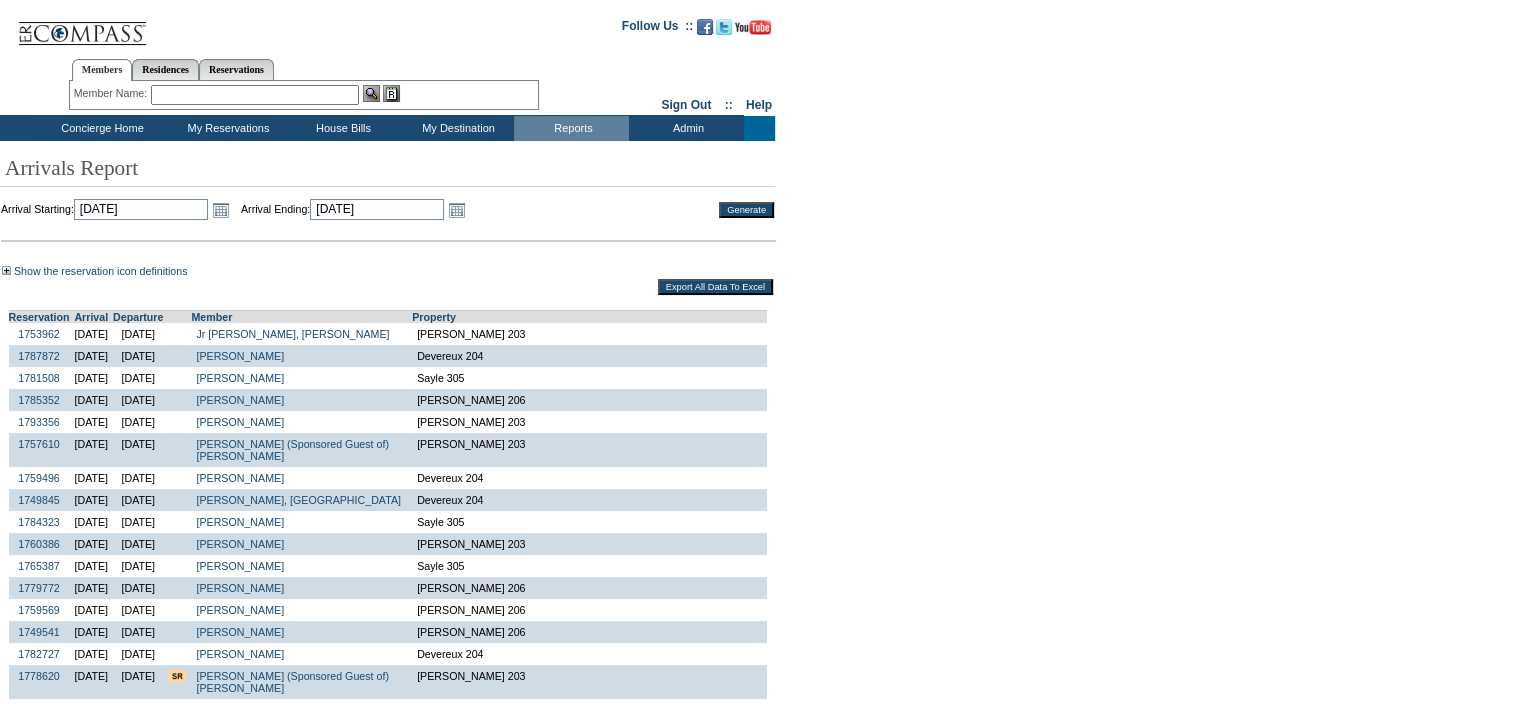 click on "Export All Data To Excel" at bounding box center (715, 287) 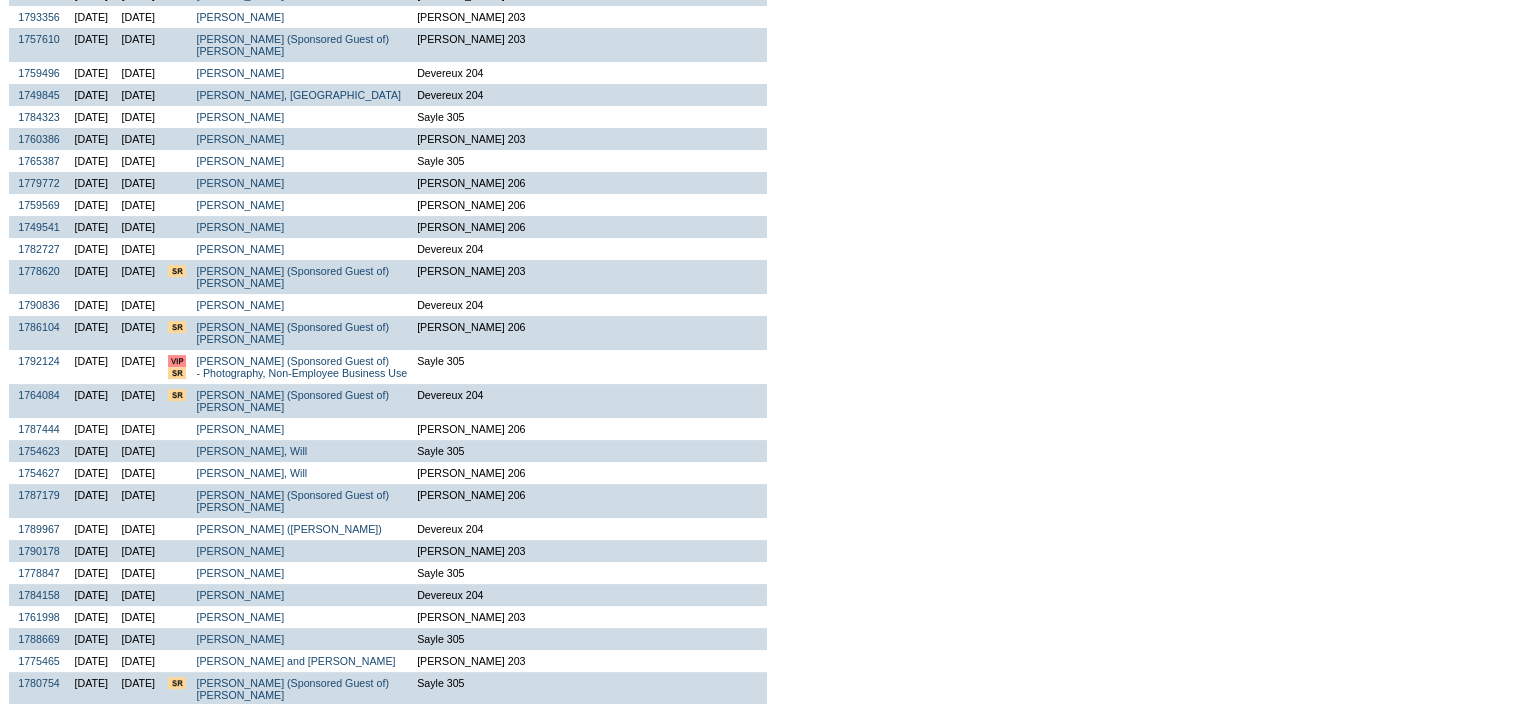 scroll, scrollTop: 608, scrollLeft: 0, axis: vertical 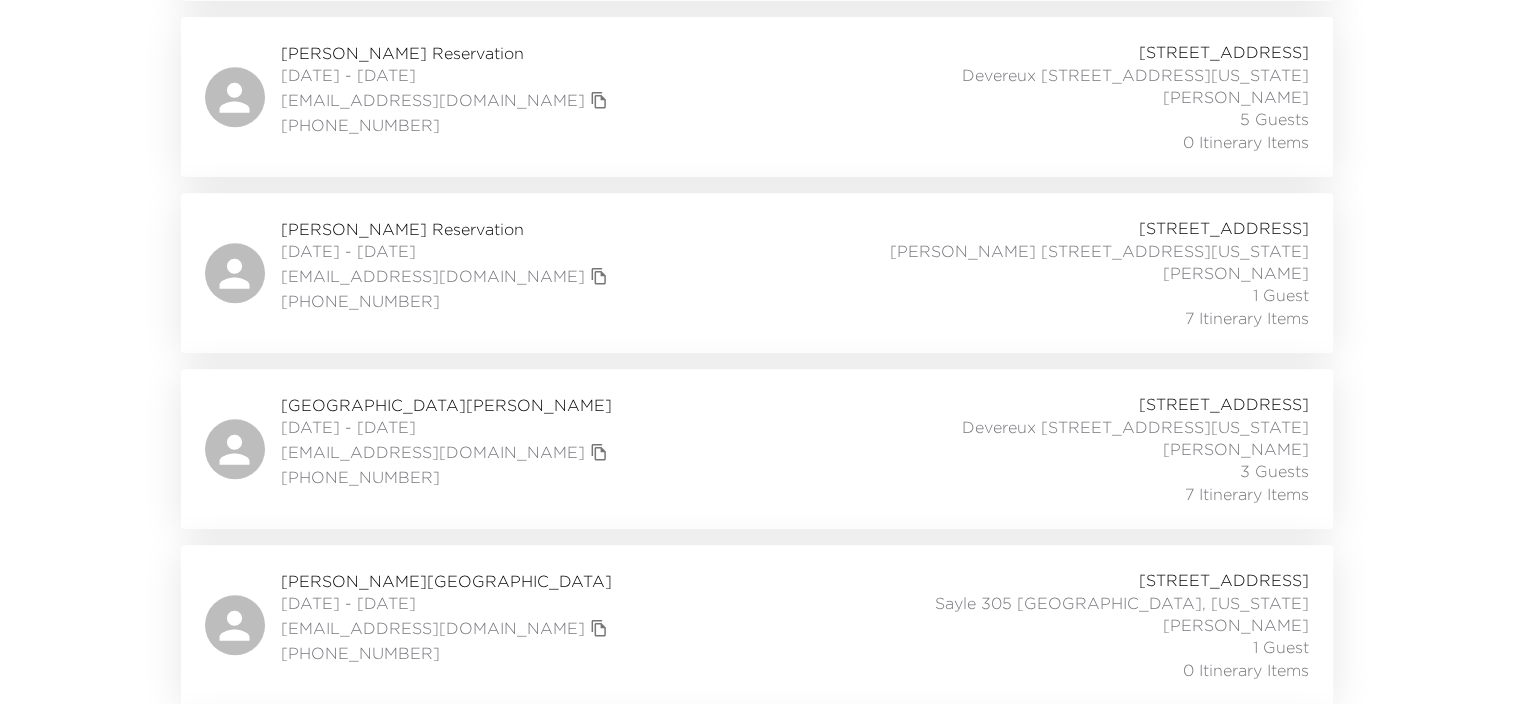 click on "[GEOGRAPHIC_DATA][PERSON_NAME] [DATE] - [DATE] [EMAIL_ADDRESS][DOMAIN_NAME] [PHONE_NUMBER] [GEOGRAPHIC_DATA] Devereux [GEOGRAPHIC_DATA], [US_STATE] [PERSON_NAME] 3 Guests 7 Itinerary Items" at bounding box center [757, 449] 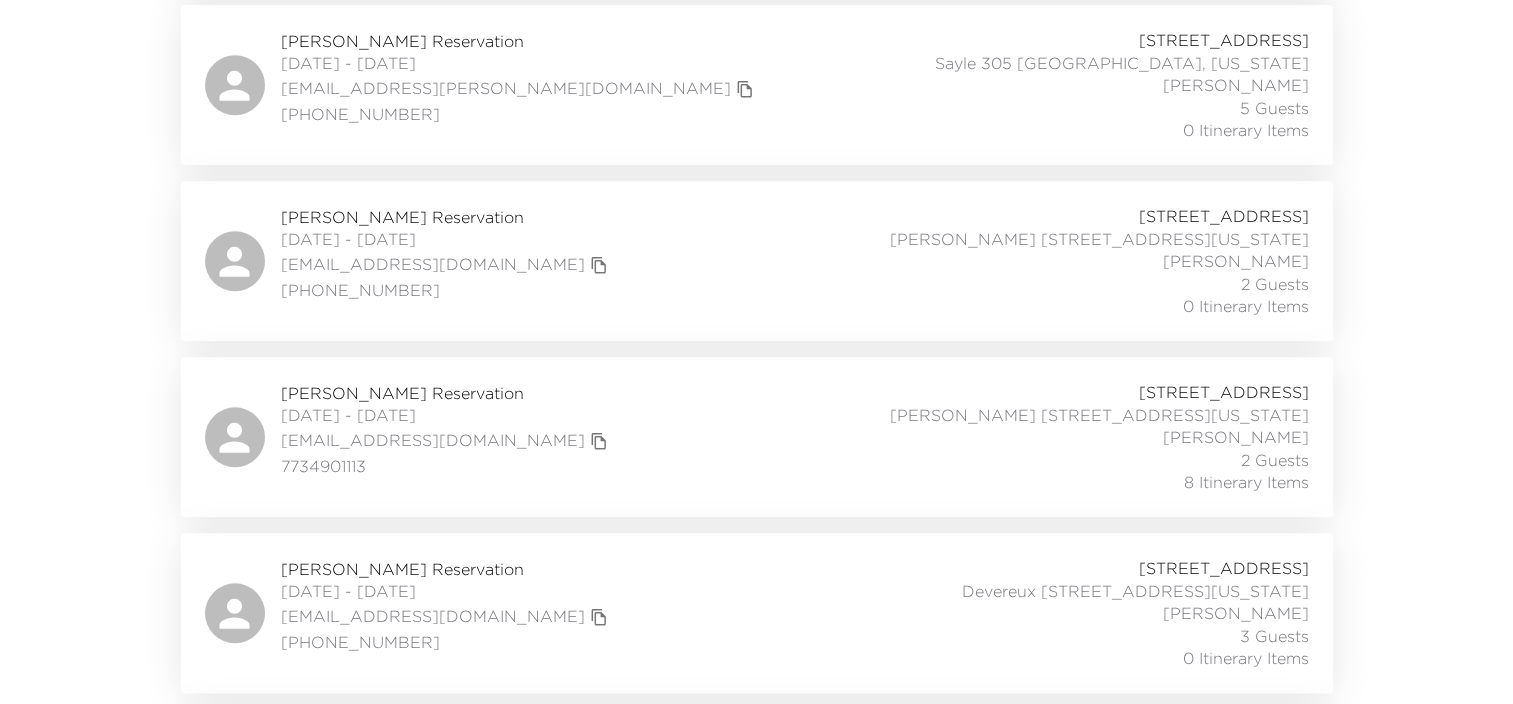 scroll, scrollTop: 2200, scrollLeft: 0, axis: vertical 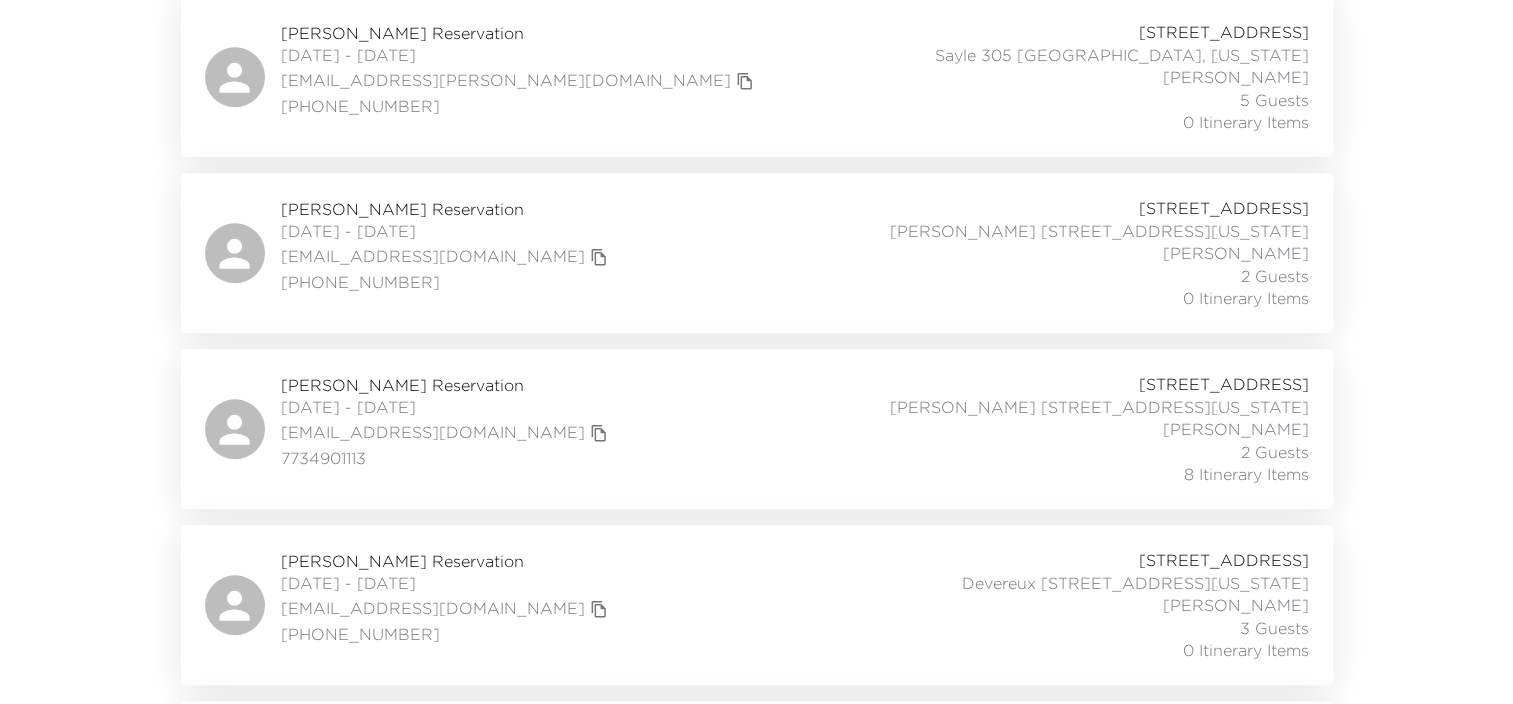 click on "Andrea Tingue Reservation 07/09/2025 - 07/11/2025 tinguefamily@yahoo.com 7734901113 71 Wentworth, Charleston Sullivan 206  Charleston, South Carolina Katherine Barksdale 2 Guests 8 Itinerary Items" at bounding box center [757, 429] 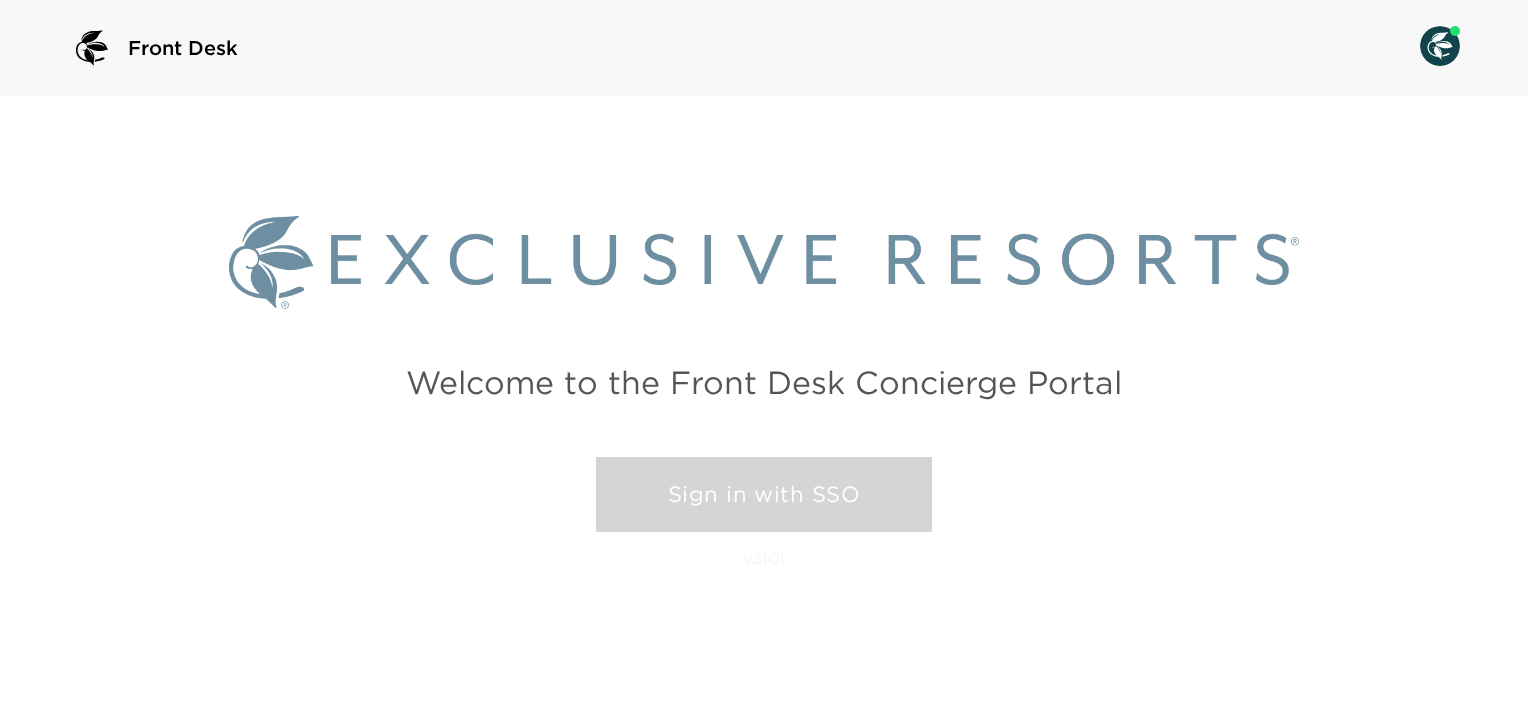 scroll, scrollTop: 0, scrollLeft: 0, axis: both 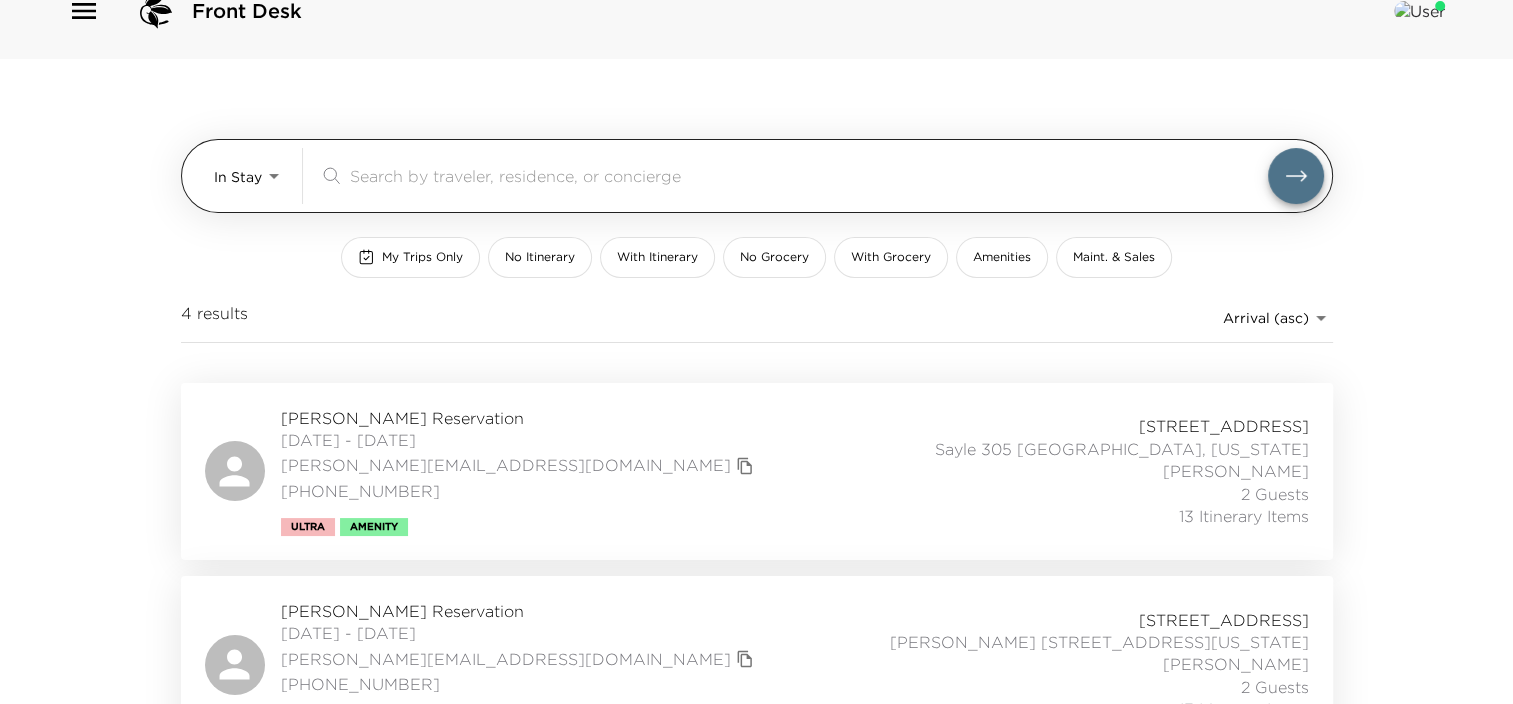 click on "In Stay In-Stay" at bounding box center (250, 176) 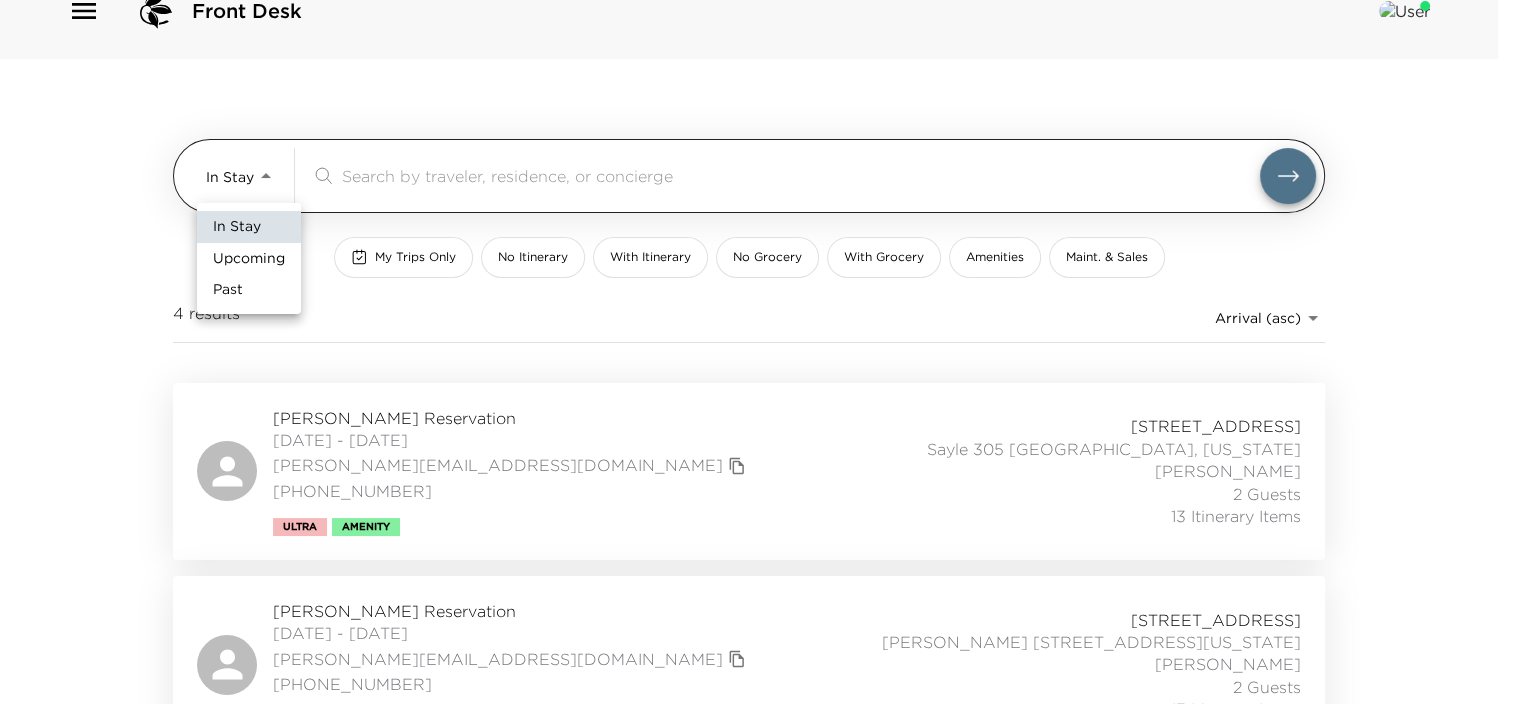click on "Front Desk In Stay In-Stay ​ My Trips Only No Itinerary With Itinerary No Grocery With Grocery Amenities Maint. & Sales 4 results Arrival (asc) reservations_prod_arrival_asc Amy  Nally Reservation 06/29/2025 - 07/03/2025 amynally@hotmail.com 201-446-5806 Ultra Amenity 71 Wentworth, Charleston Sayle 305  Charleston, South Carolina Katherine Barksdale 2 Guests 13 Itinerary Items Amy  Nally Reservation 06/29/2025 - 07/03/2025 amynally@hotmail.com 201-446-5806 Ultra Amenity 71 Wentworth, Charleston Sullivan 206  Charleston, South Carolina Katherine Barksdale 2 Guests 13 Itinerary Items Stephanie Cox Reservation 07/01/2025 - 07/03/2025 scox4320@gmail.com 2817962120 71 Wentworth, Charleston Devereux 204  Charleston, South Carolina Katherine Barksdale 1 Guest 6 Itinerary Items William Wright Reservation 07/01/2025 - 07/03/2025 wkwrightjr@gmail.com 804-697-6878 ( 71 Wentworth, Charleston Conroy 203  Charleston, South Carolina Katherine Barksdale 4 Guests 6 Itinerary Items In Stay Upcoming Past" at bounding box center (756, 315) 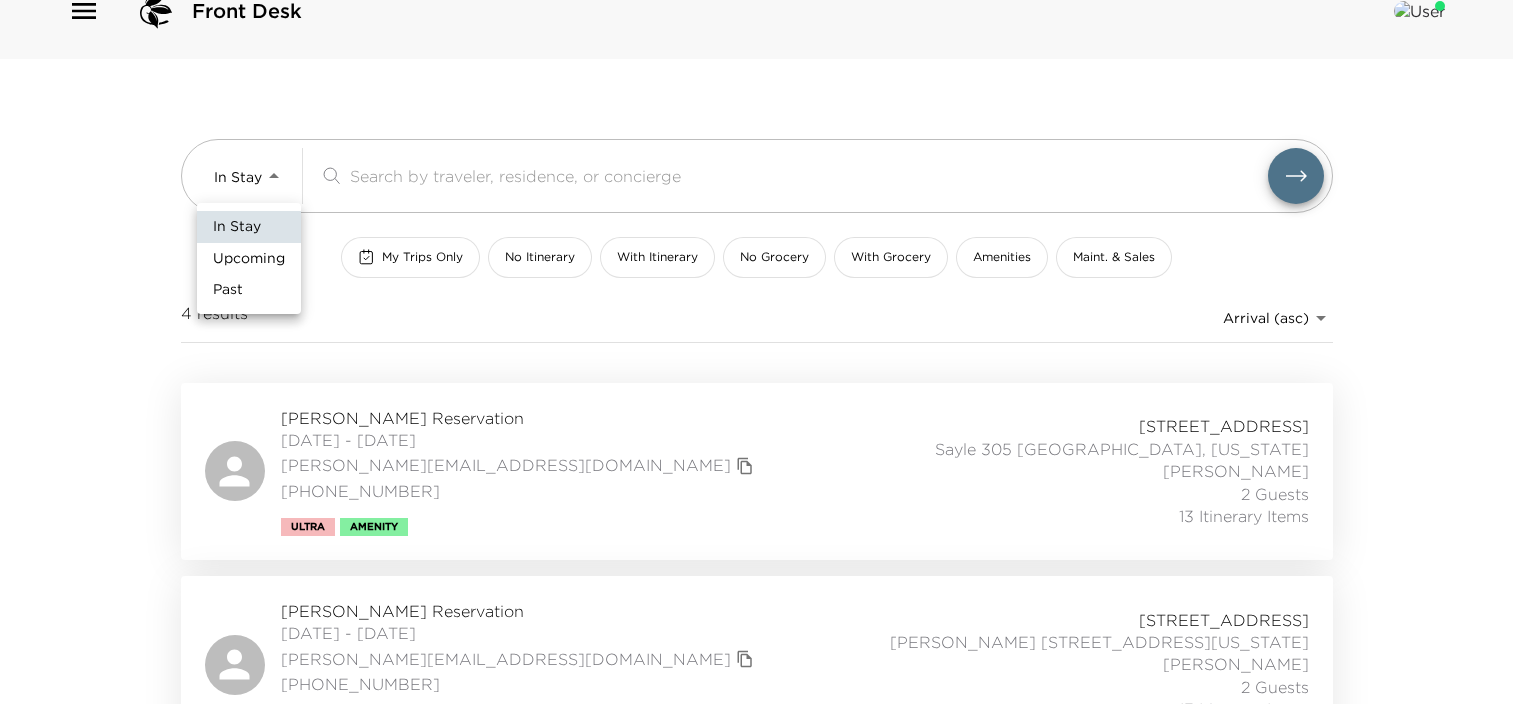 click on "Upcoming" at bounding box center [249, 259] 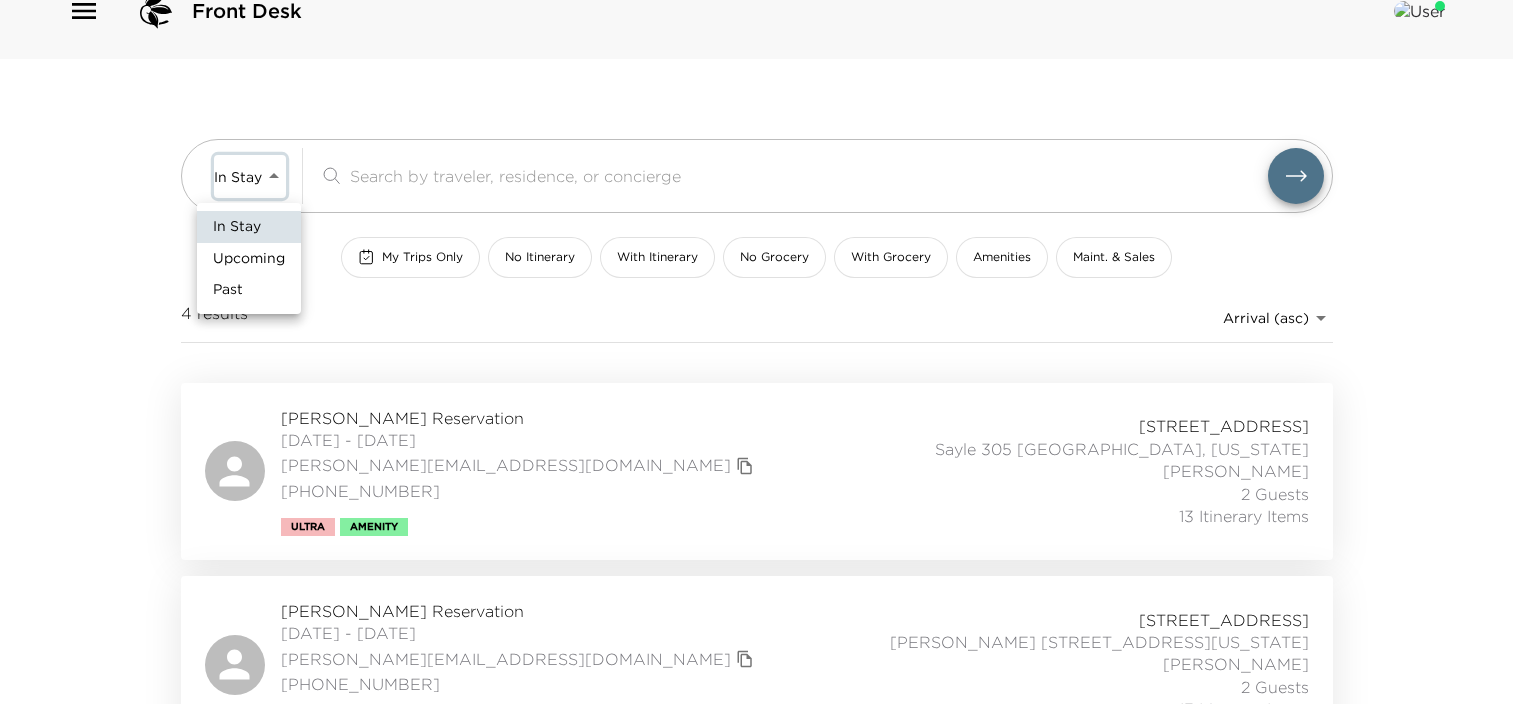 type on "Upcoming" 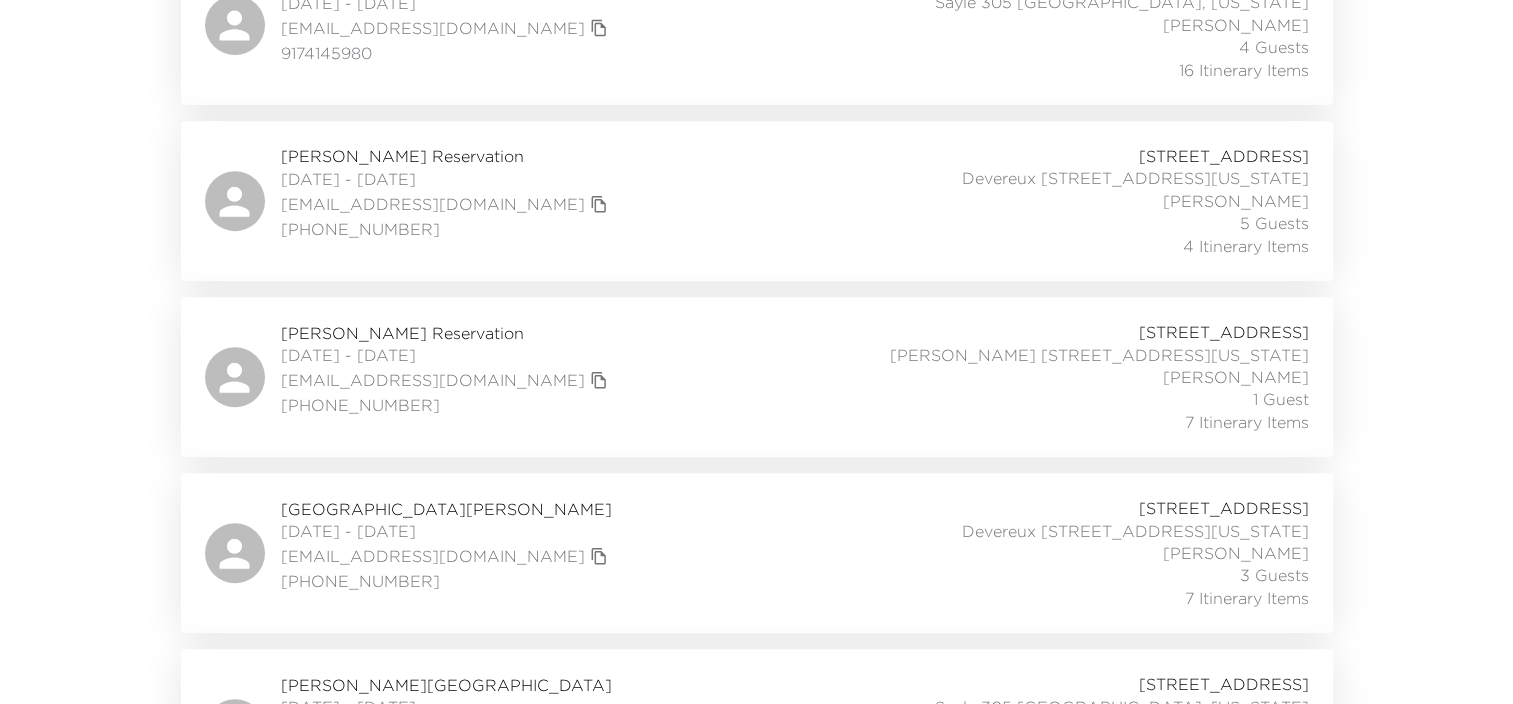 scroll, scrollTop: 937, scrollLeft: 0, axis: vertical 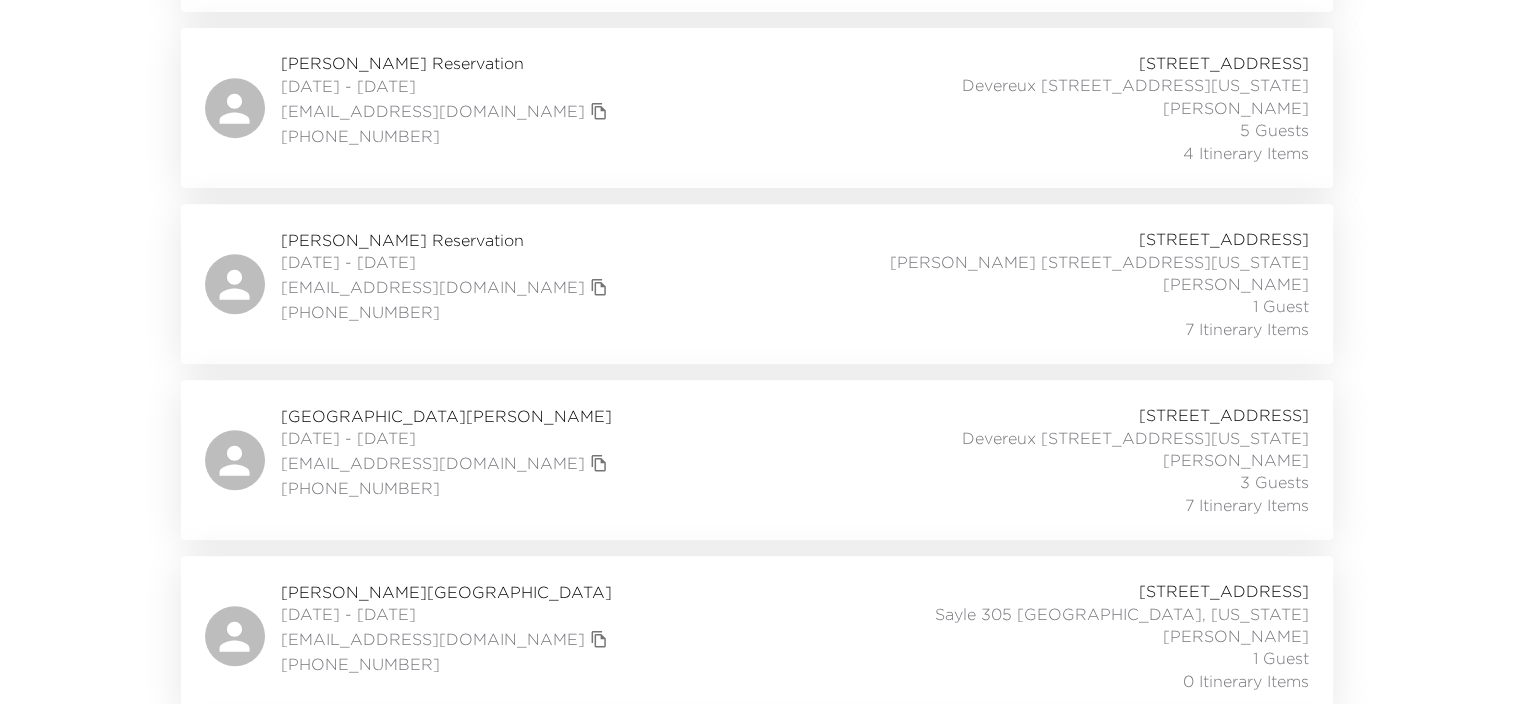 click on "London Bearden Reservation 07/06/2025 - 07/10/2025 londonb@beardeninvestments.com 281-216-4114 71 Wentworth, Charleston Devereux 204  Charleston, South Carolina Katherine Barksdale 3 Guests 7 Itinerary Items" at bounding box center (757, 460) 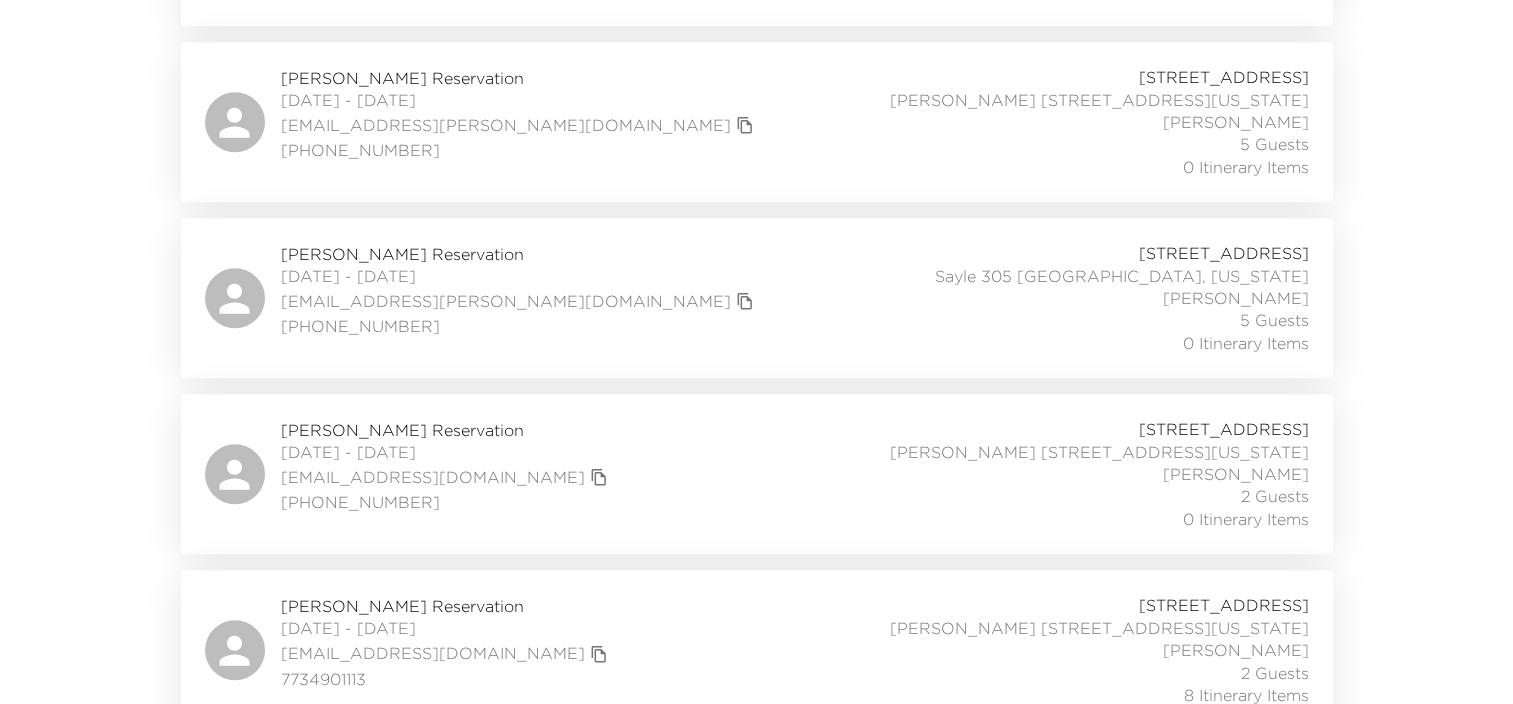 scroll, scrollTop: 1637, scrollLeft: 0, axis: vertical 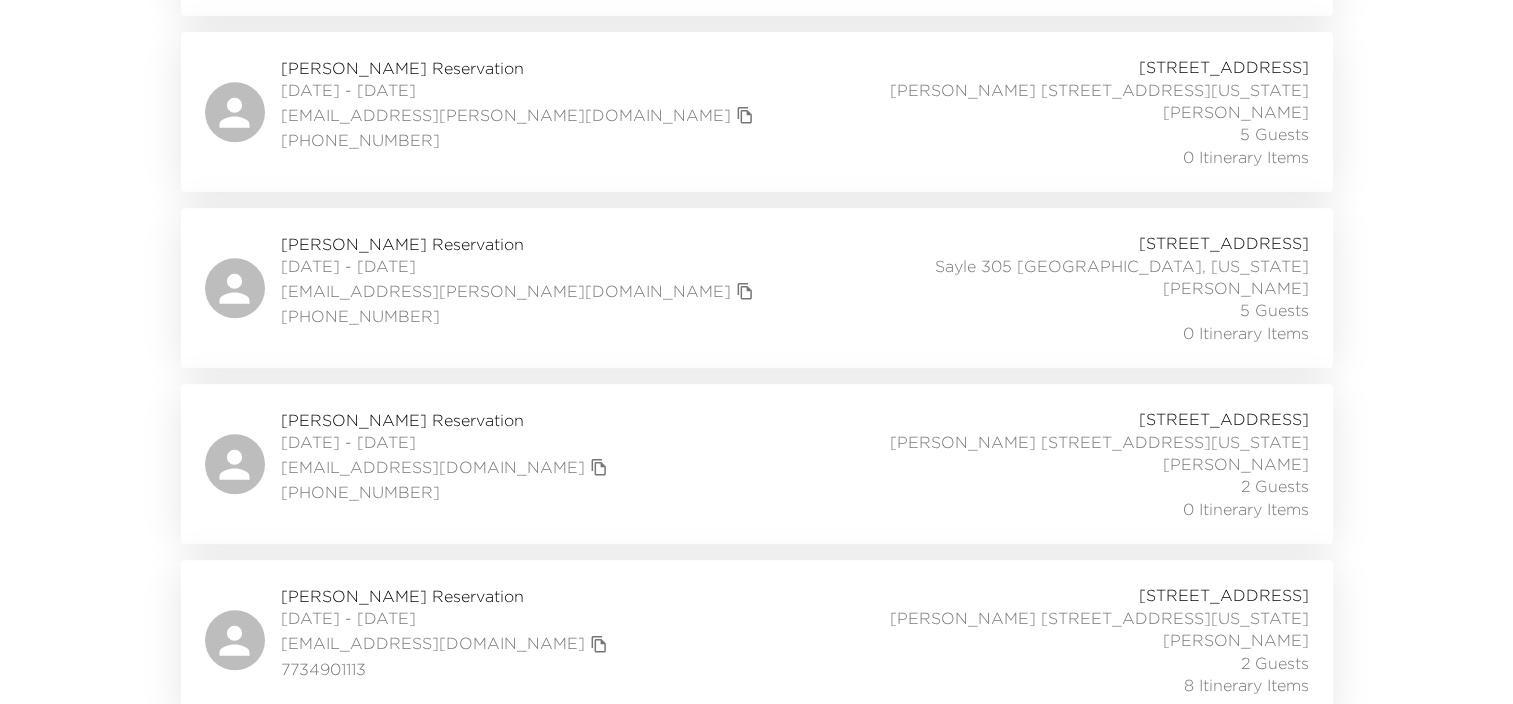 click on "Douglas Fleit Reservation 07/08/2025 - 07/12/2025 dfleit@americanrepartners.com (703) 798-7500 71 Wentworth, Charleston Conroy 203  Charleston, South Carolina Katherine Barksdale 2 Guests 0 Itinerary Items" at bounding box center (757, 464) 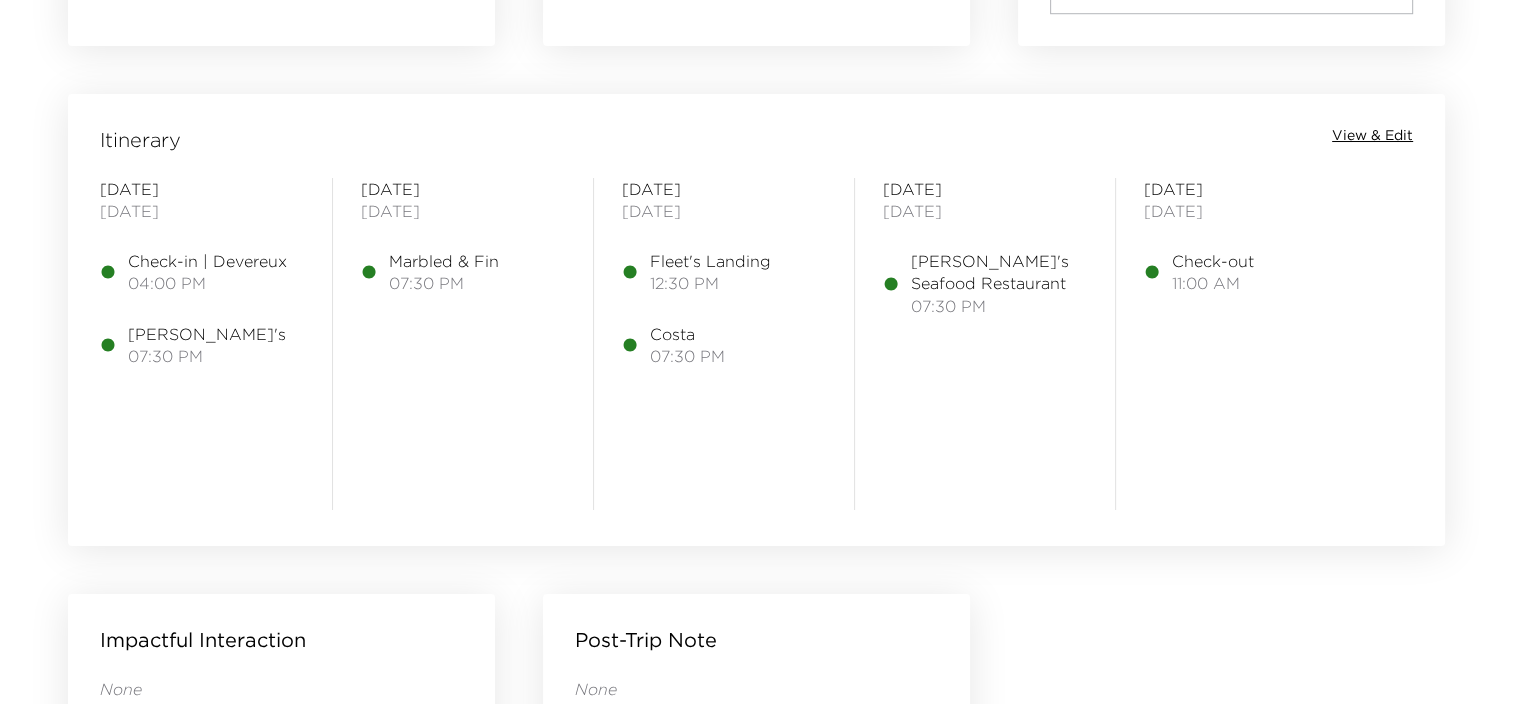 scroll, scrollTop: 1600, scrollLeft: 0, axis: vertical 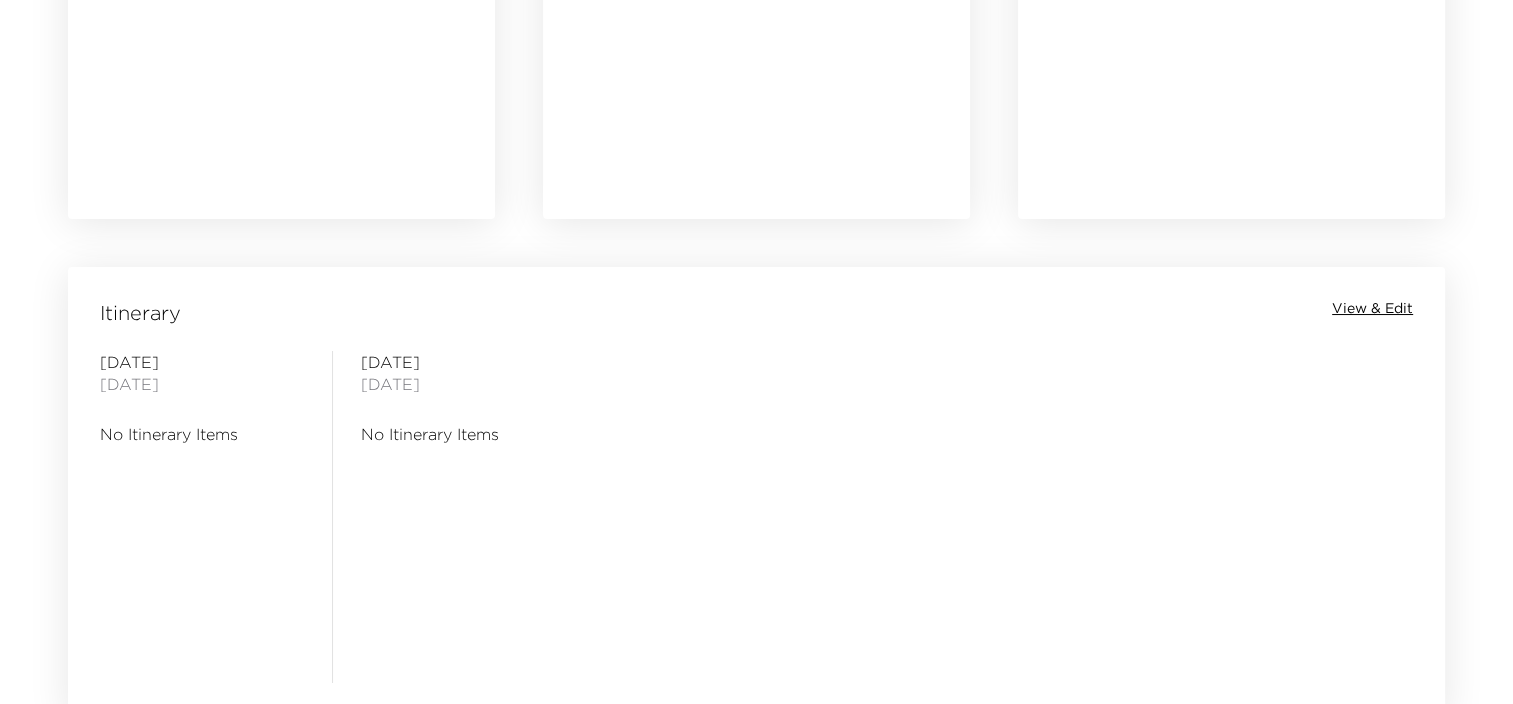 click on "View & Edit" at bounding box center (1372, 309) 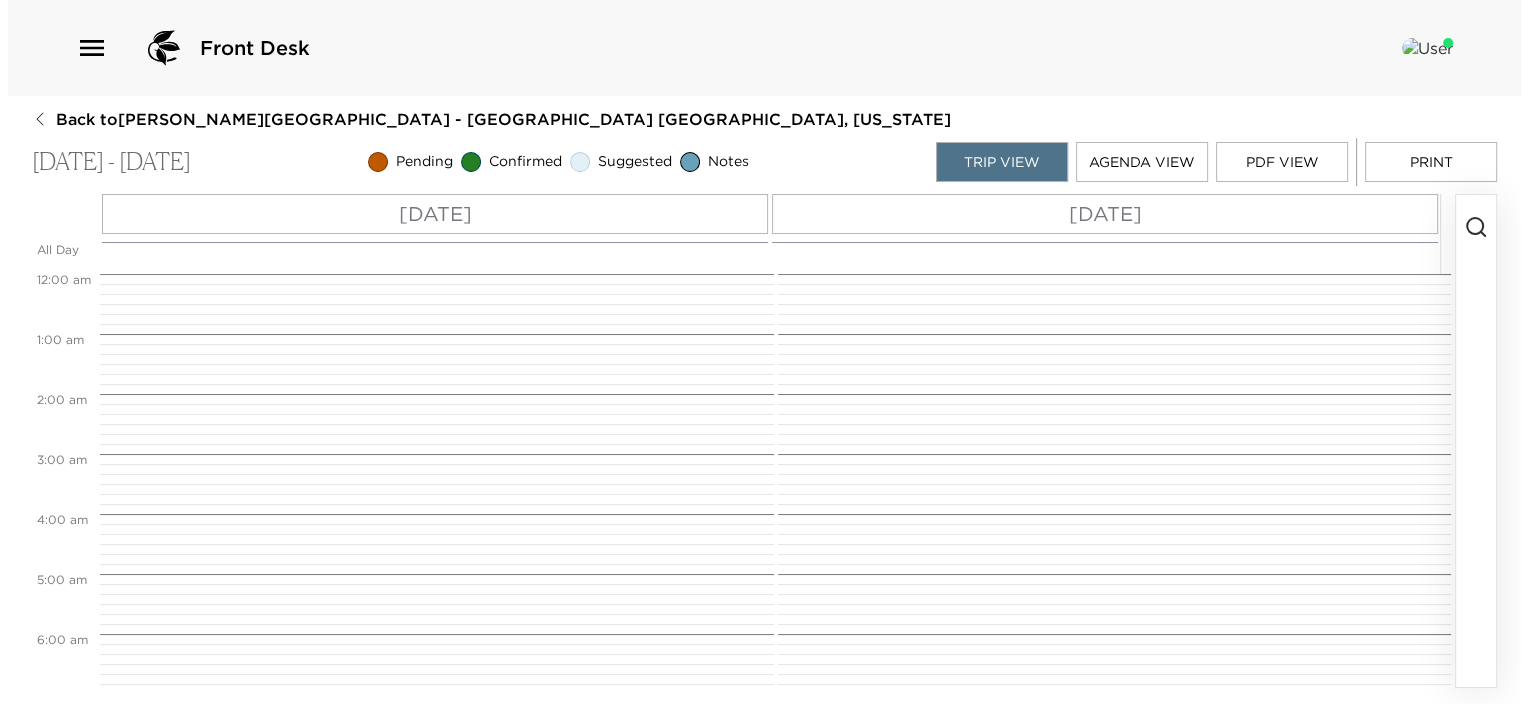 scroll, scrollTop: 0, scrollLeft: 0, axis: both 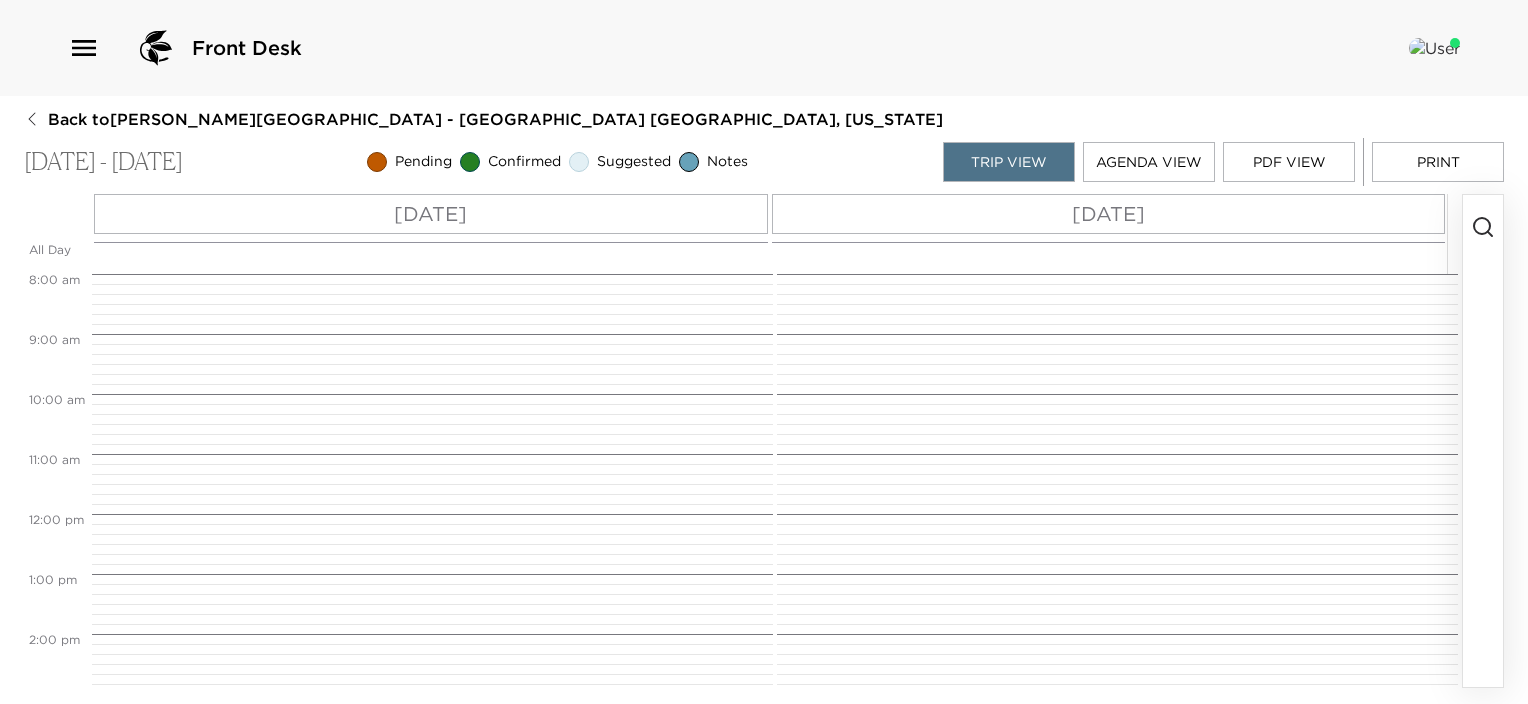 click 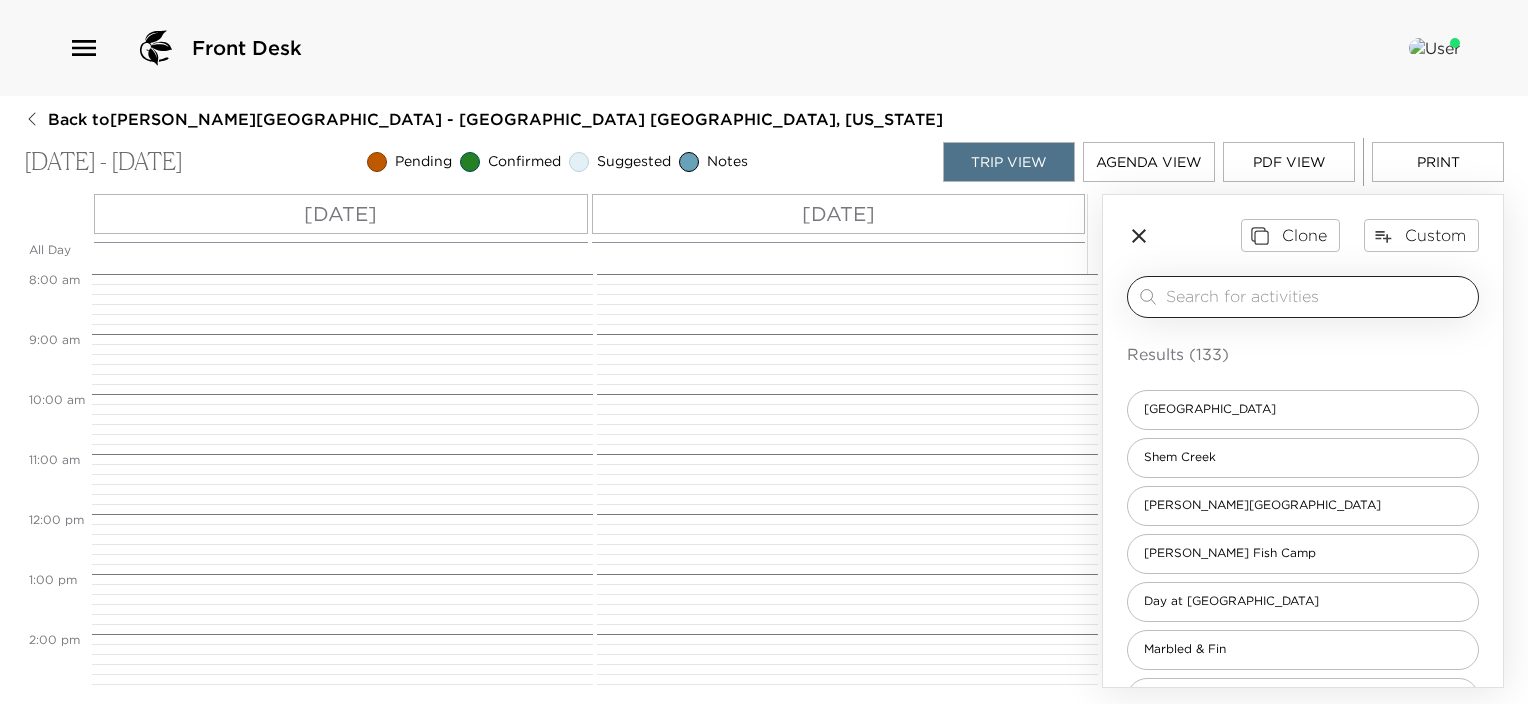 click at bounding box center [1318, 296] 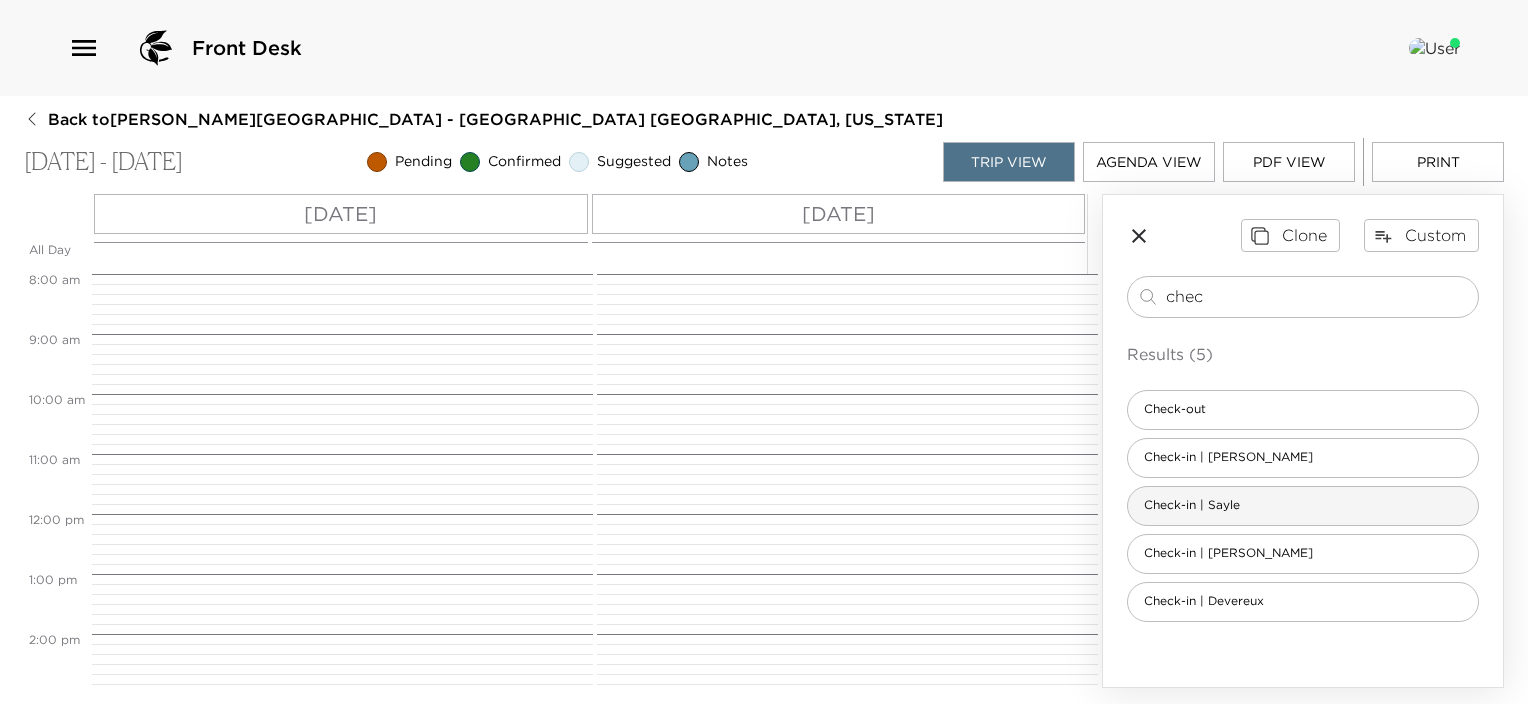 type on "chec" 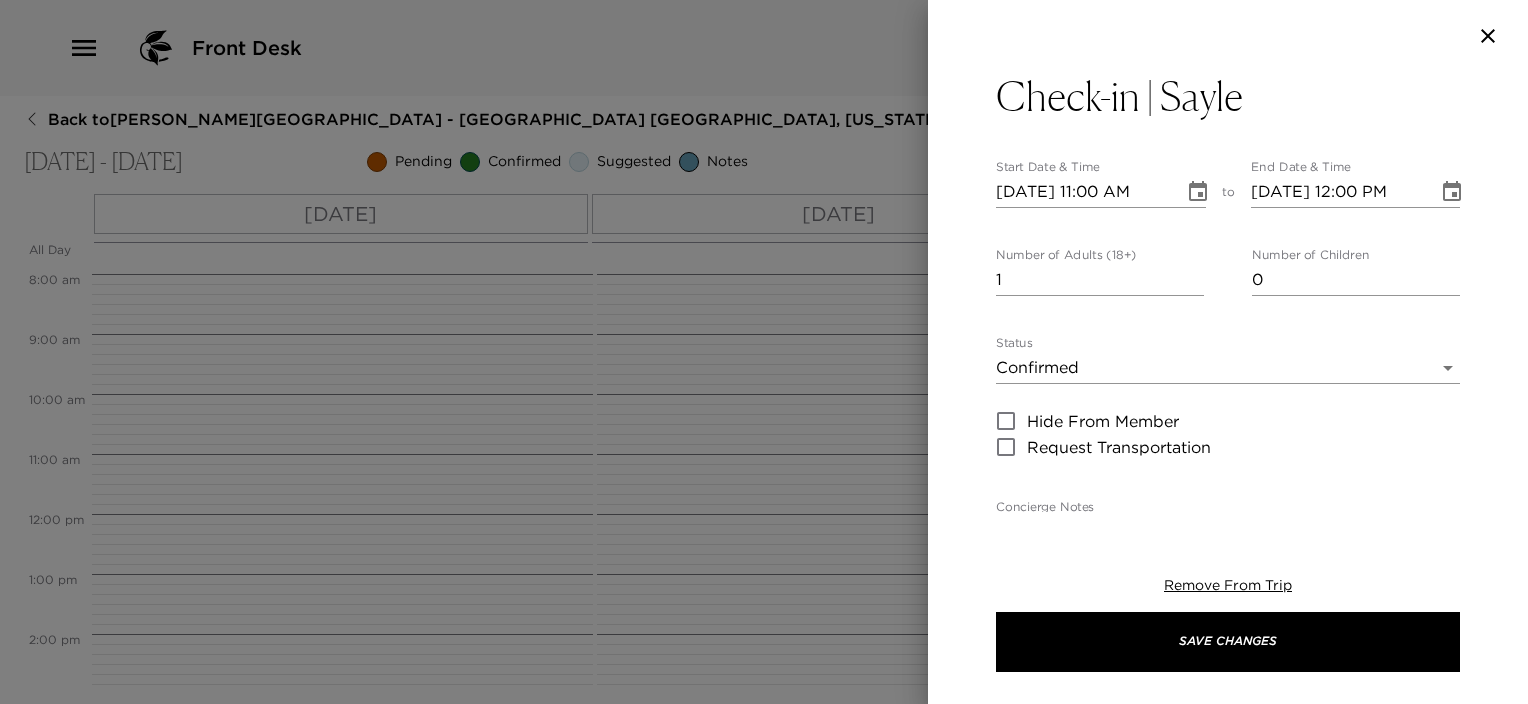 type on "Welcome to Charleston!
The Destination Concierge will greet you when you arrive and remain at your service throughout your stay. Please notify them when you are on your way and they will meet you in the lobby.
Sayle | Unit 305
Please note, Exclusive Resort’s standard check in time at 4:00 p.m. on your arrival day." 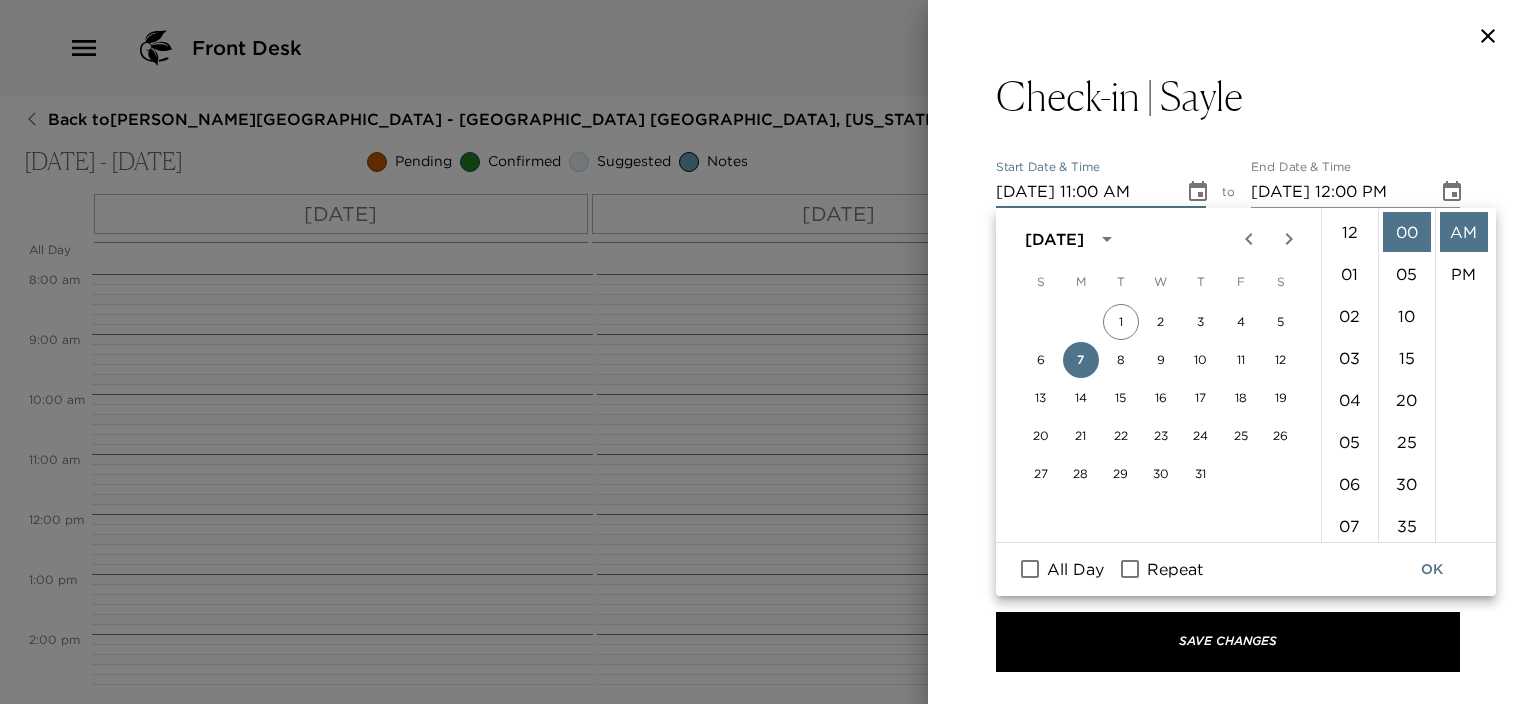 click 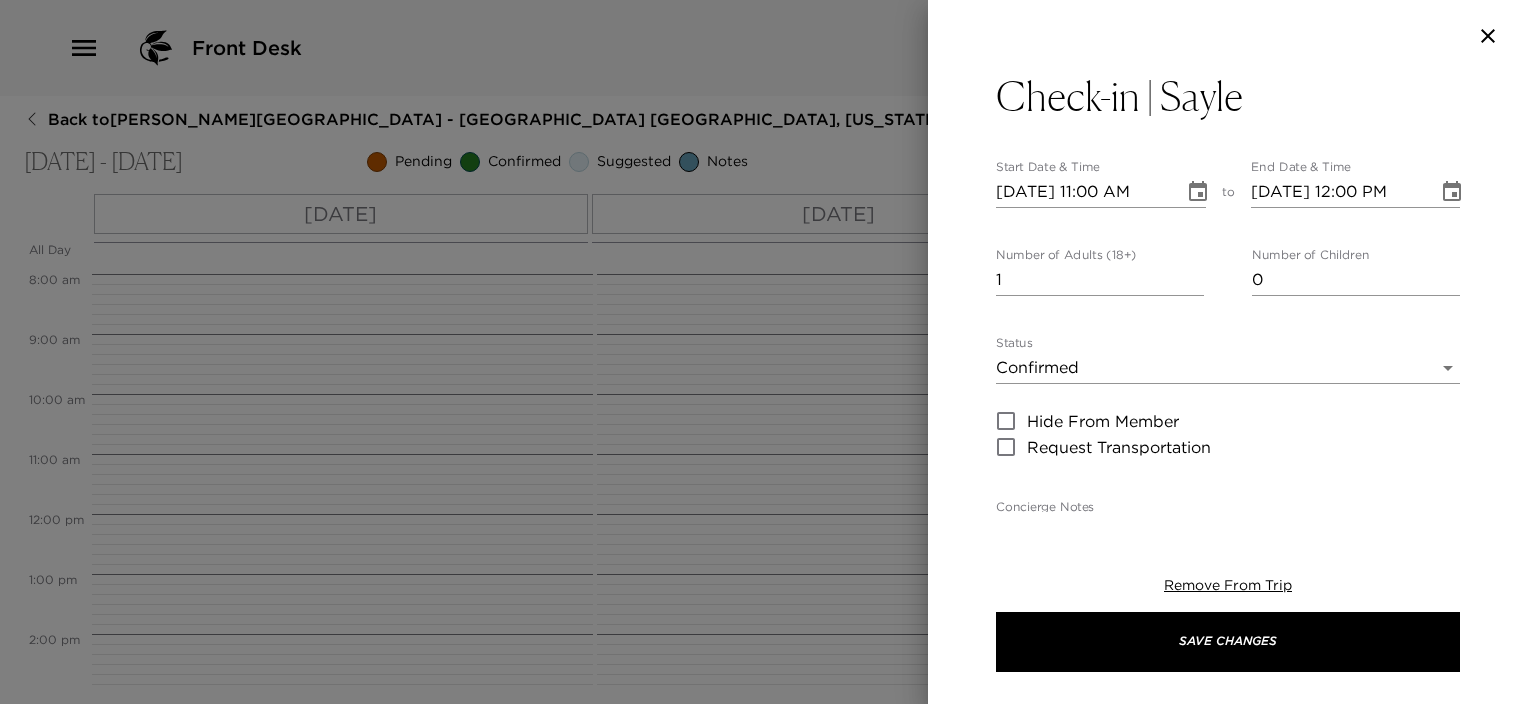 click 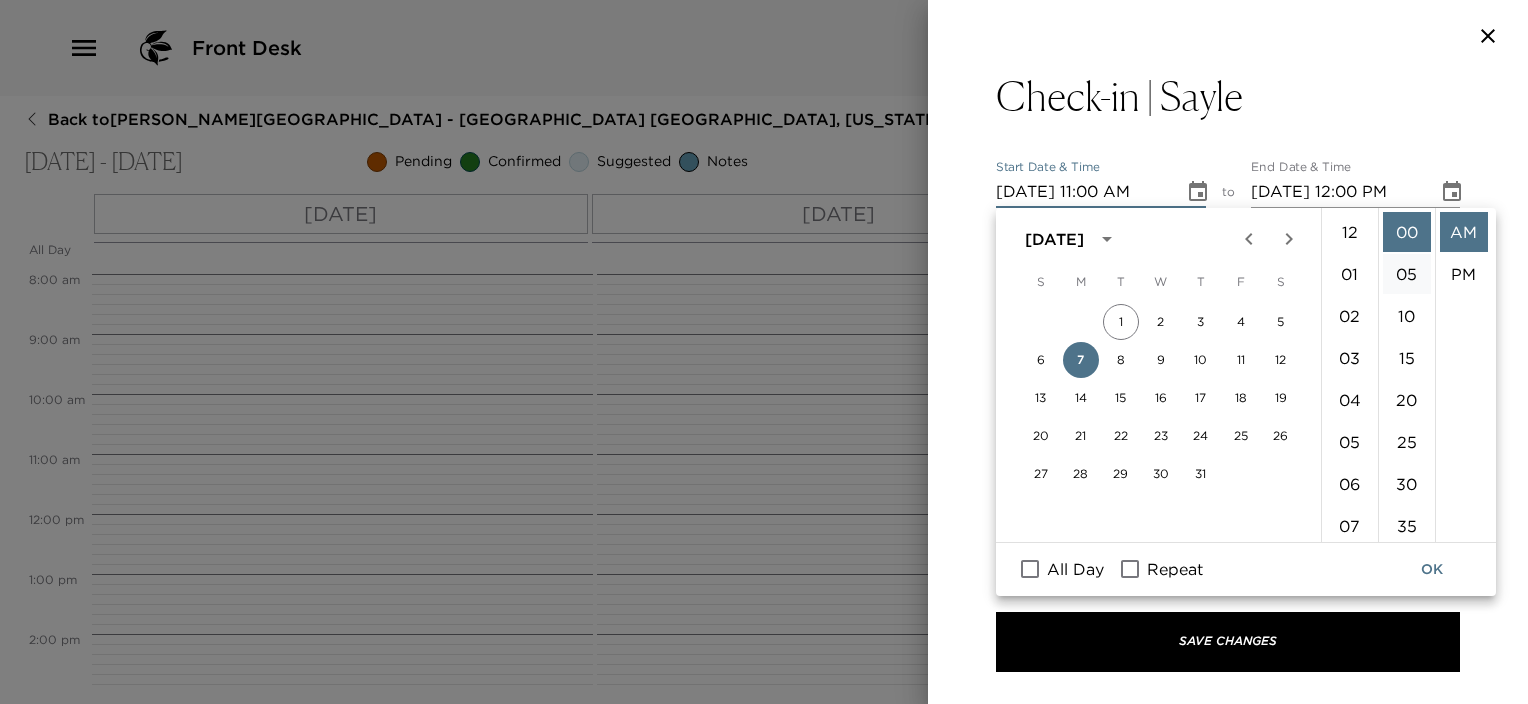 scroll, scrollTop: 461, scrollLeft: 0, axis: vertical 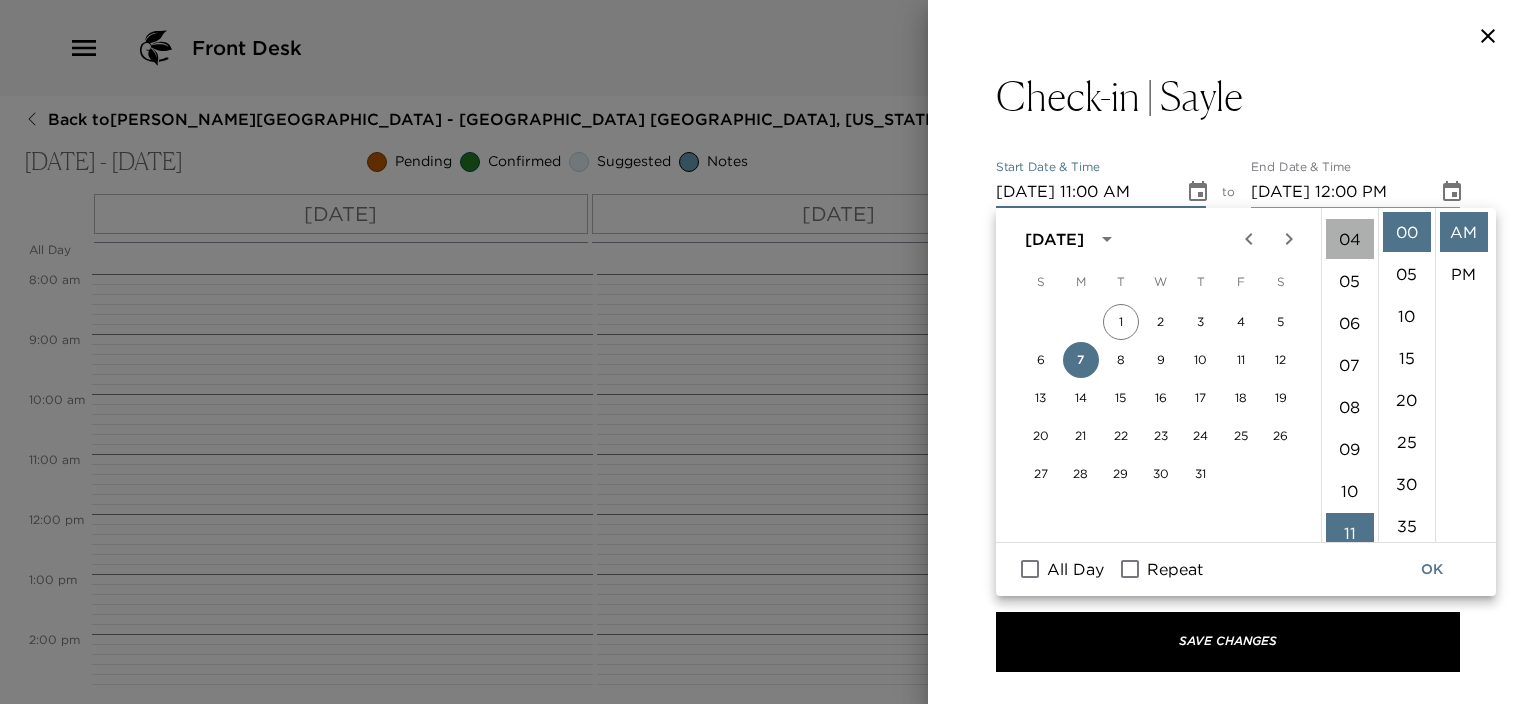 click on "04" at bounding box center (1350, 239) 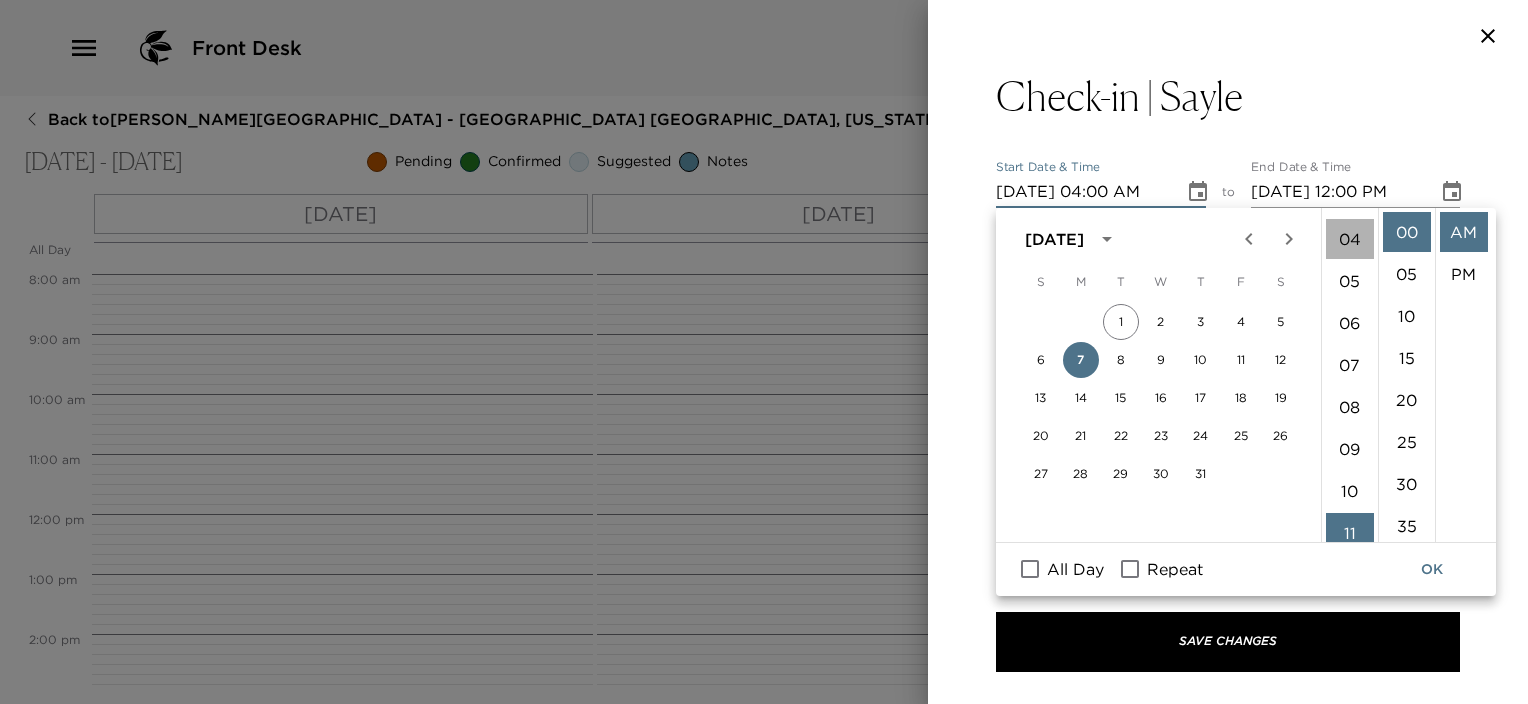 scroll, scrollTop: 168, scrollLeft: 0, axis: vertical 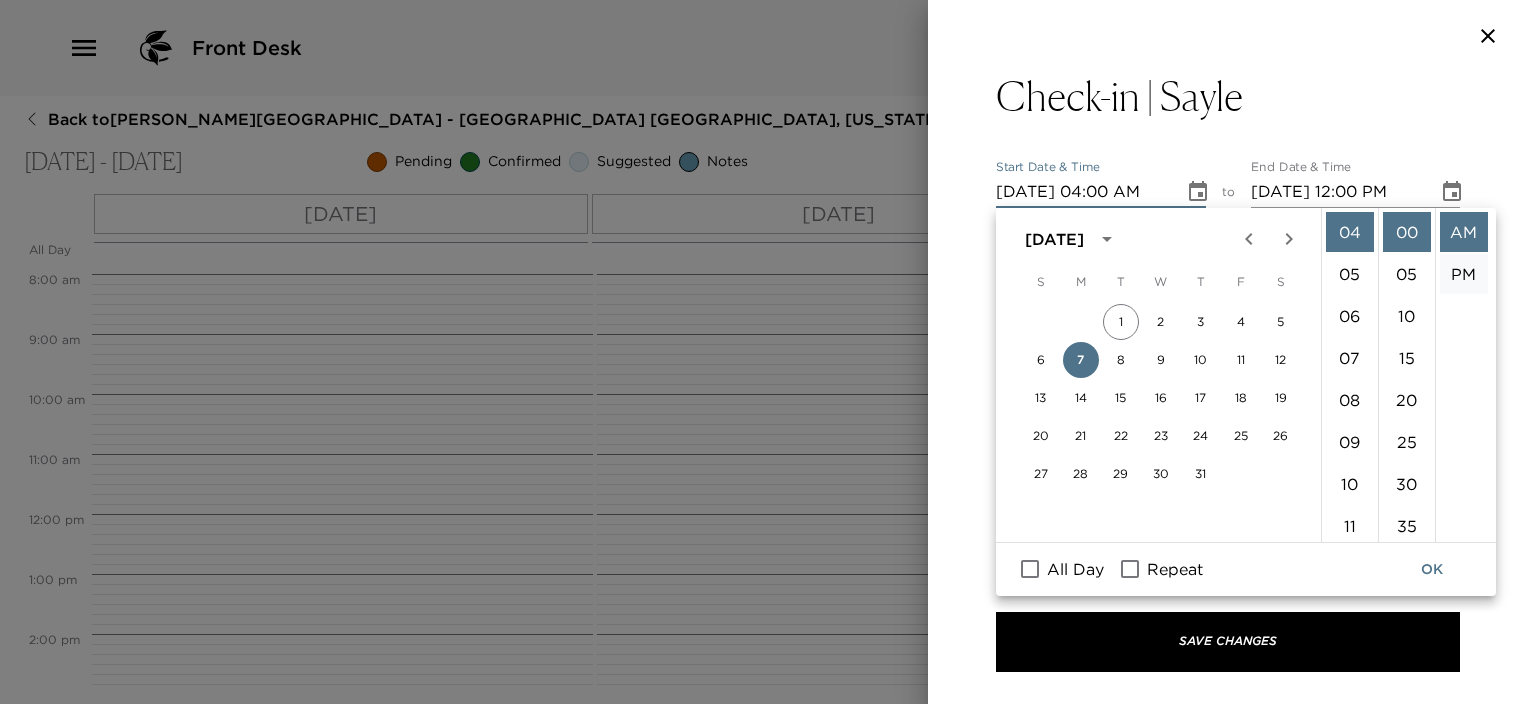 click on "PM" at bounding box center [1464, 274] 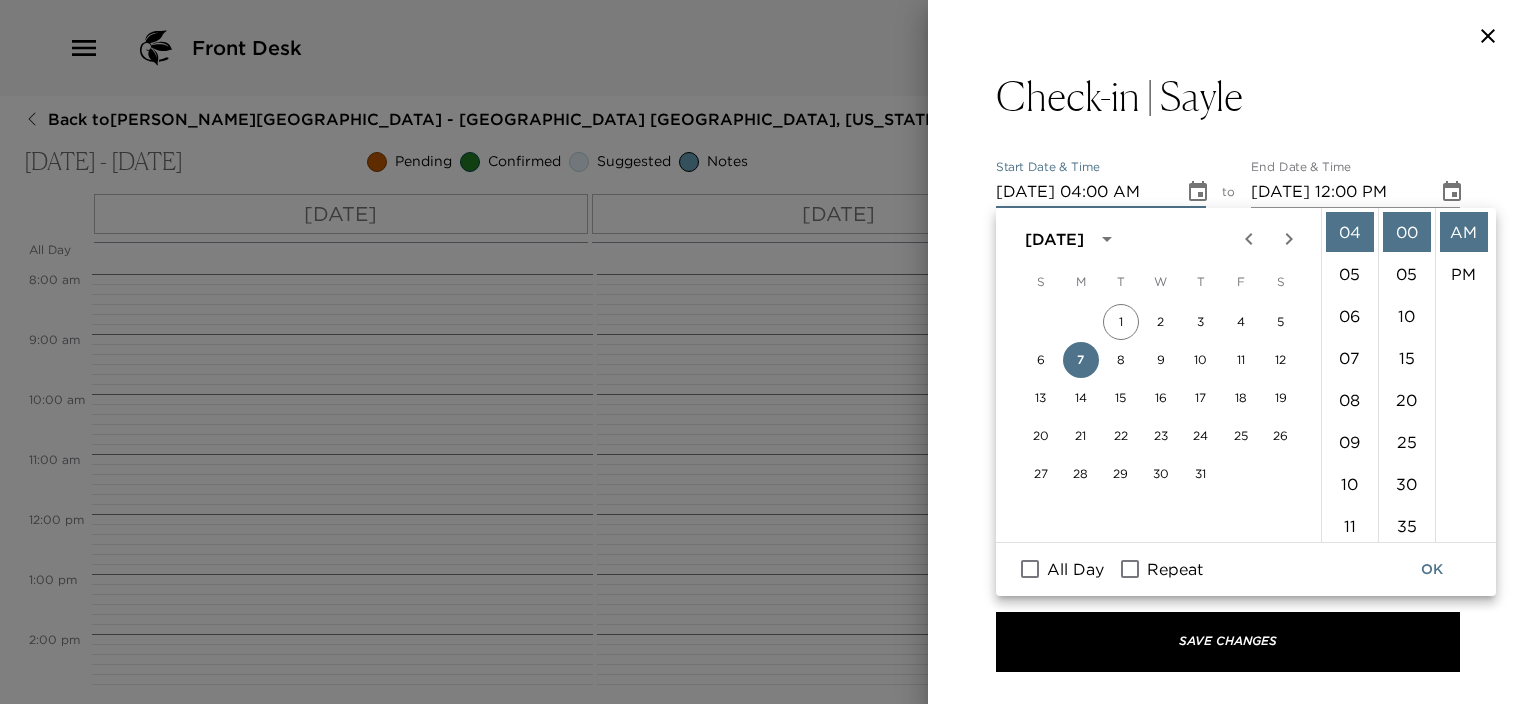 type on "07/07/2025 04:00 PM" 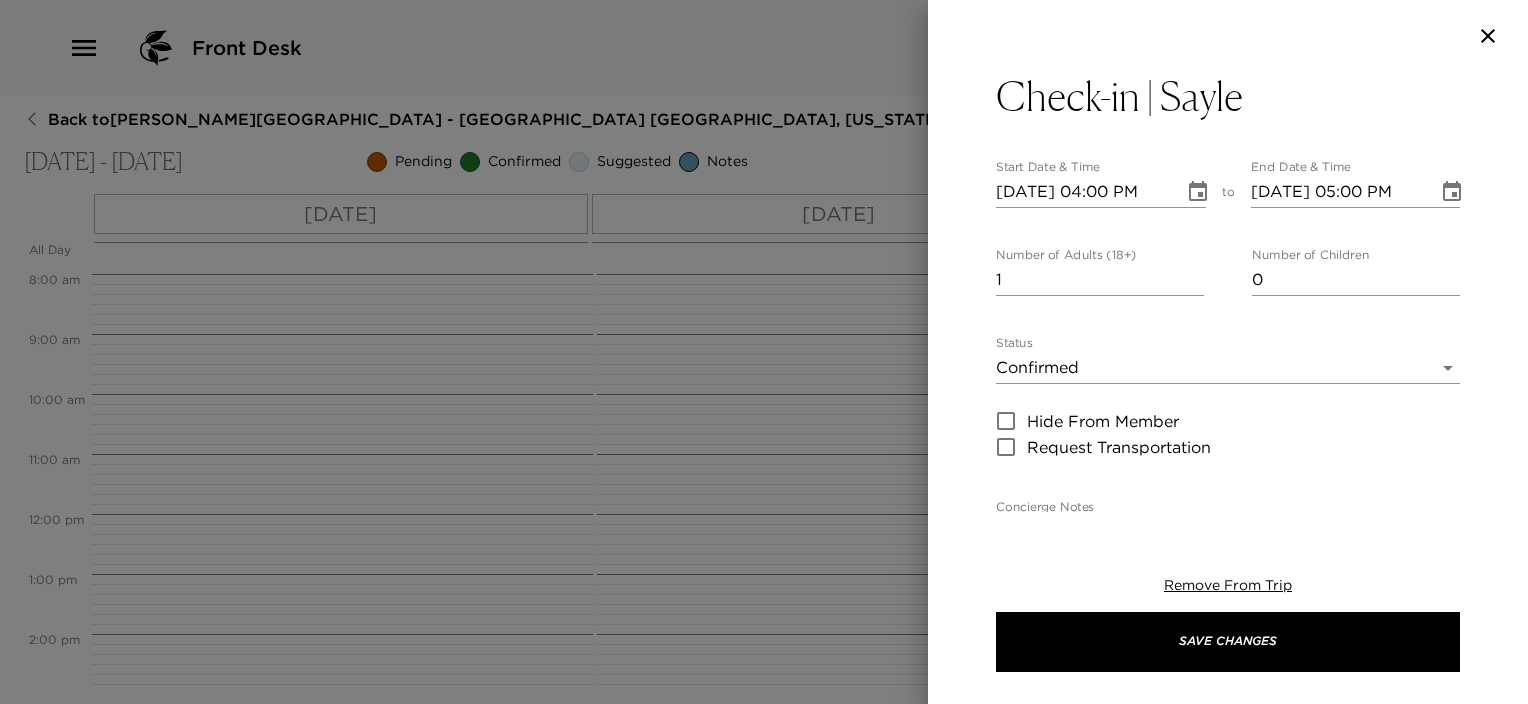 scroll, scrollTop: 41, scrollLeft: 0, axis: vertical 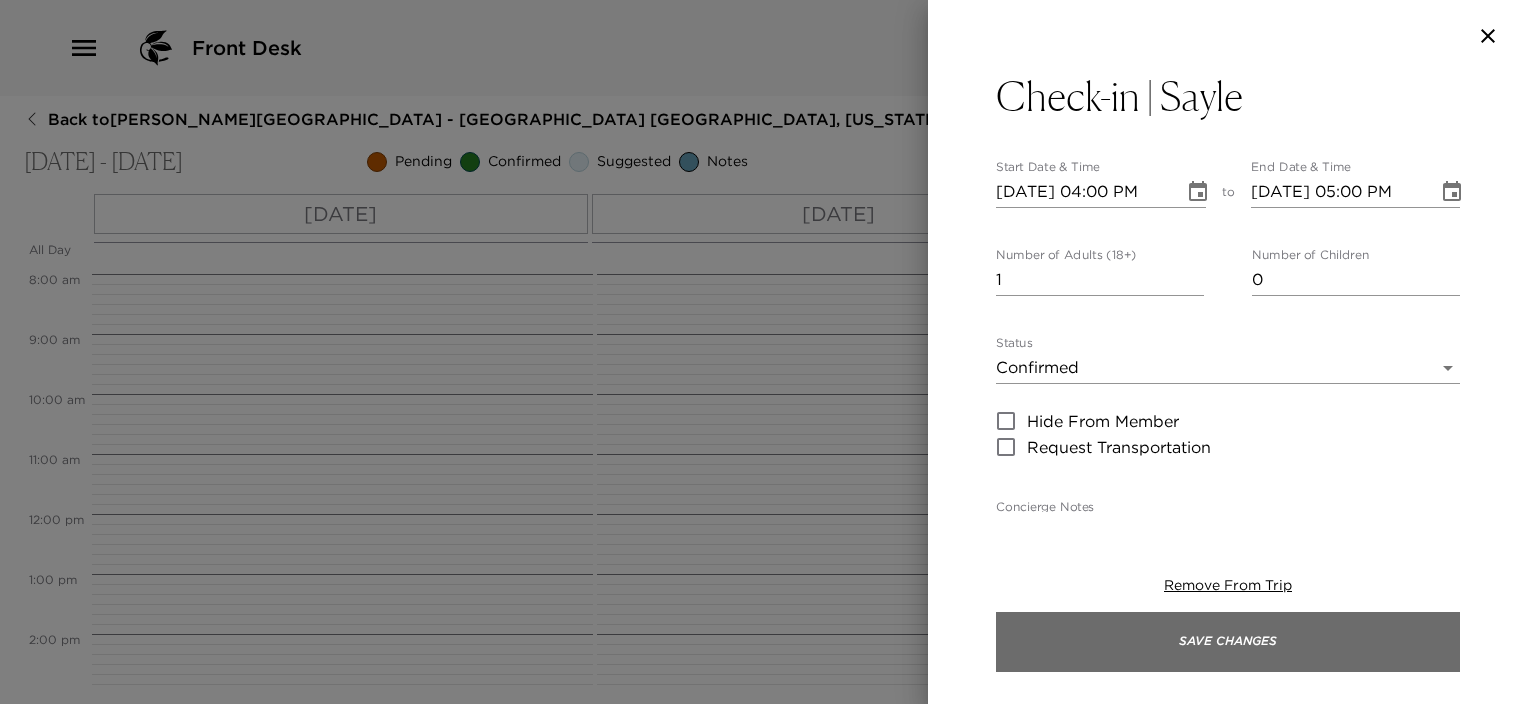 click on "Save Changes" at bounding box center [1228, 642] 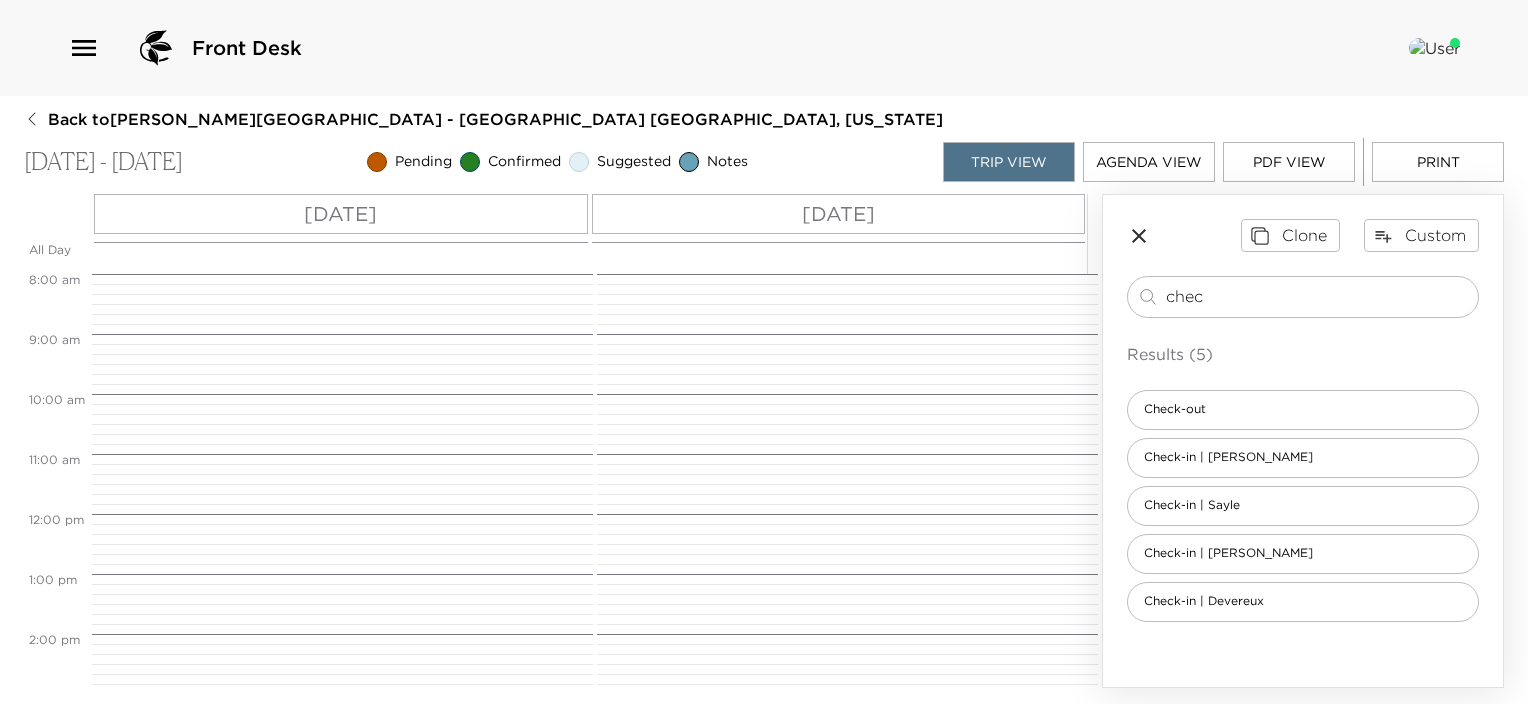 drag, startPoint x: 1278, startPoint y: 296, endPoint x: 1116, endPoint y: 293, distance: 162.02777 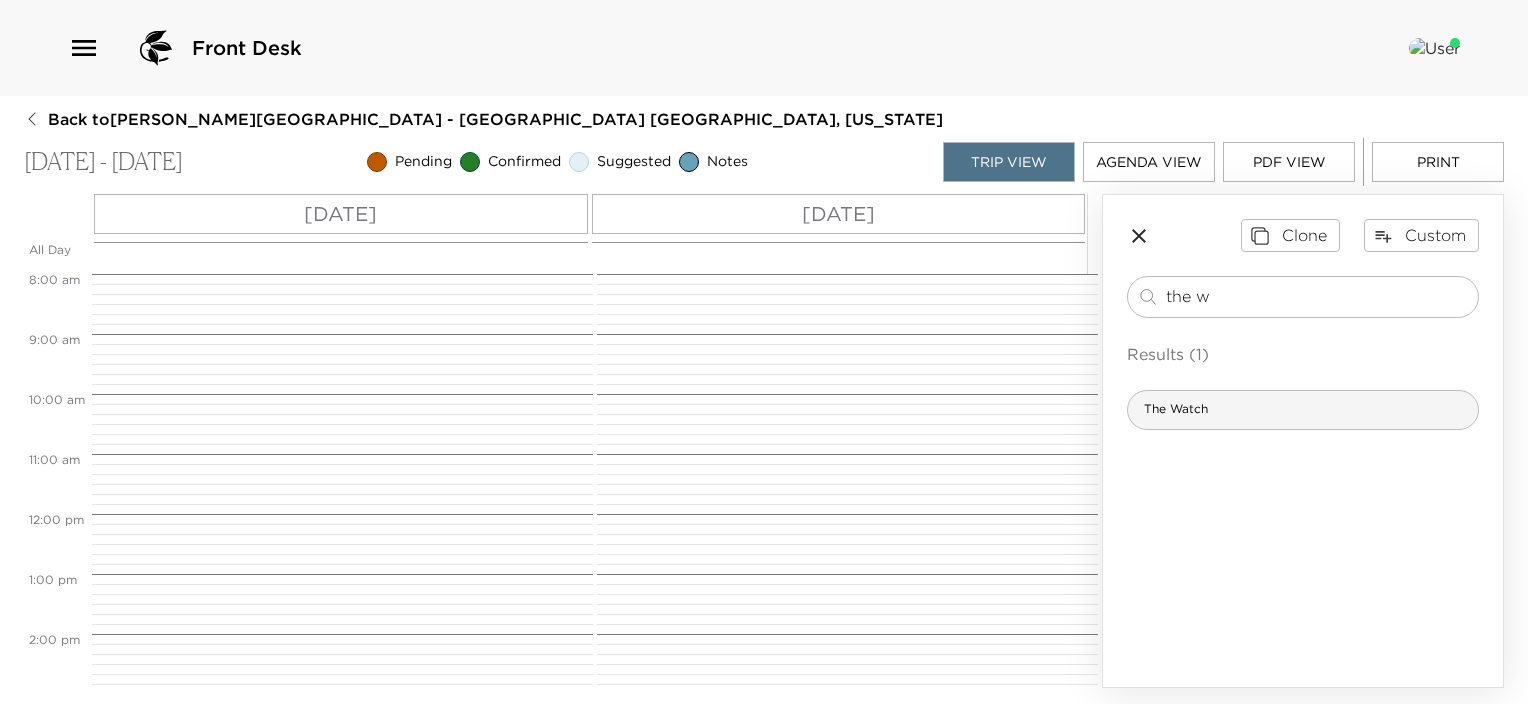 type on "the w" 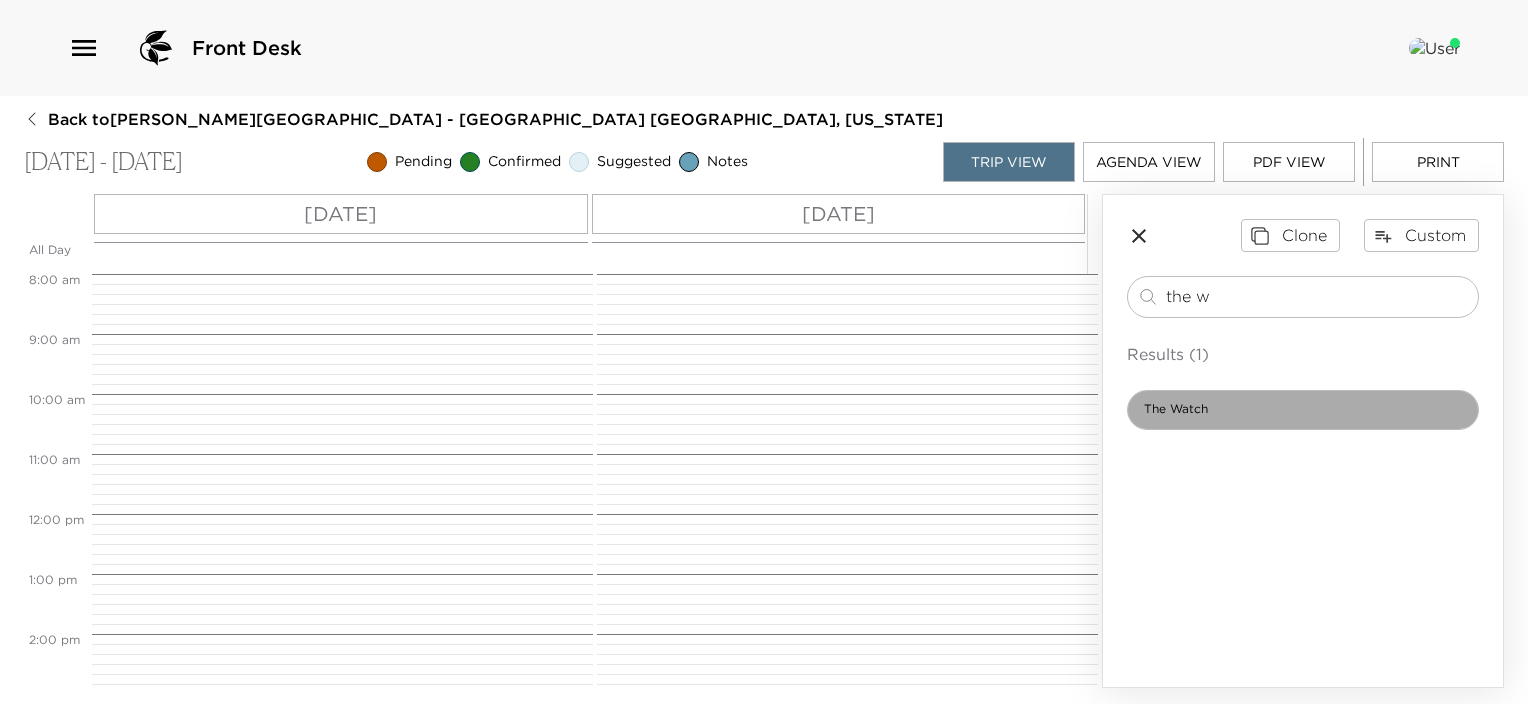 click on "The Watch" at bounding box center [1303, 410] 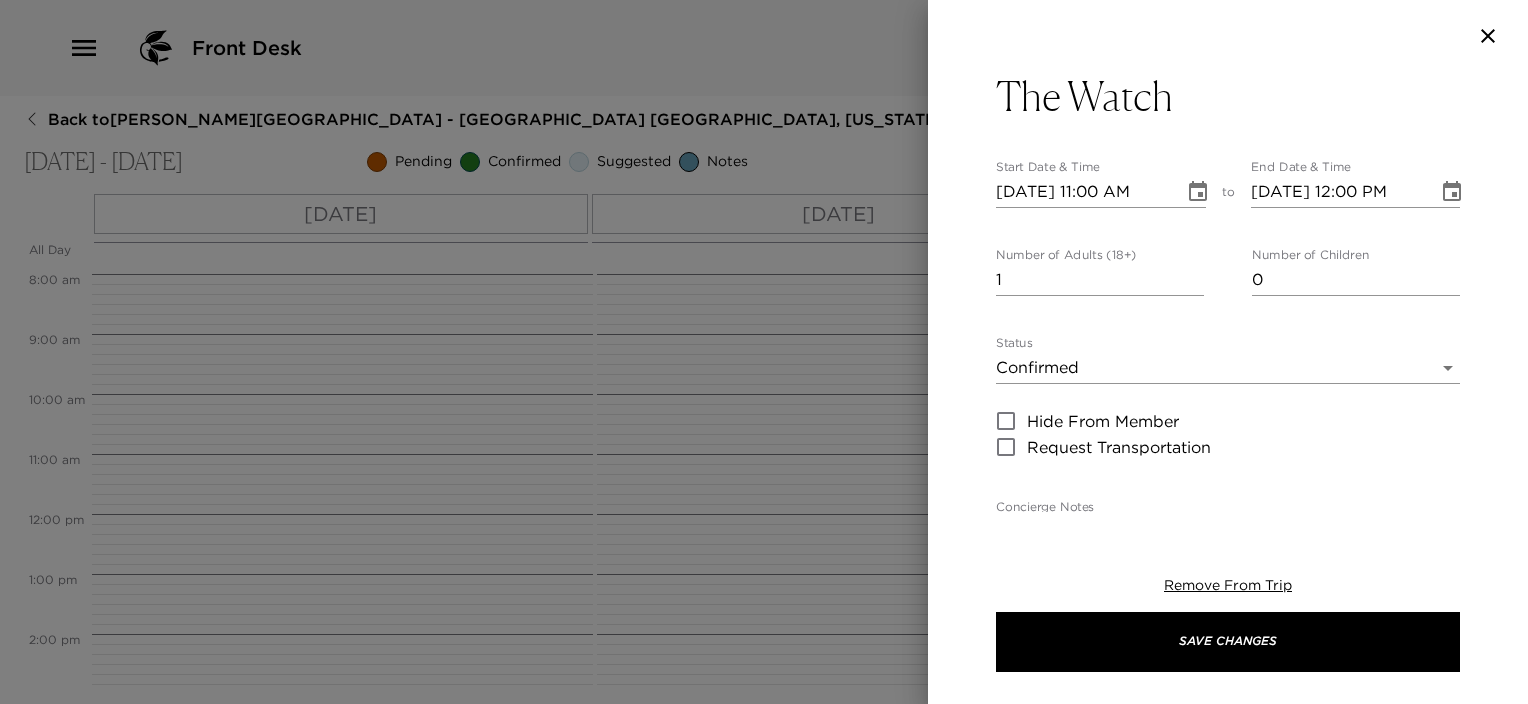 type on "Welcome to The Watch Rooftop
Your culinary introduction to Charleston begins here. Made with locally sourced ingredients, each of our dishes combines Lowcountry tradition with authentic Southern flair at all meals of the day." 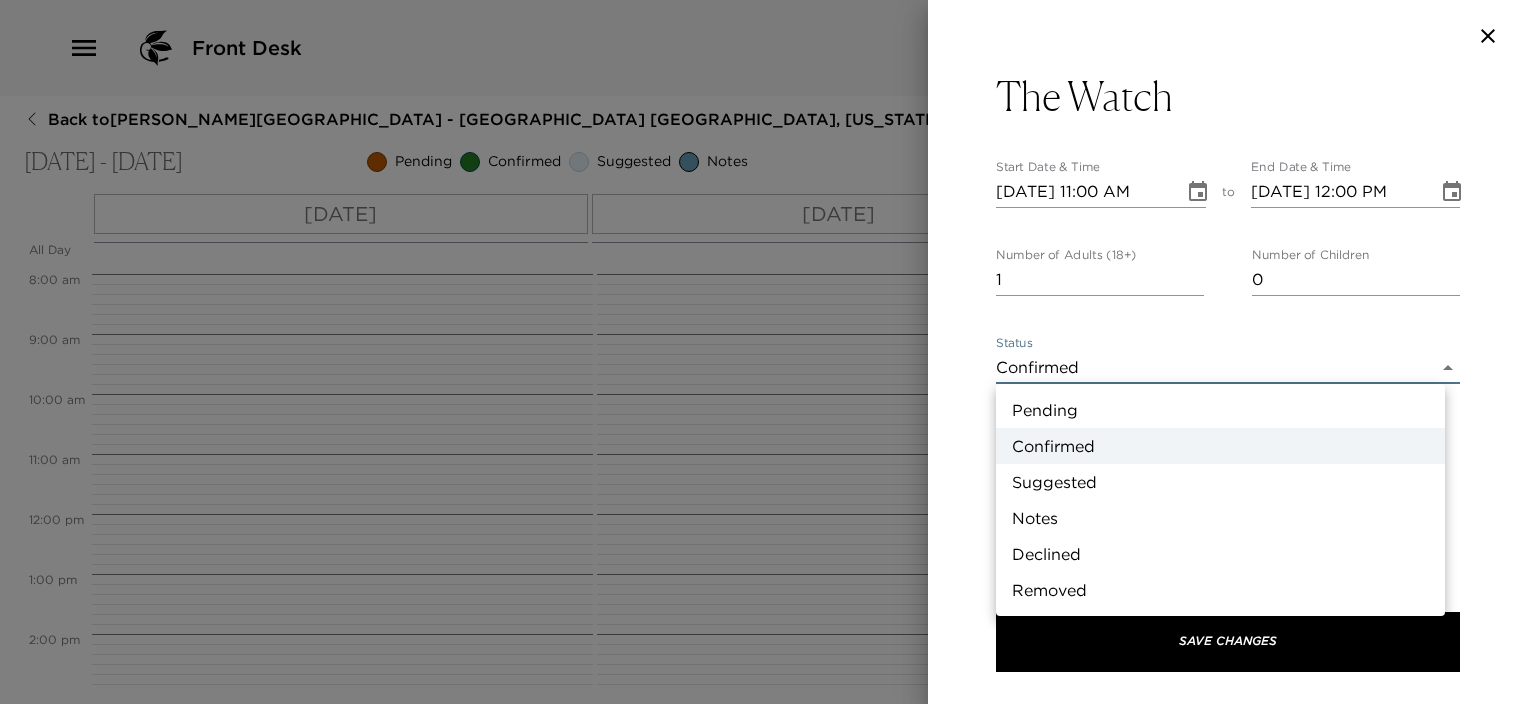 click on "Suggested" at bounding box center (1220, 482) 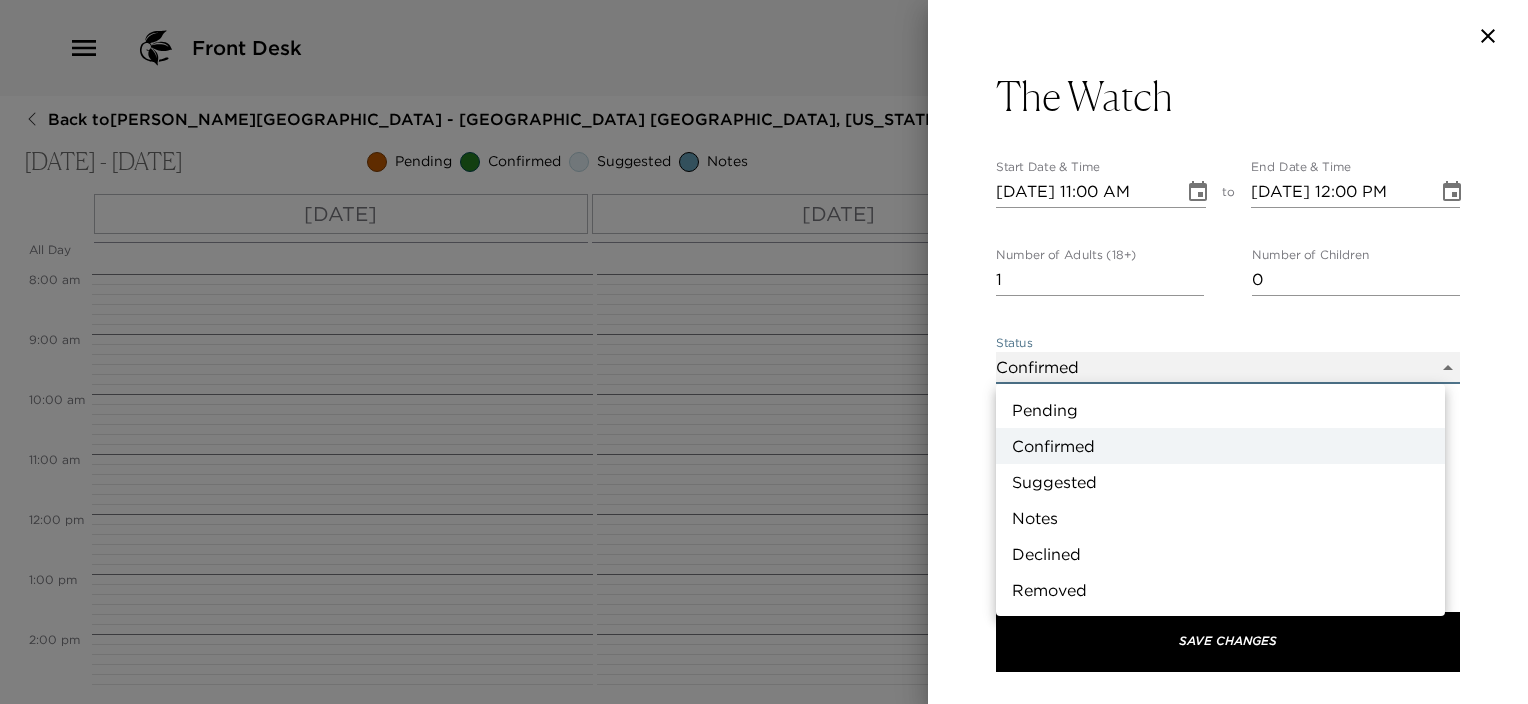 type on "Suggestion" 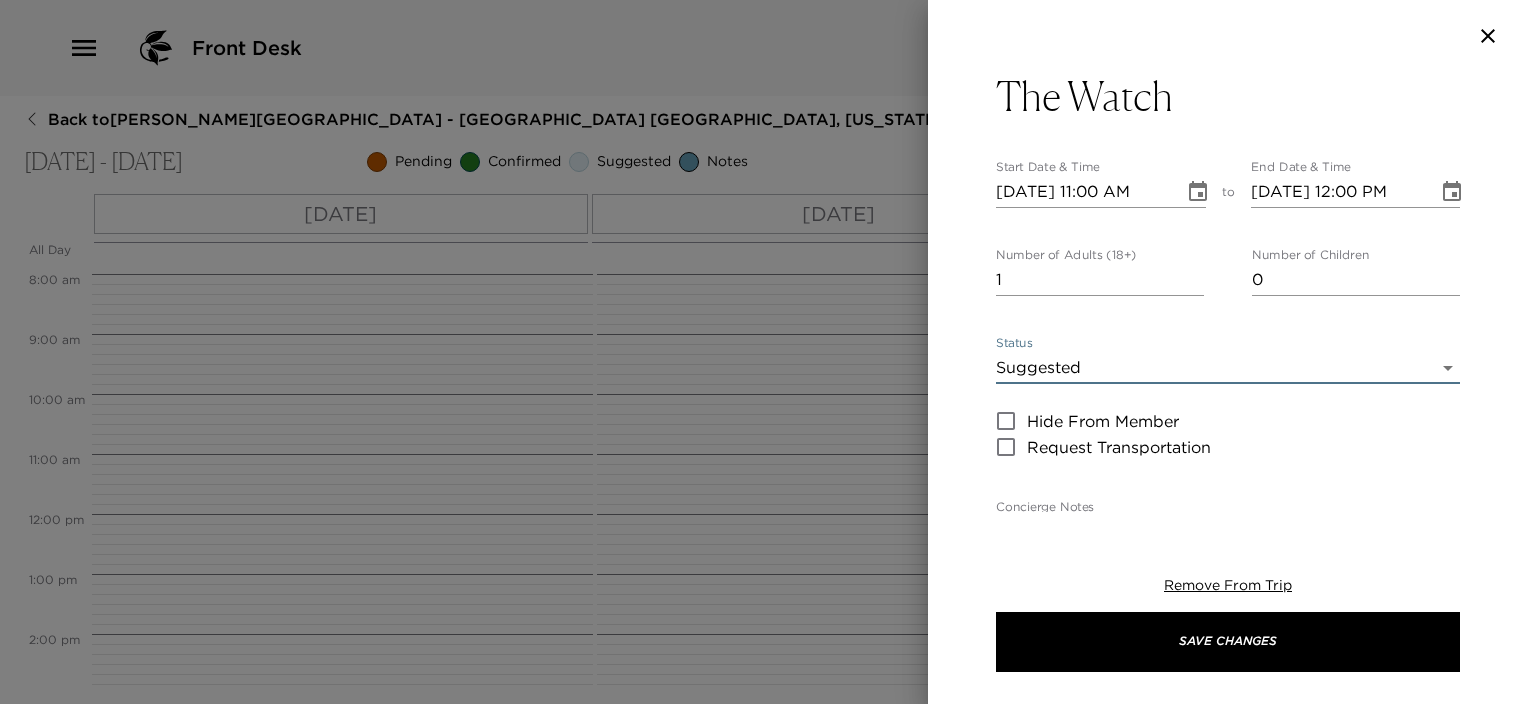 type on "0" 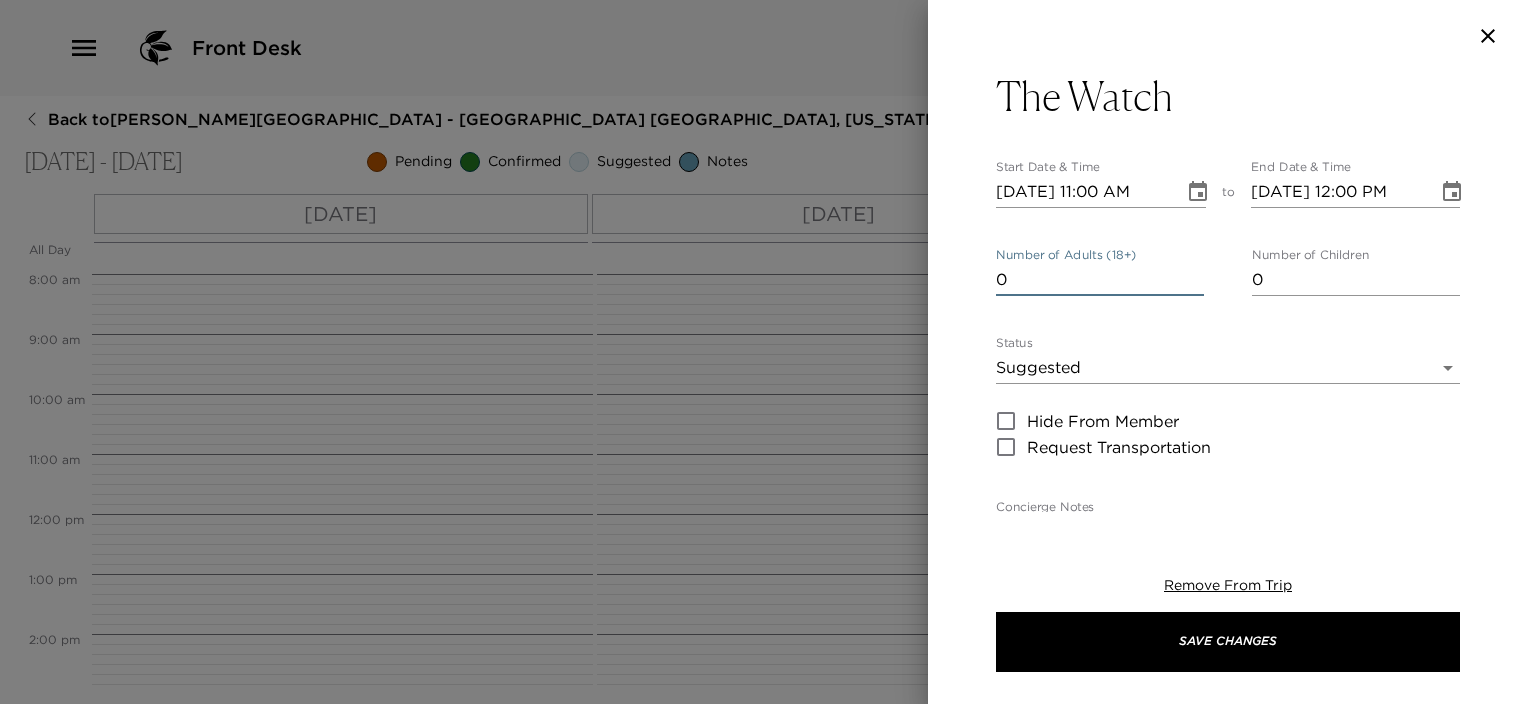 click 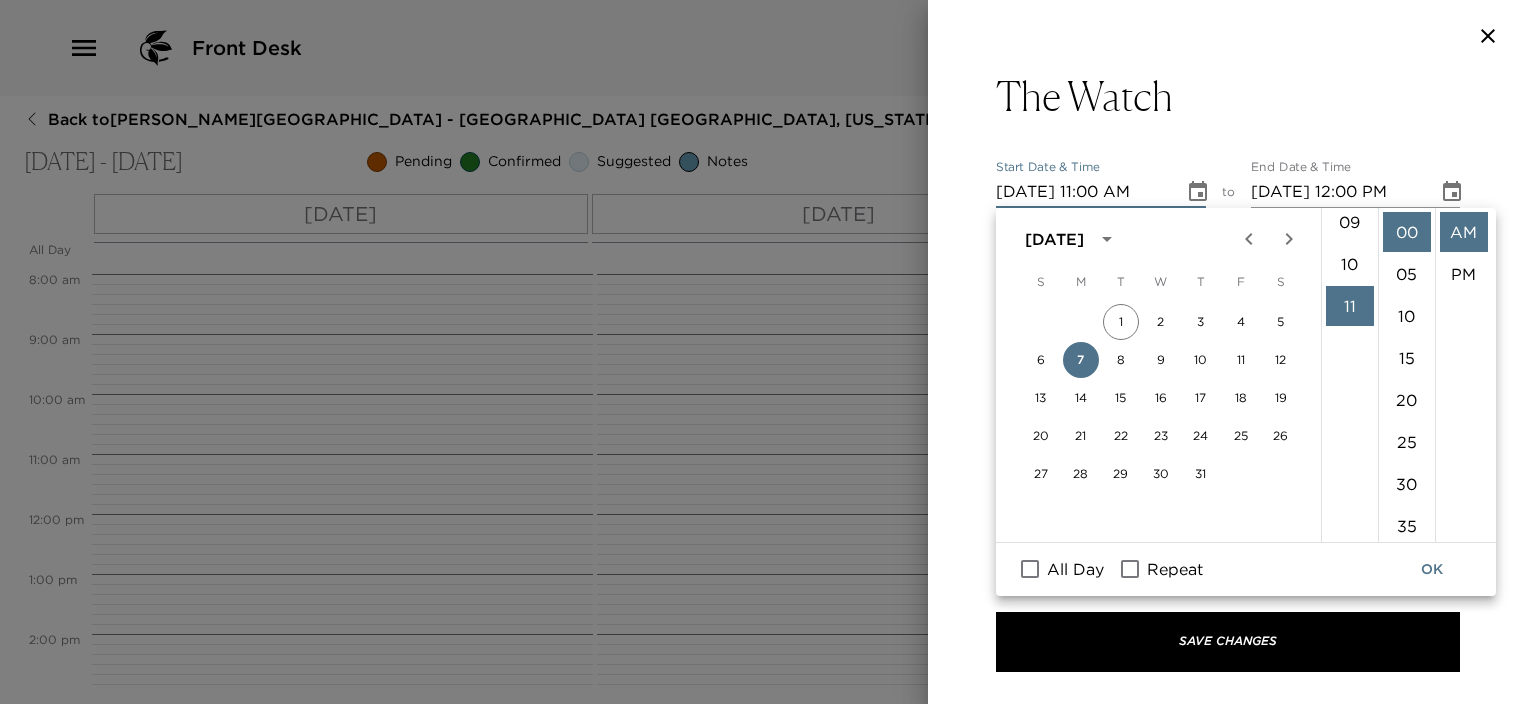 scroll, scrollTop: 361, scrollLeft: 0, axis: vertical 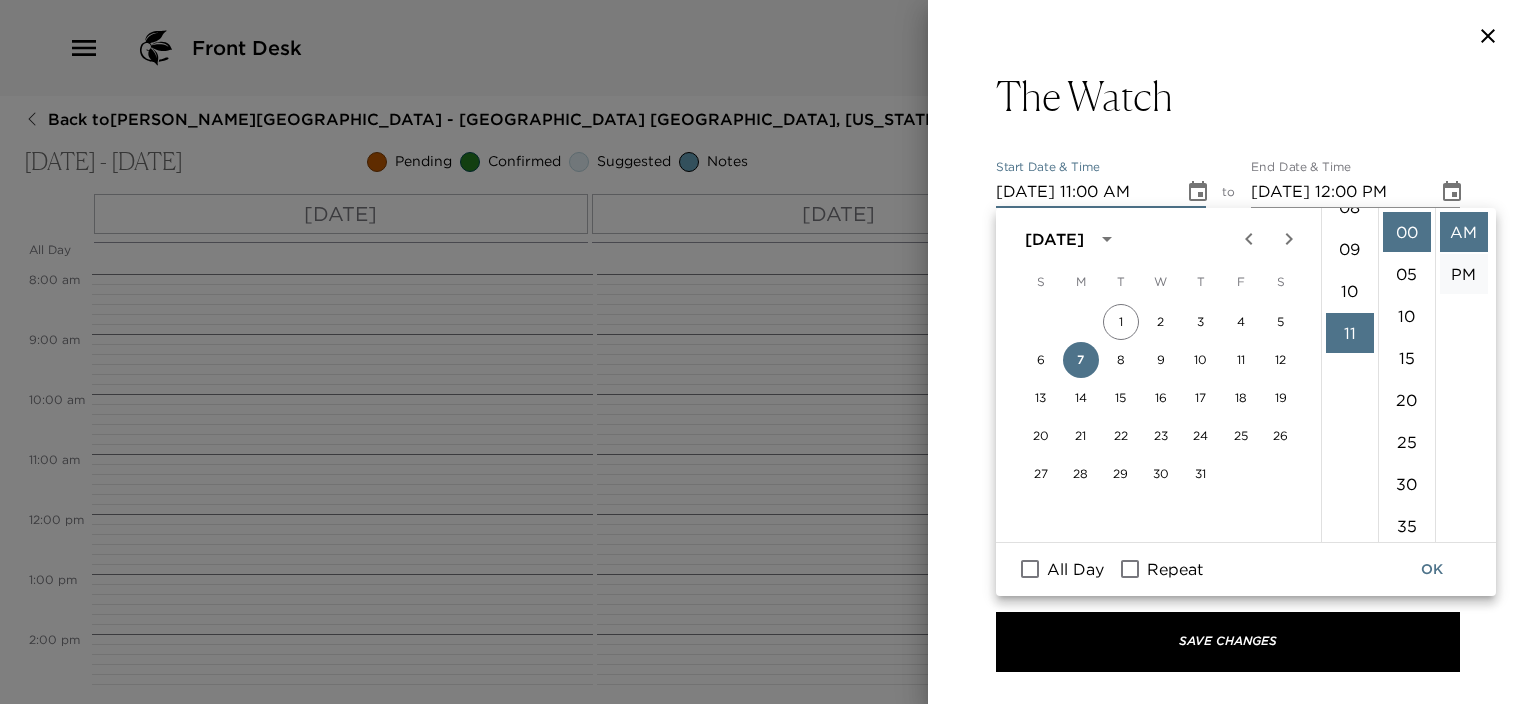 click on "PM" at bounding box center (1464, 274) 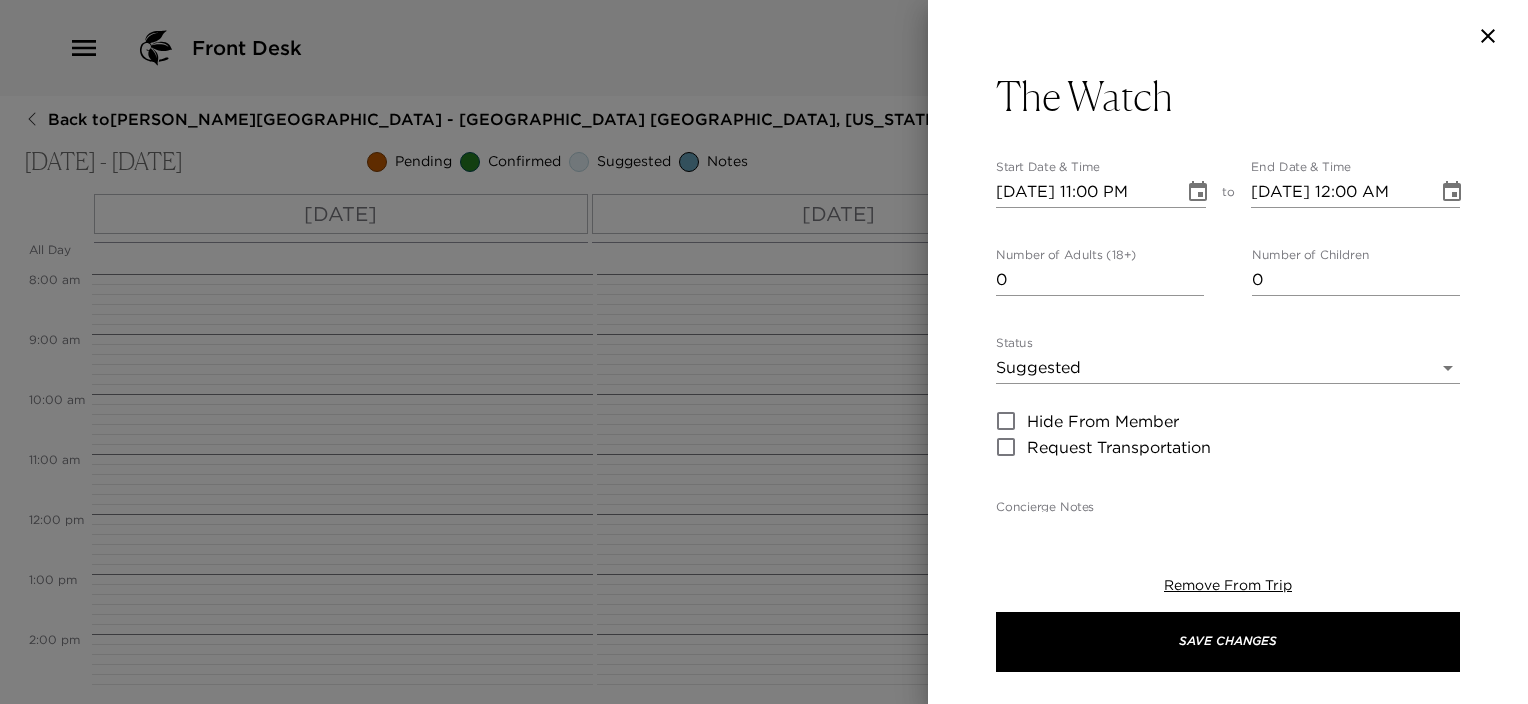 scroll, scrollTop: 41, scrollLeft: 0, axis: vertical 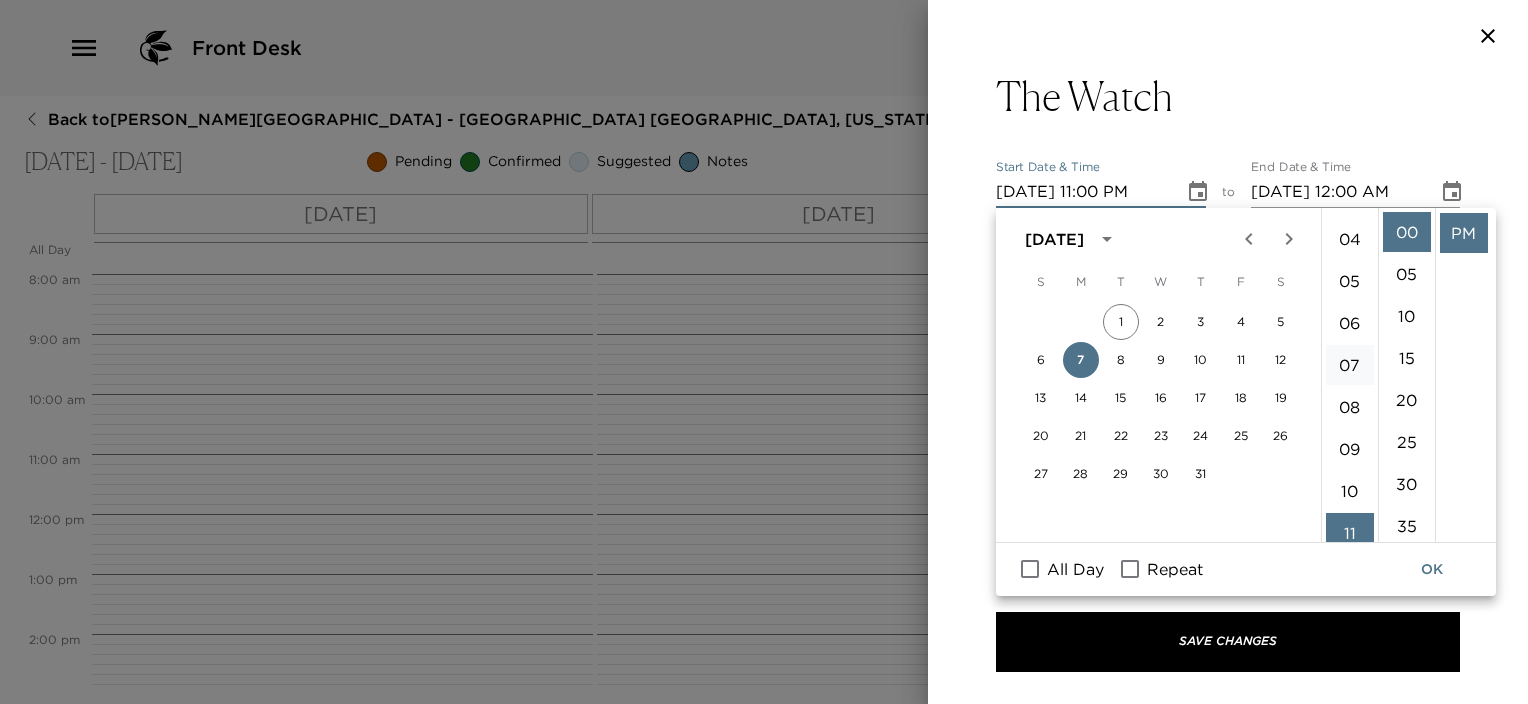 click on "07" at bounding box center [1350, 365] 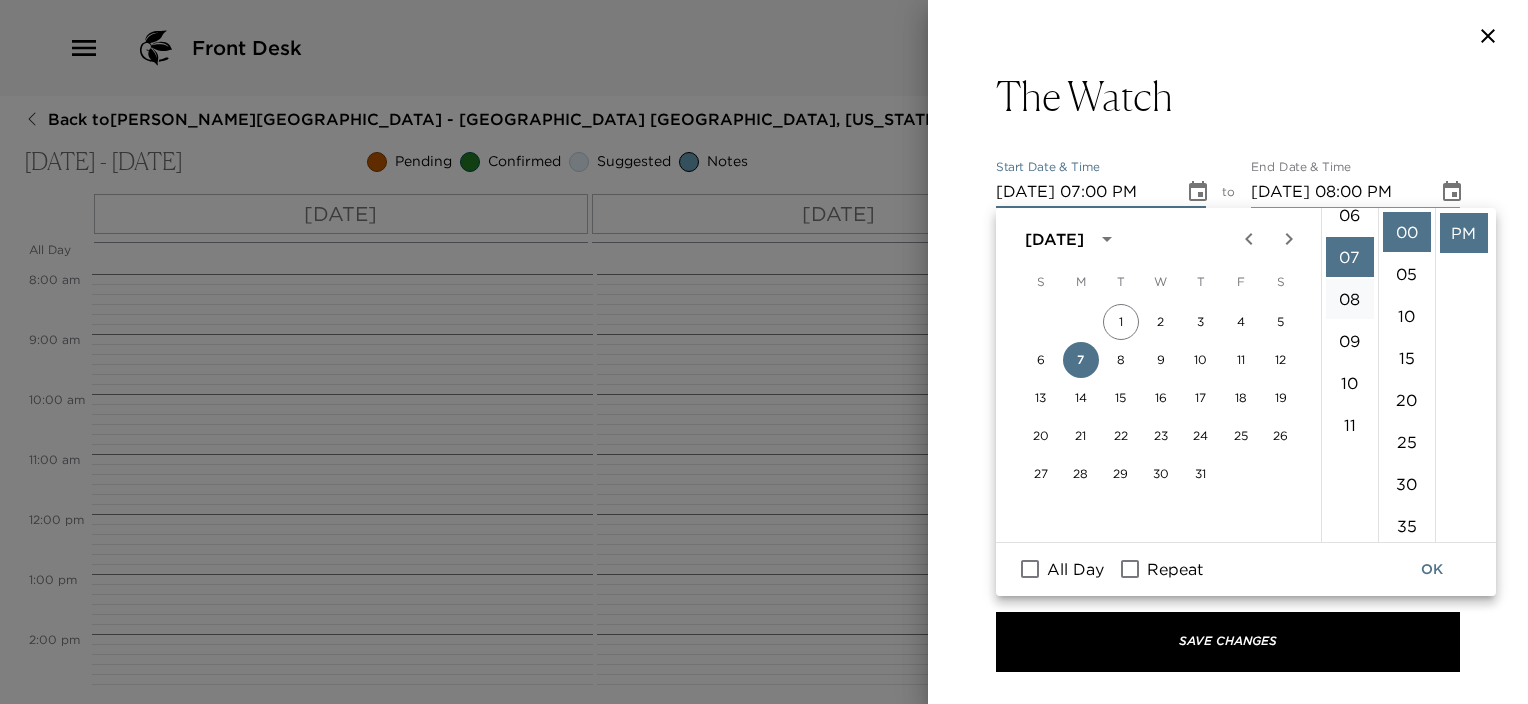 scroll, scrollTop: 294, scrollLeft: 0, axis: vertical 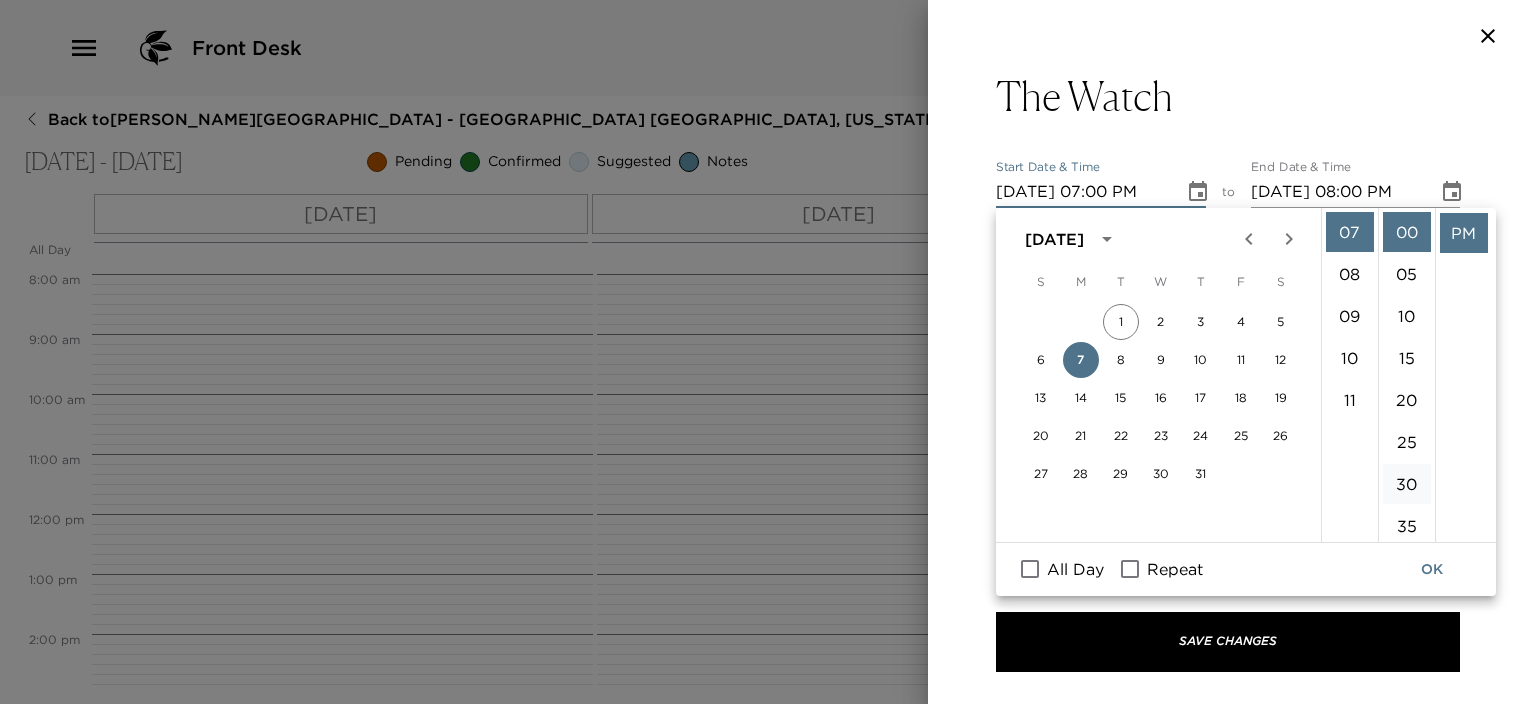 click on "30" at bounding box center (1407, 484) 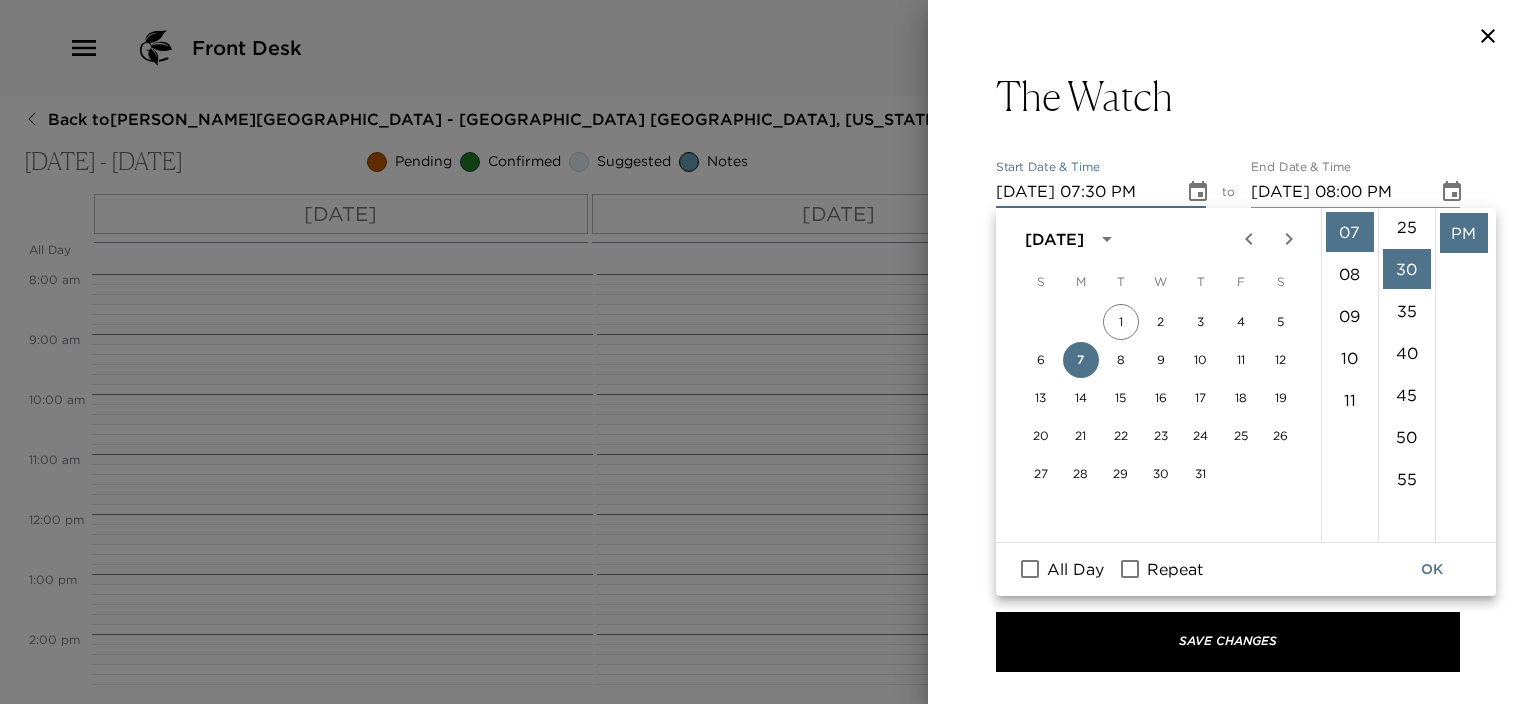 scroll, scrollTop: 252, scrollLeft: 0, axis: vertical 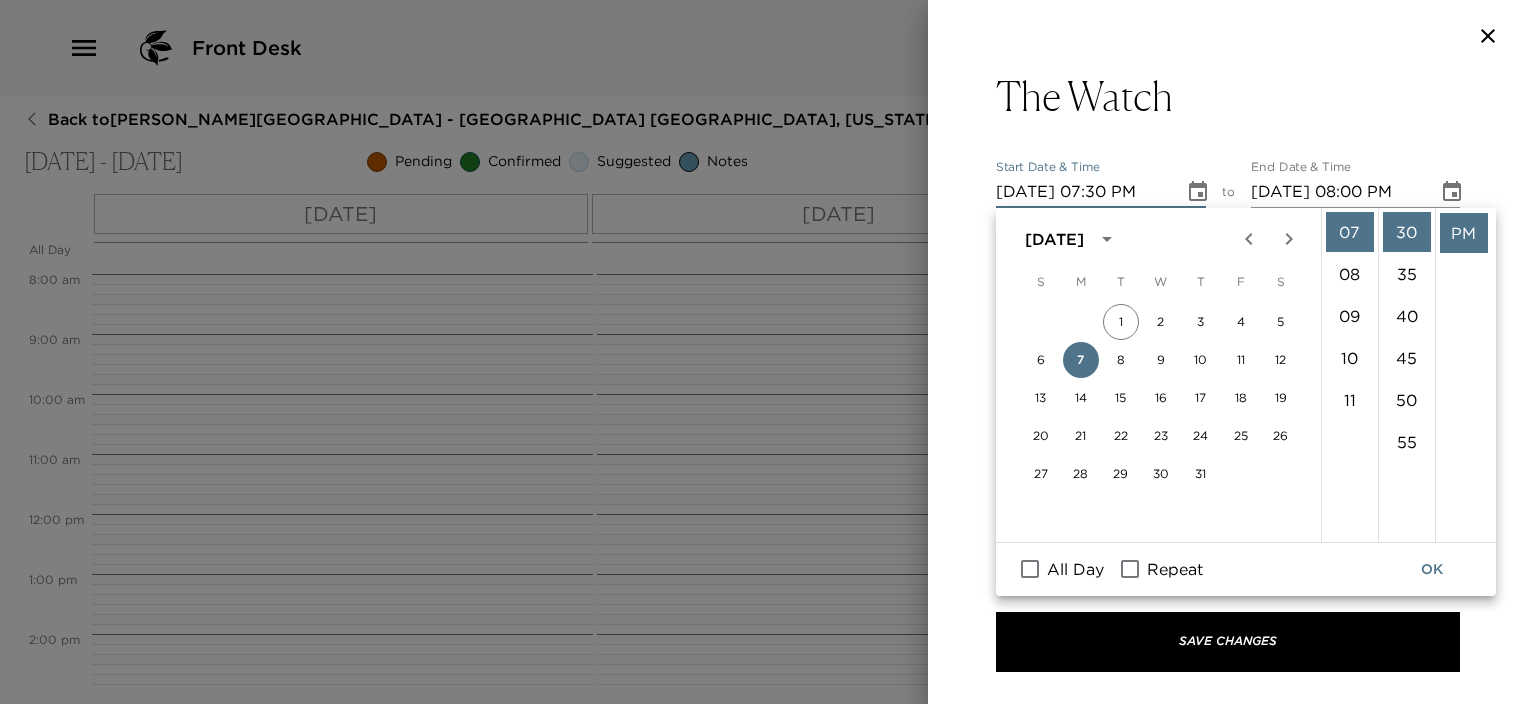 click on "OK" at bounding box center (1432, 569) 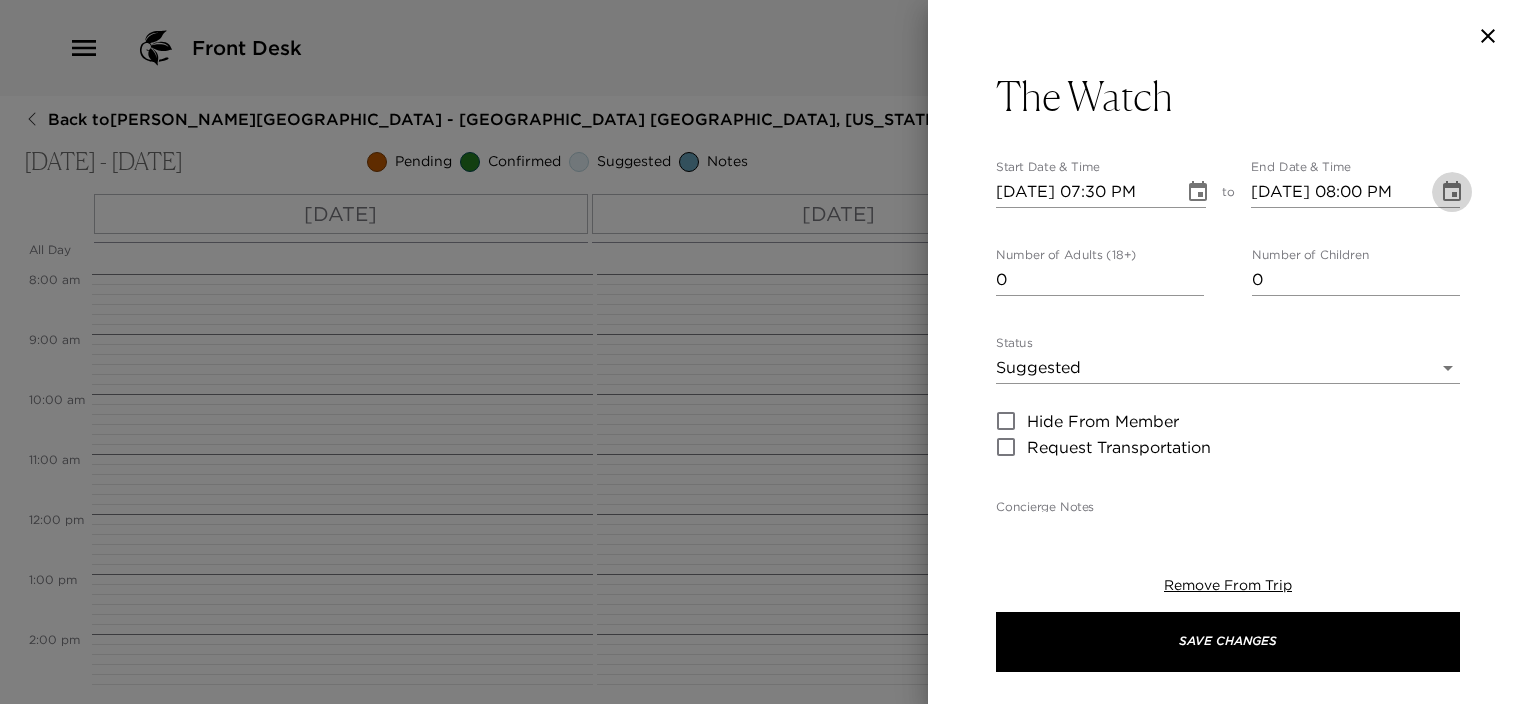 click 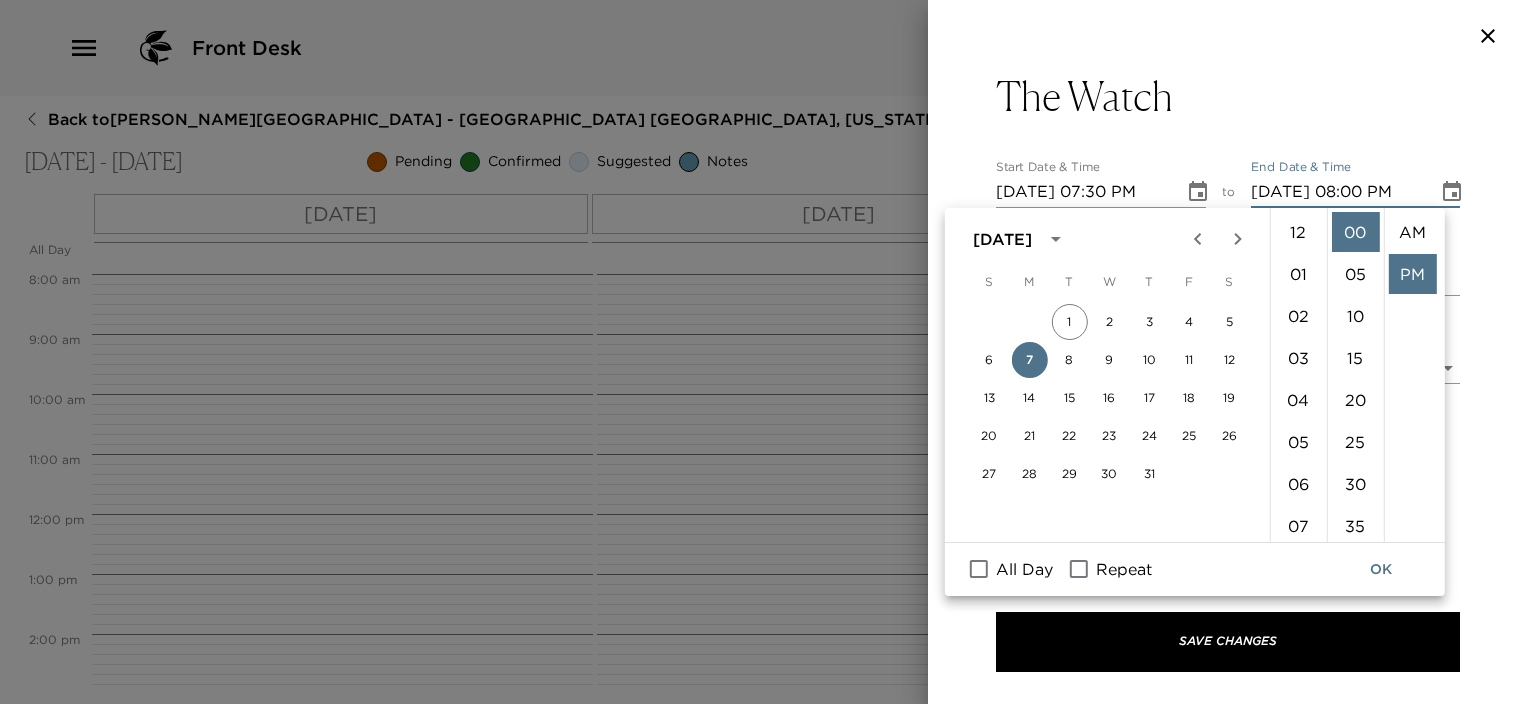 scroll, scrollTop: 336, scrollLeft: 0, axis: vertical 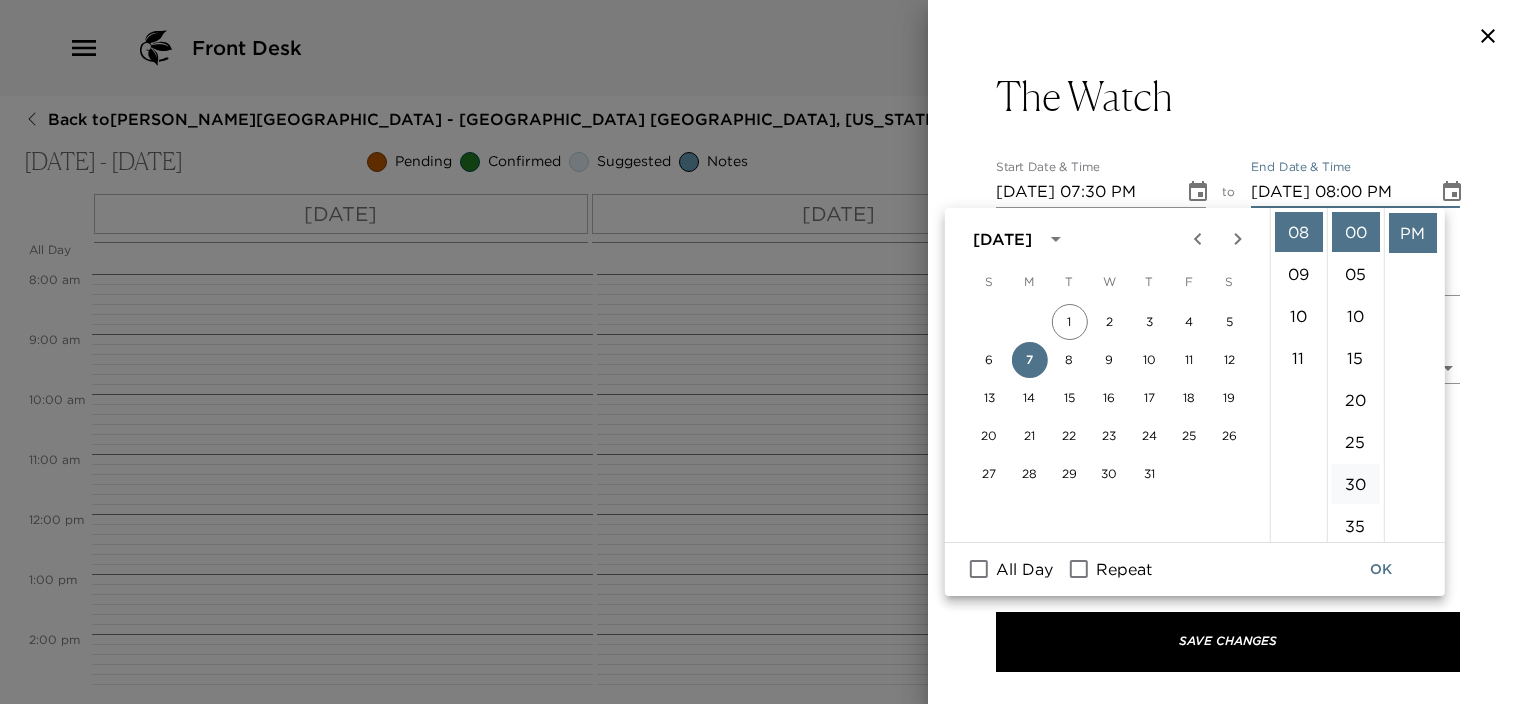 click on "30" at bounding box center (1355, 484) 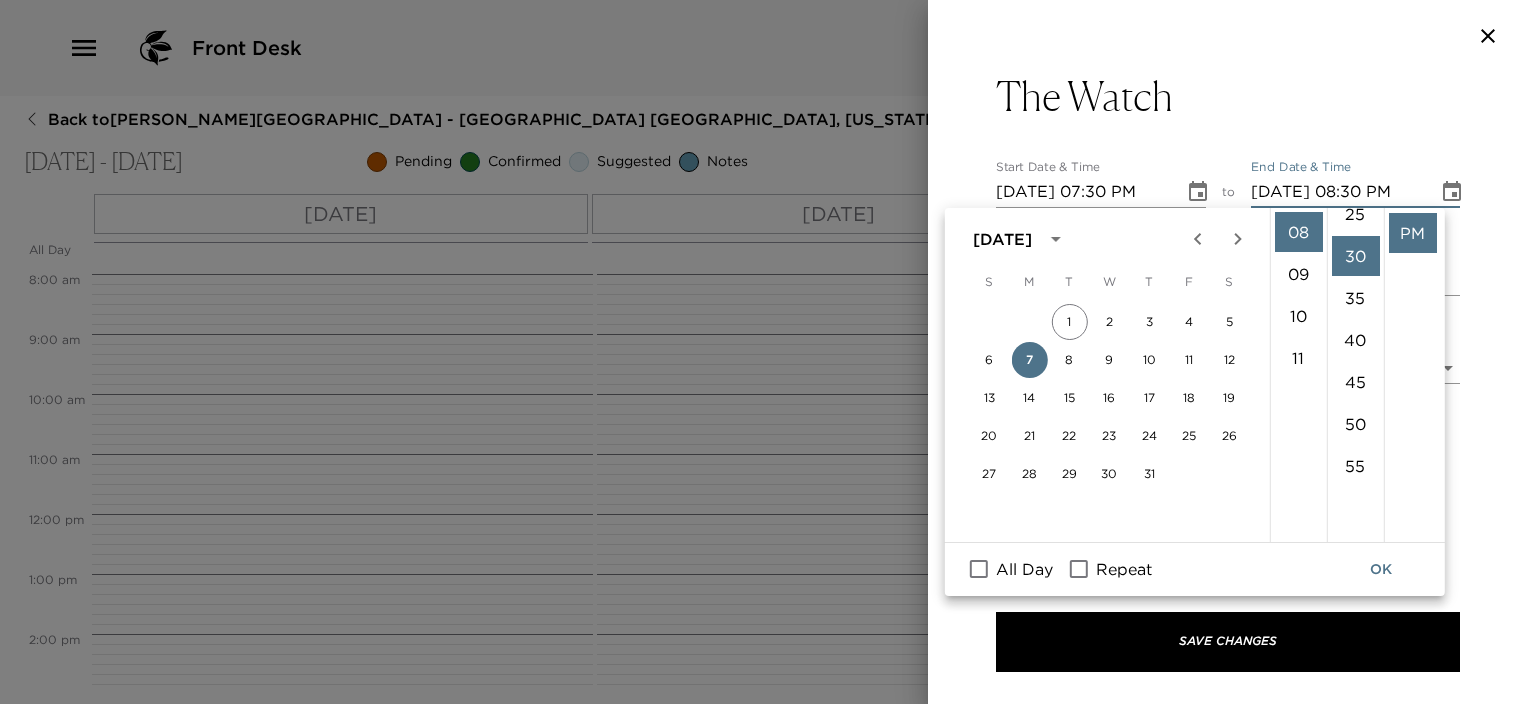 scroll, scrollTop: 252, scrollLeft: 0, axis: vertical 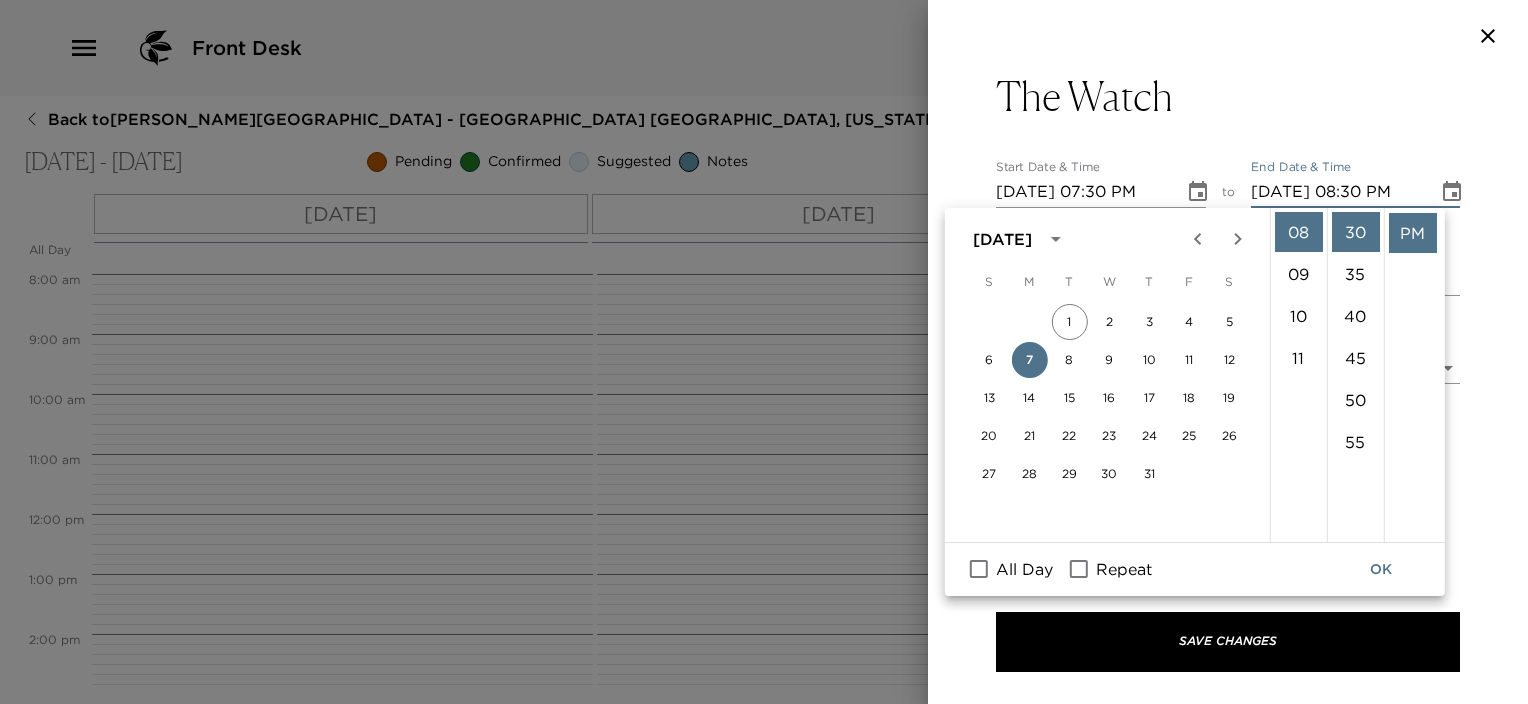 click on "OK" at bounding box center [1381, 569] 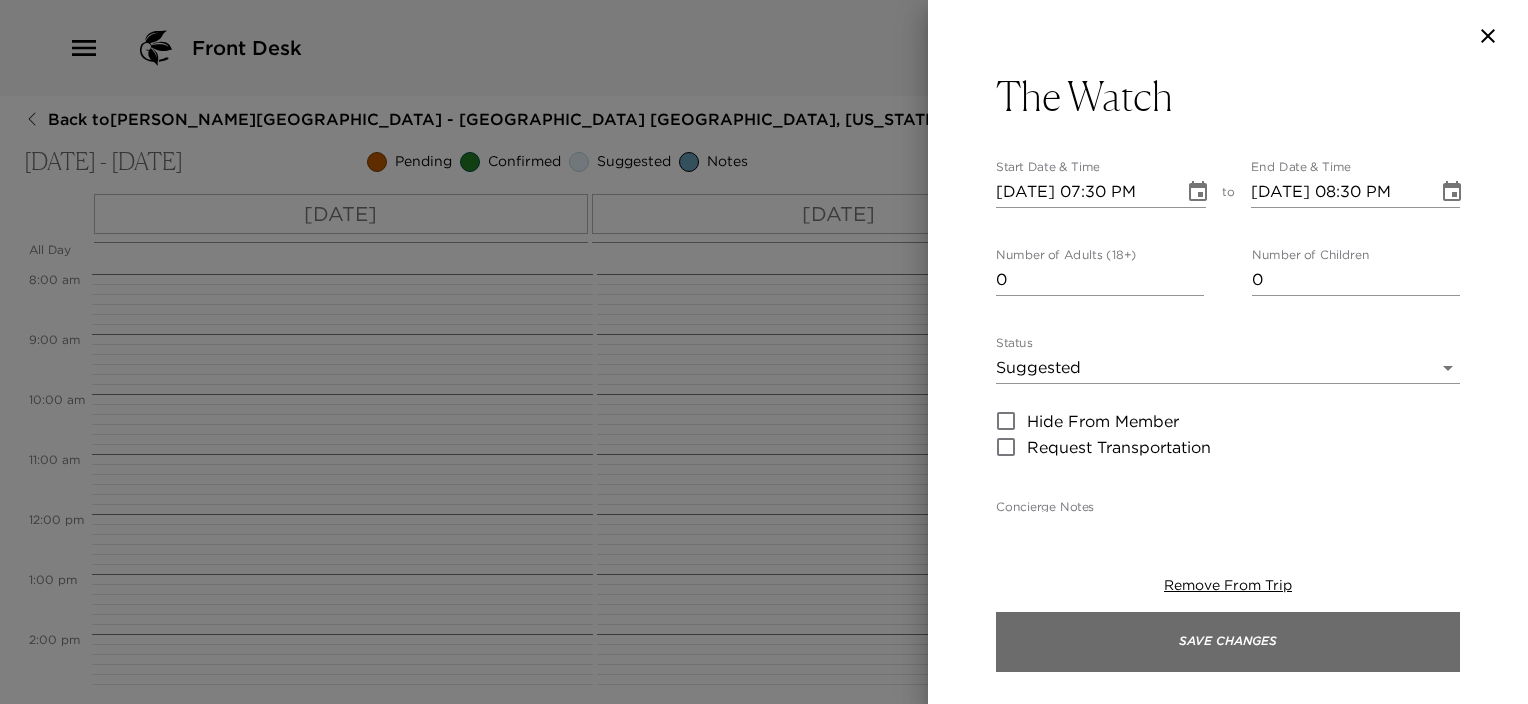 click on "Save Changes" at bounding box center (1228, 642) 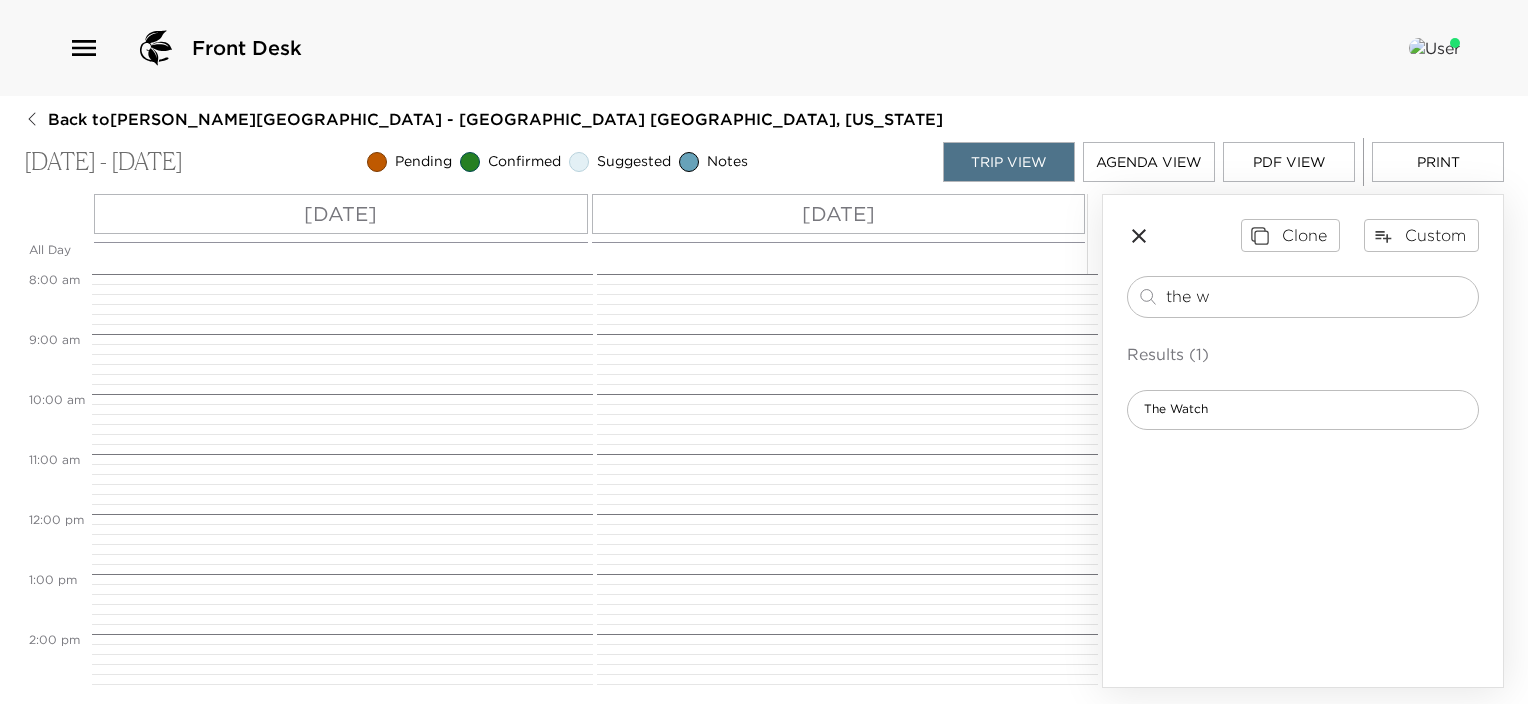 drag, startPoint x: 1284, startPoint y: 292, endPoint x: 1064, endPoint y: 282, distance: 220.22716 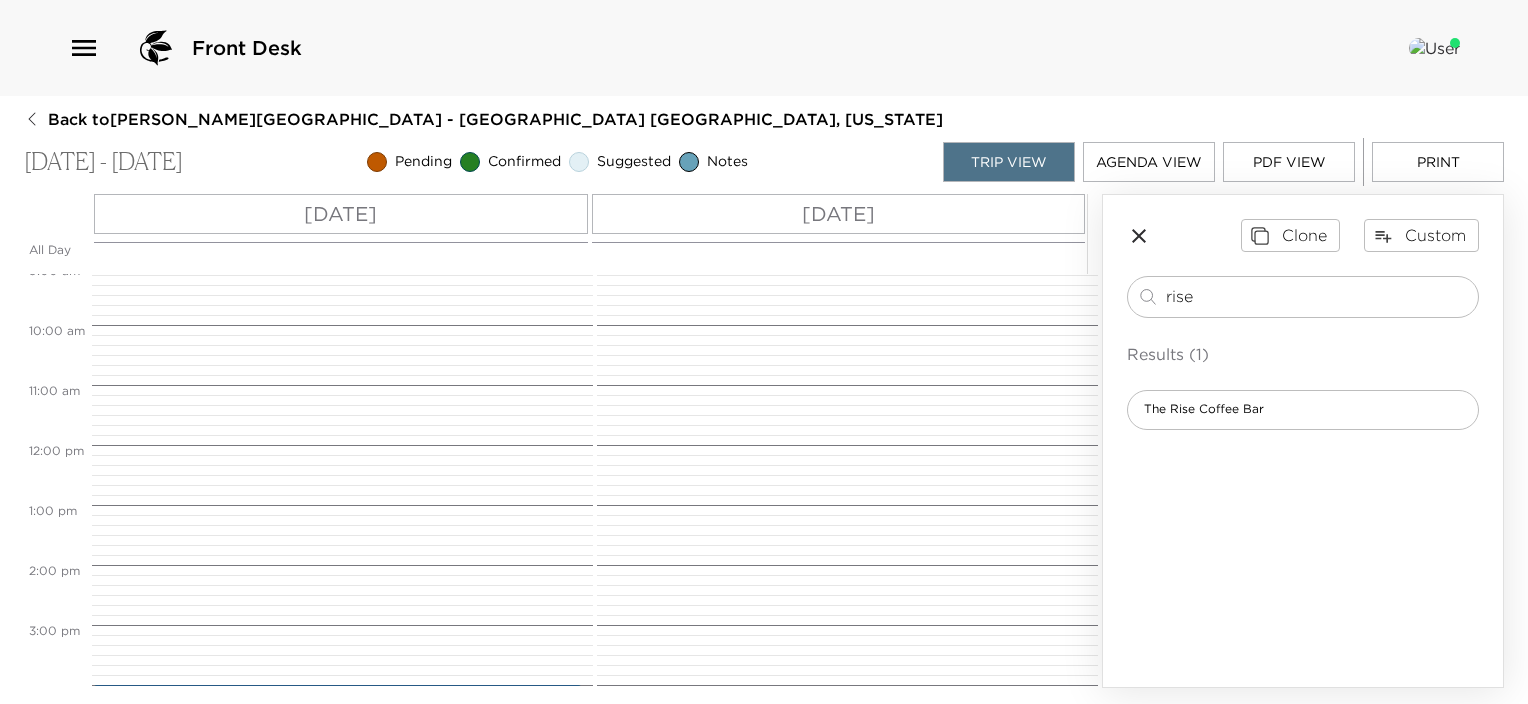 scroll, scrollTop: 580, scrollLeft: 0, axis: vertical 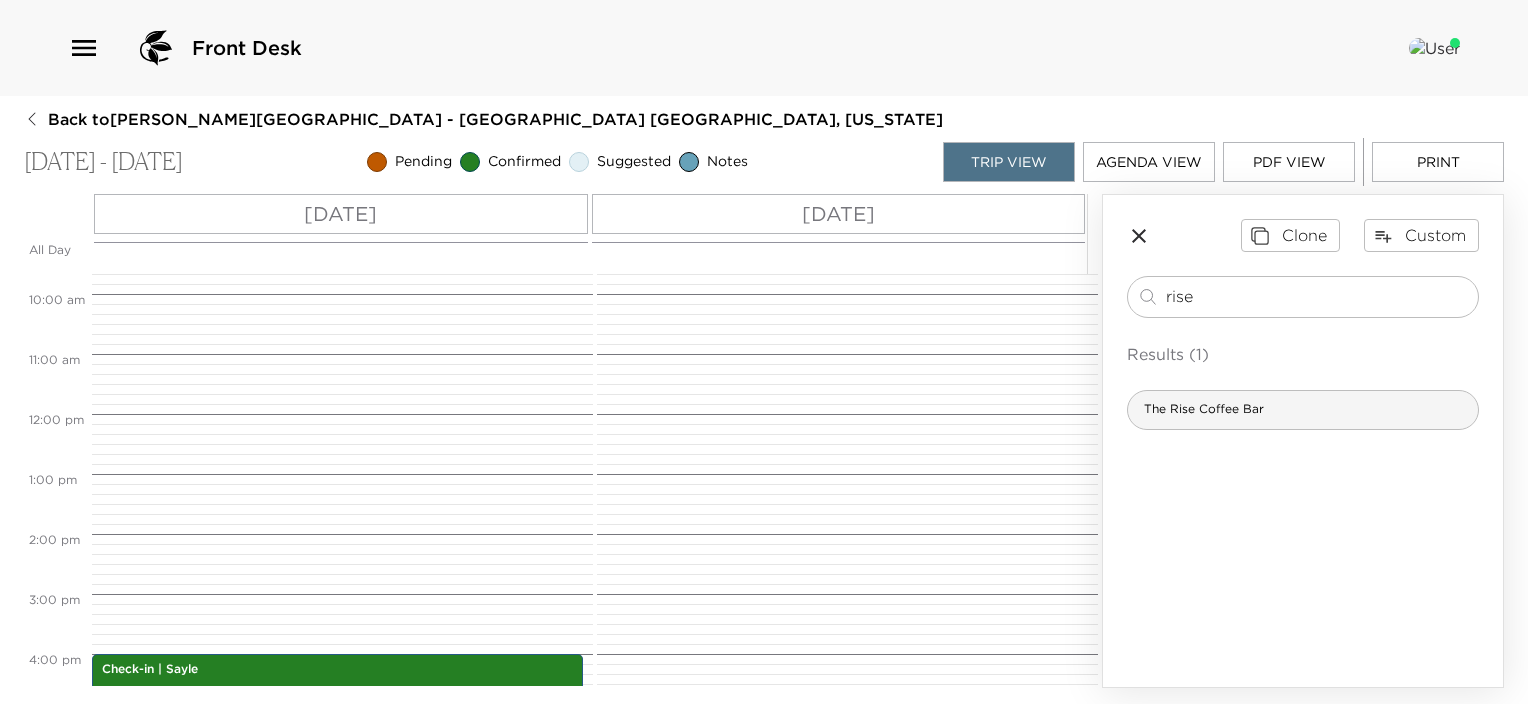 type on "rise" 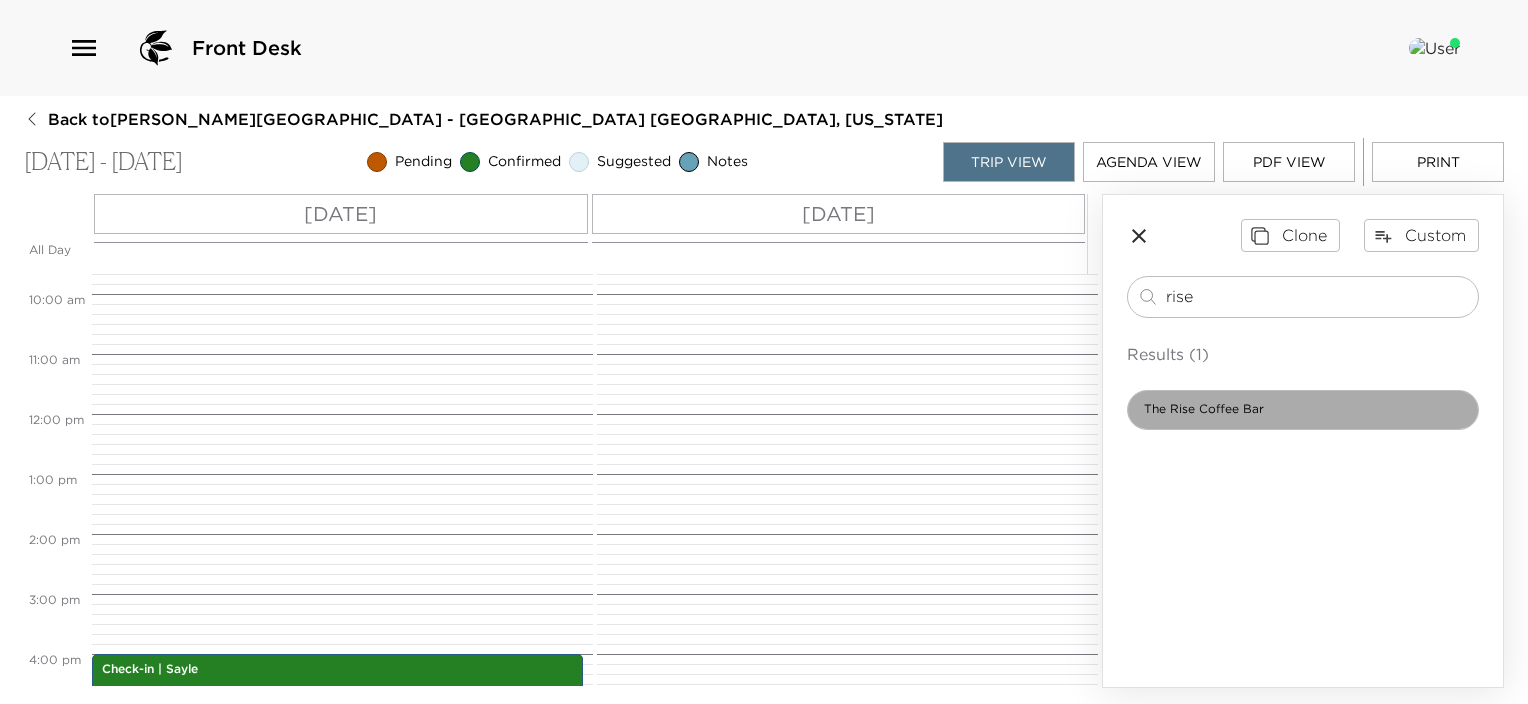 click on "The Rise Coffee Bar" at bounding box center (1303, 410) 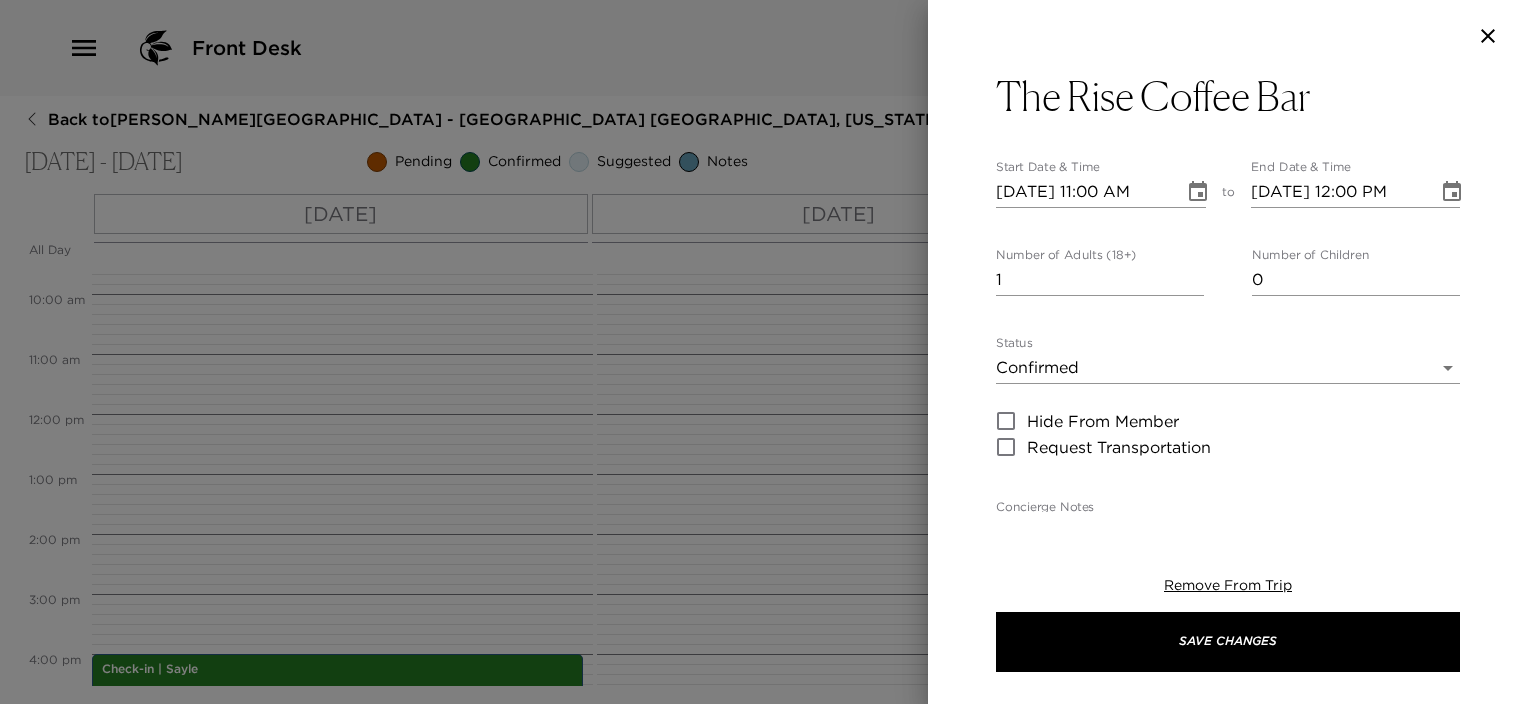 type on "This airy, European-style coffee shop offers classic brews and unique seasonal sips, making it a must-visit for anyone seeking the best coffee in Charleston. Additionally, The Rise Coffee Bar serves freshly made juices and pastries, creating the perfect setting for a quick catch-up or a refreshing start to your day." 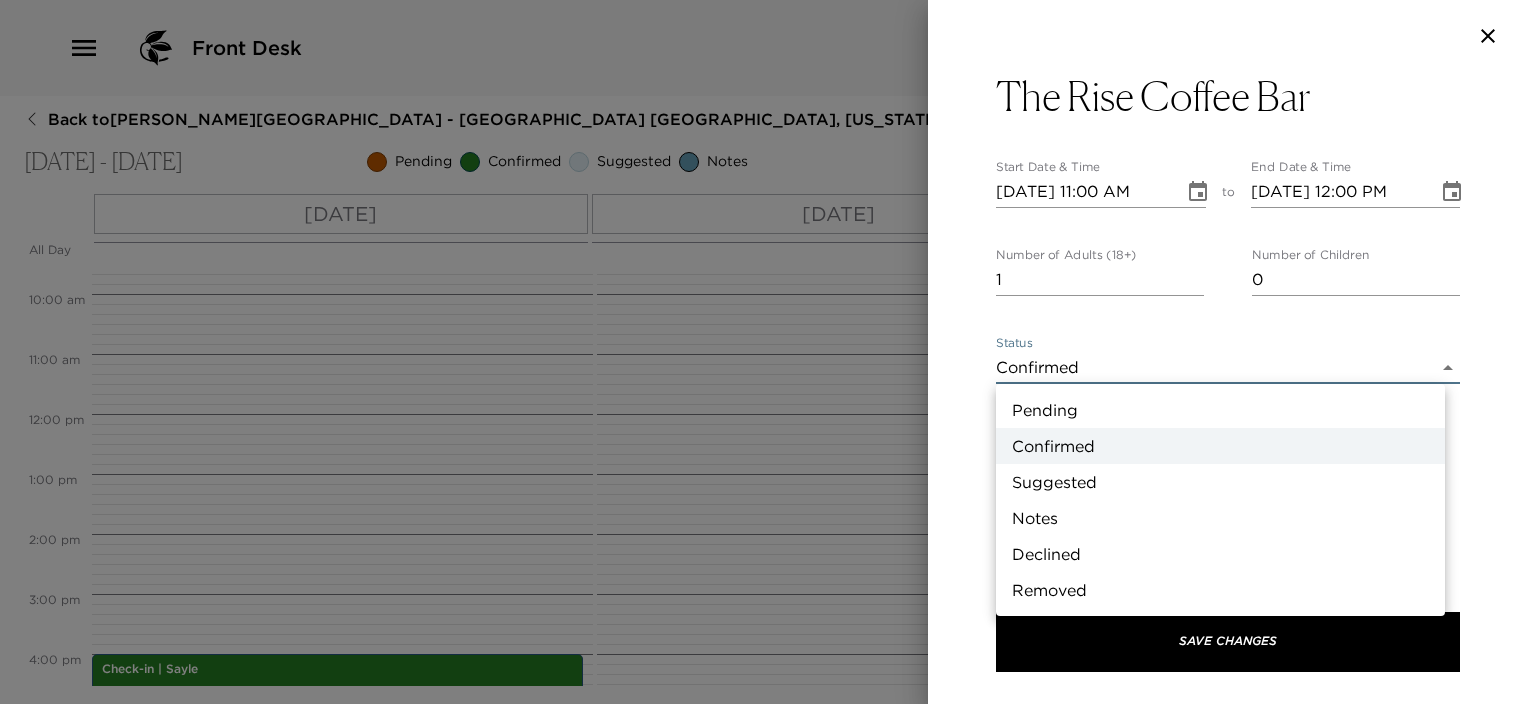 click on "Suggested" at bounding box center [1220, 482] 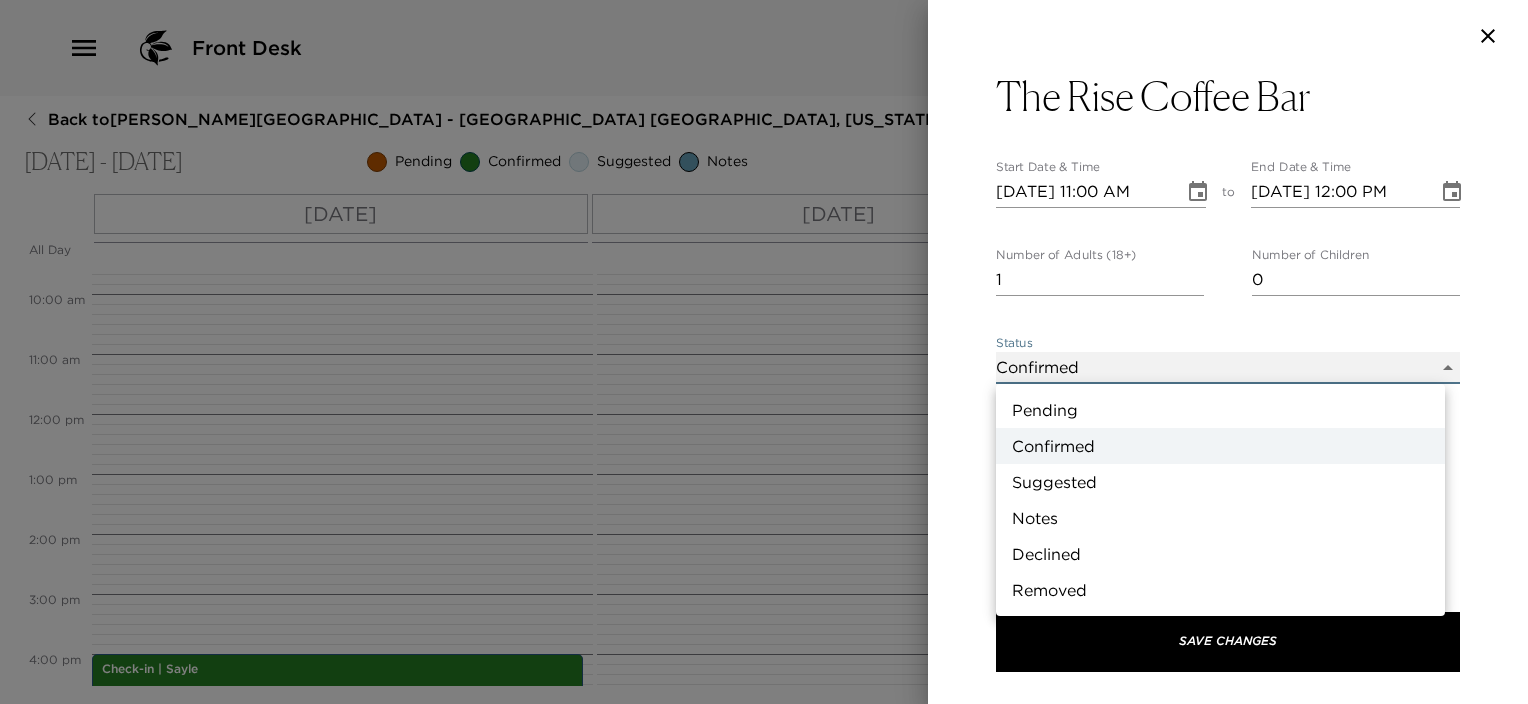 type on "Suggestion" 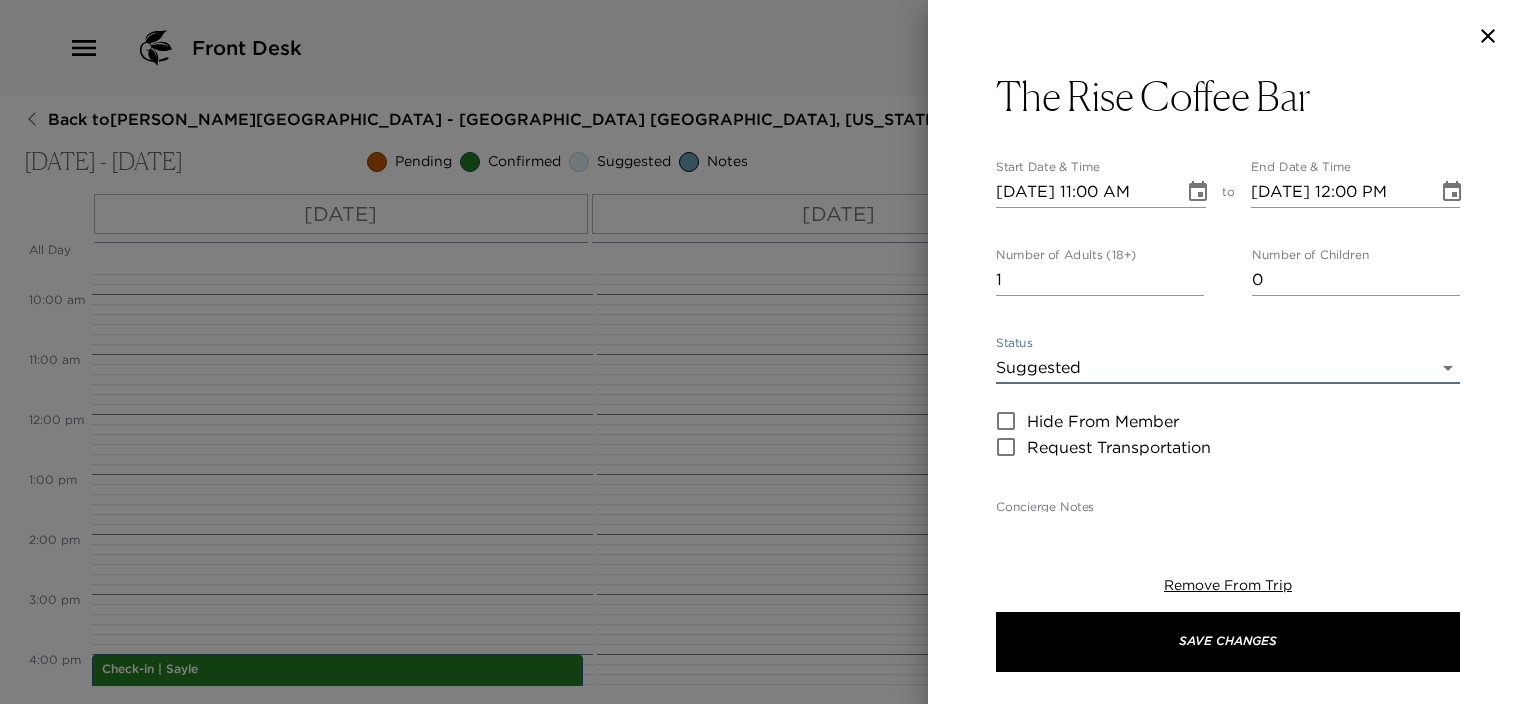 click 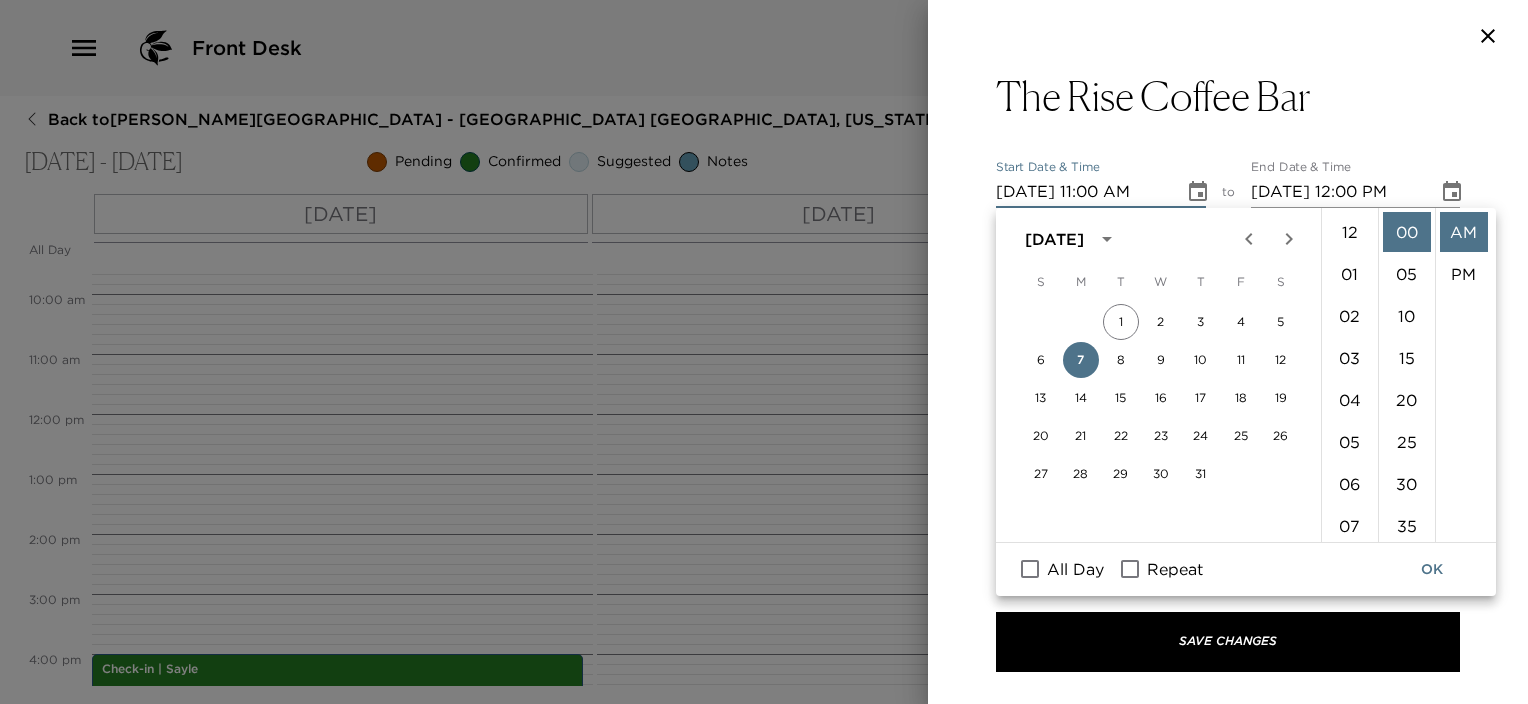 scroll, scrollTop: 461, scrollLeft: 0, axis: vertical 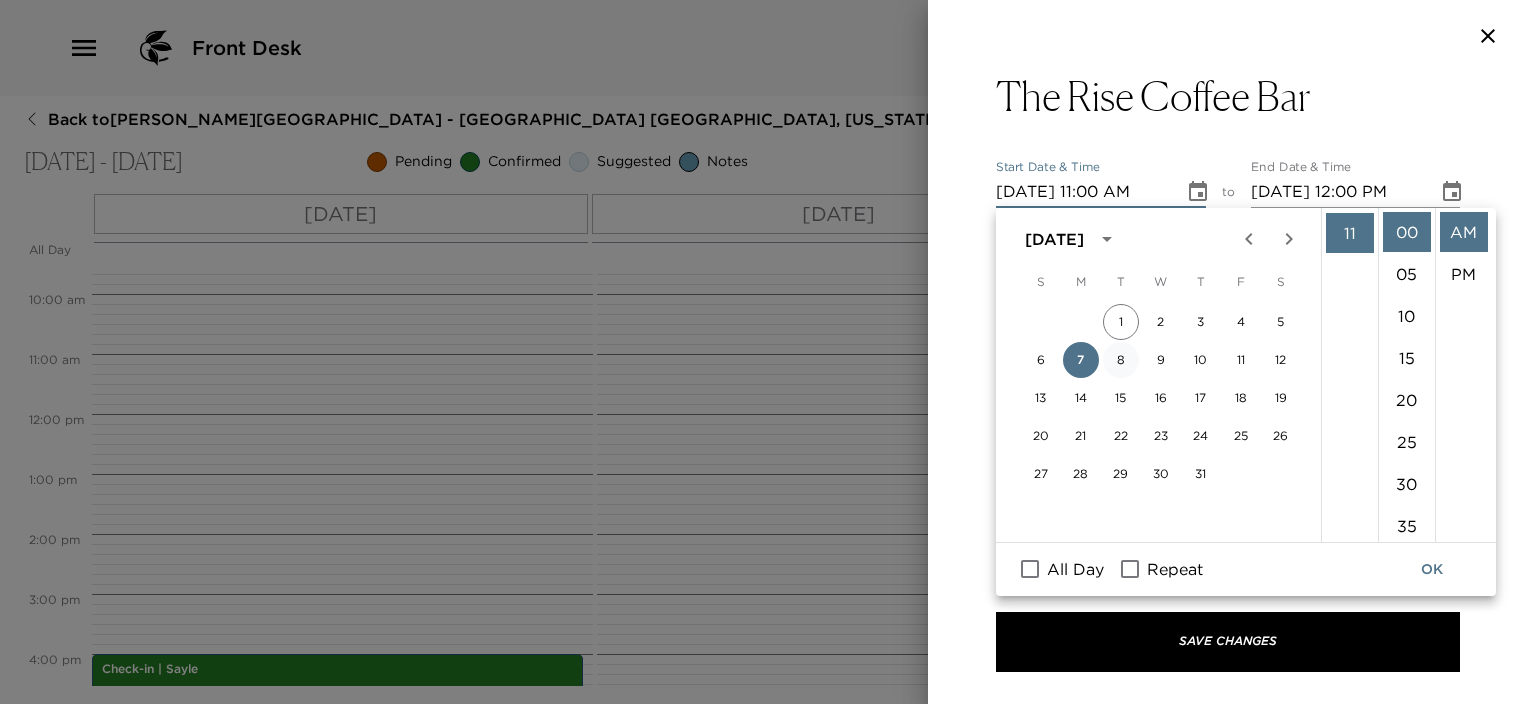 click on "8" at bounding box center (1121, 360) 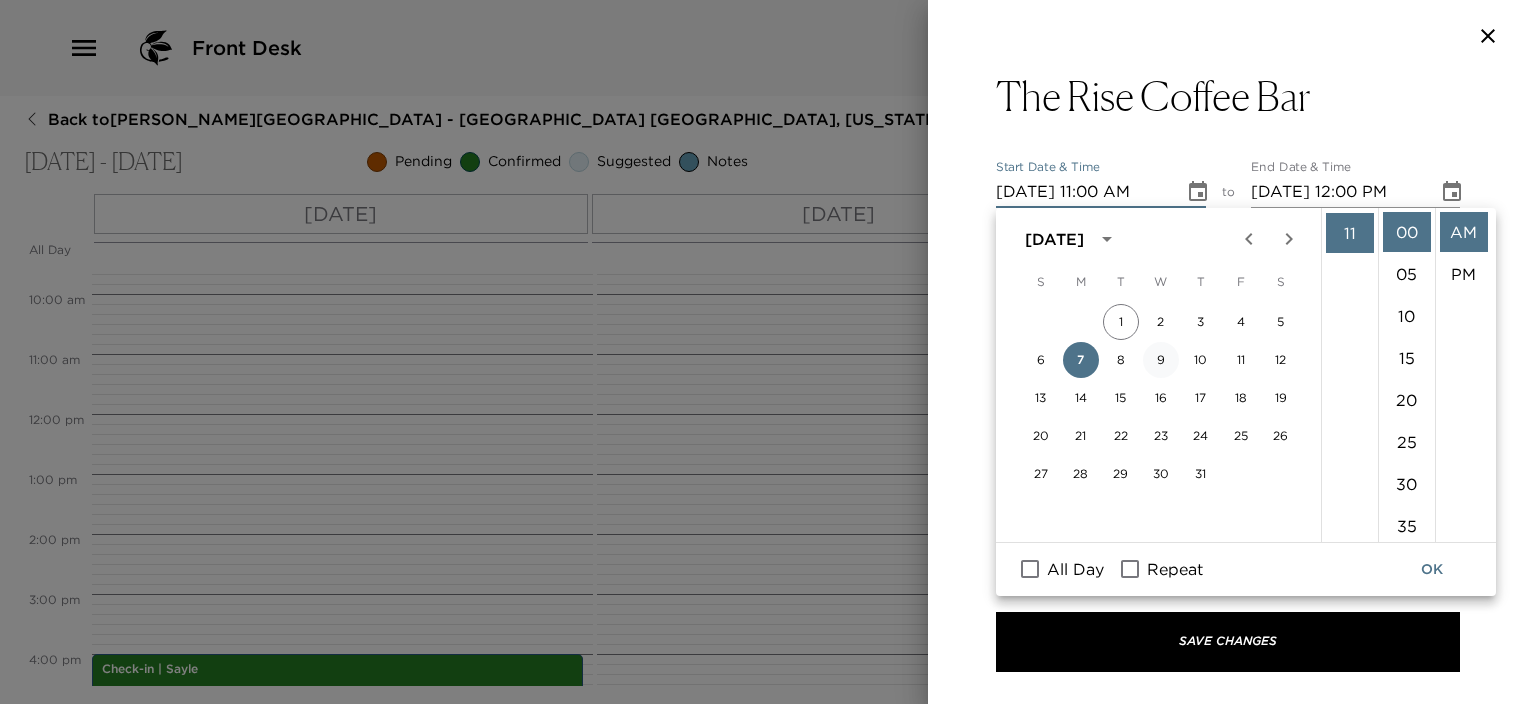 type on "07/08/2025 11:00 AM" 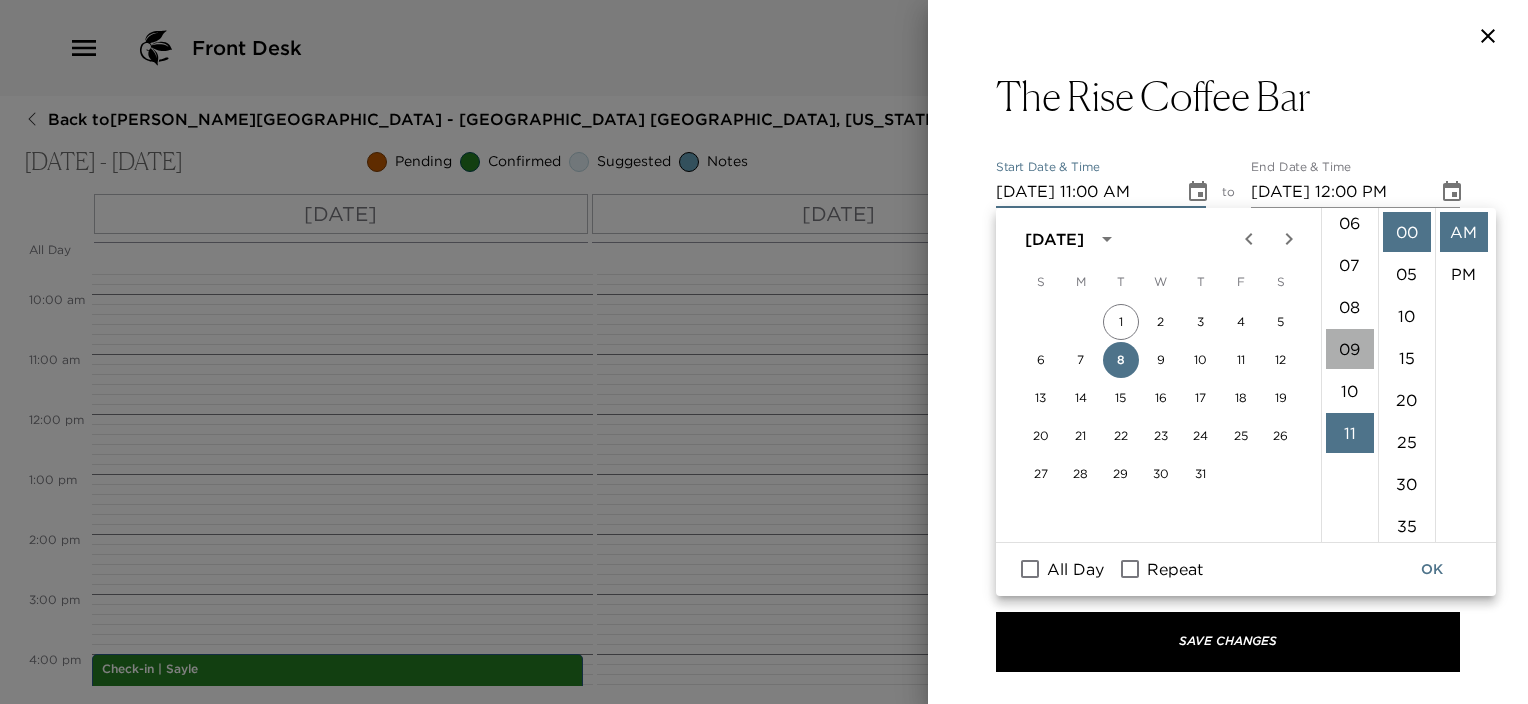 click on "09" at bounding box center [1350, 349] 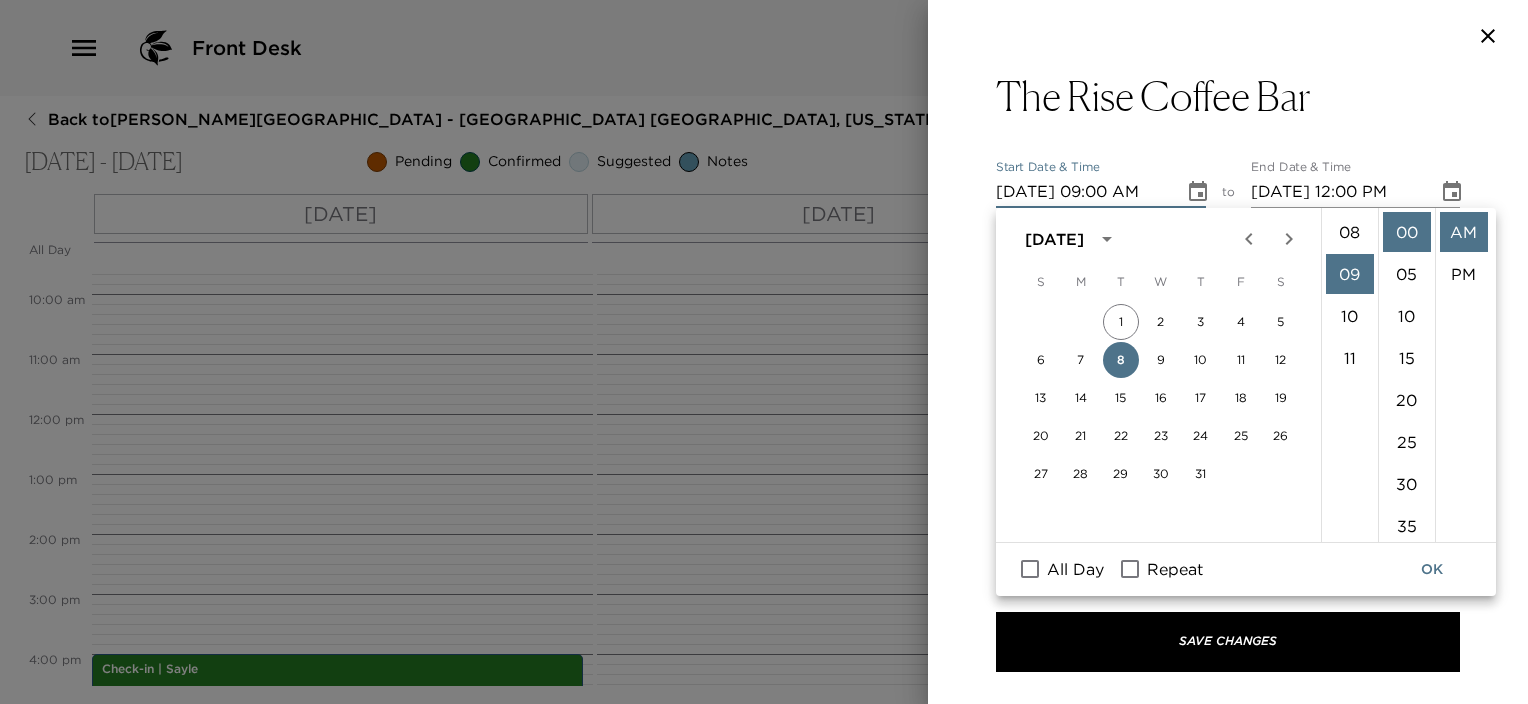 scroll, scrollTop: 378, scrollLeft: 0, axis: vertical 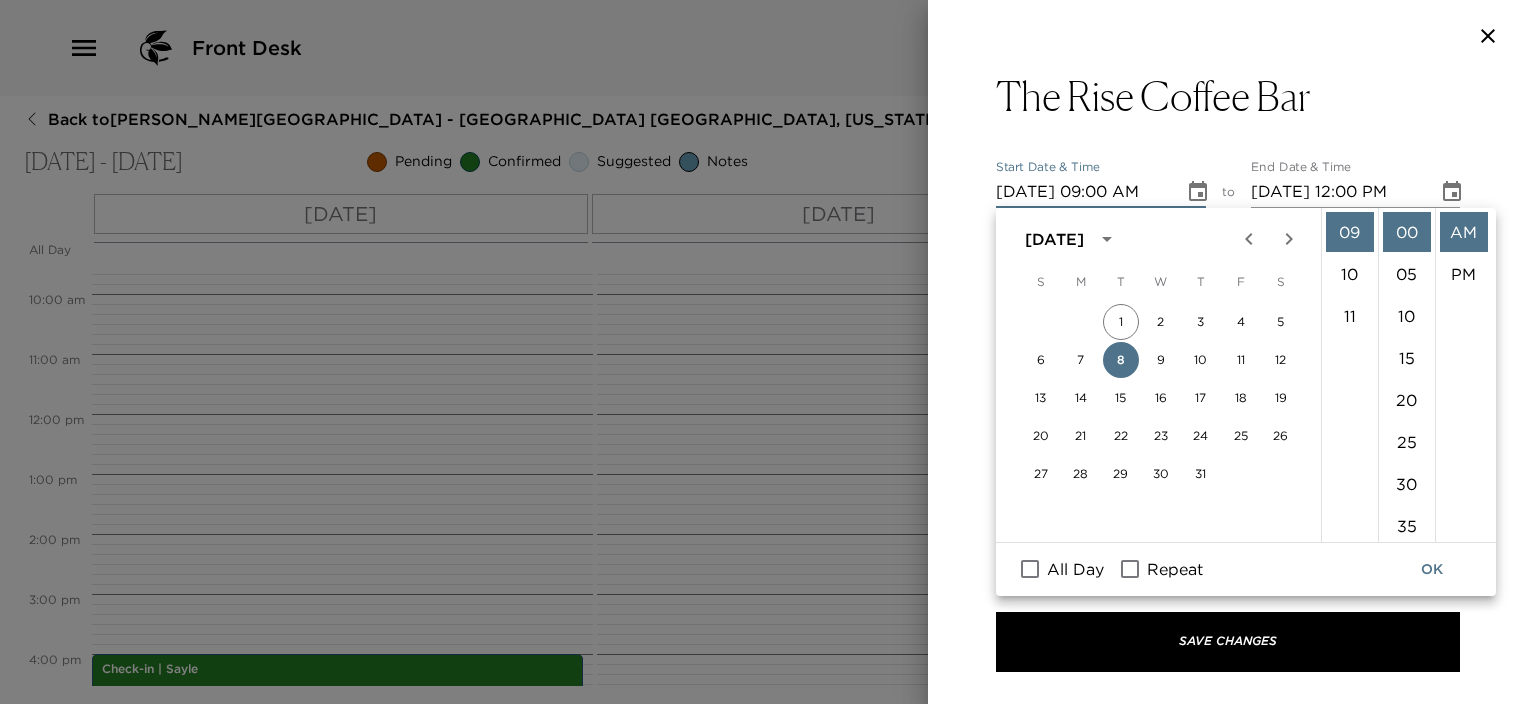 click on "OK" at bounding box center (1432, 569) 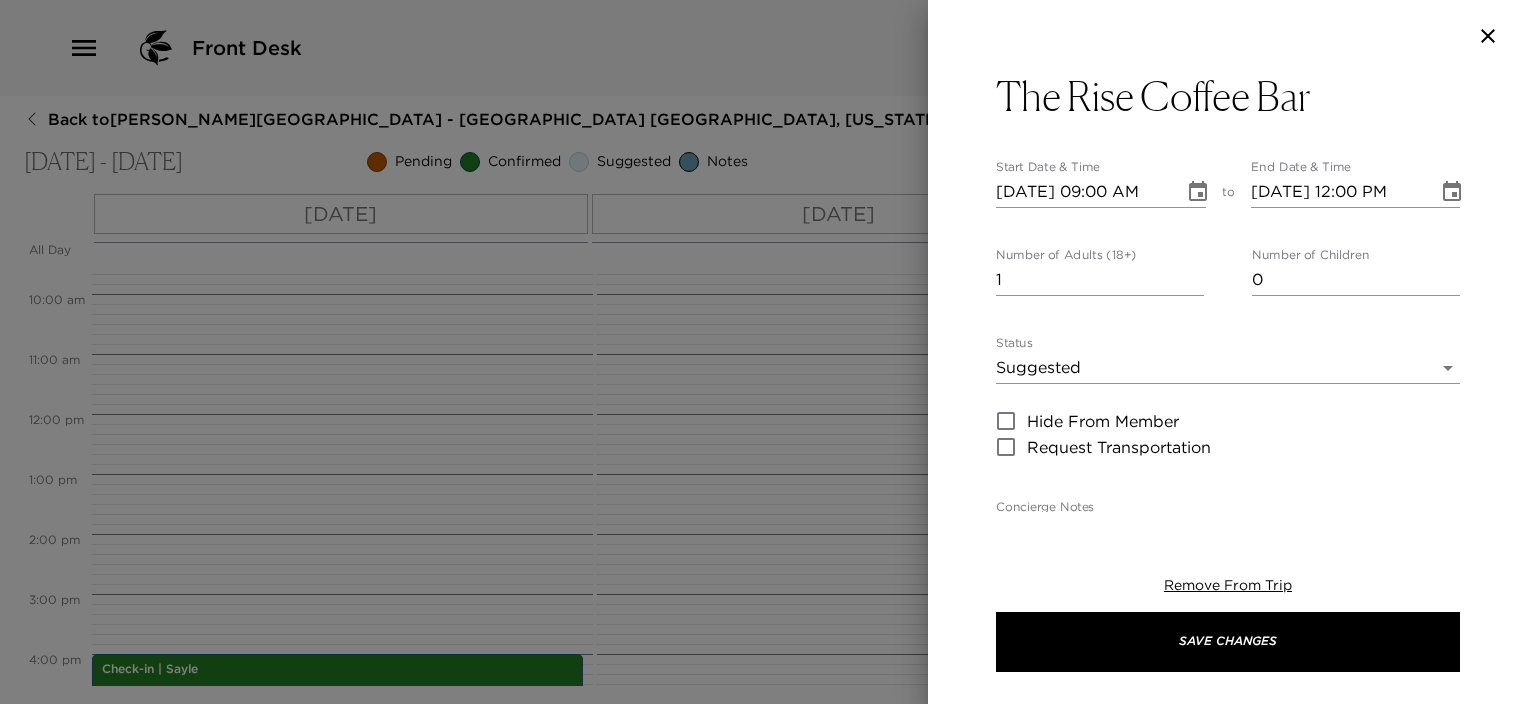 click 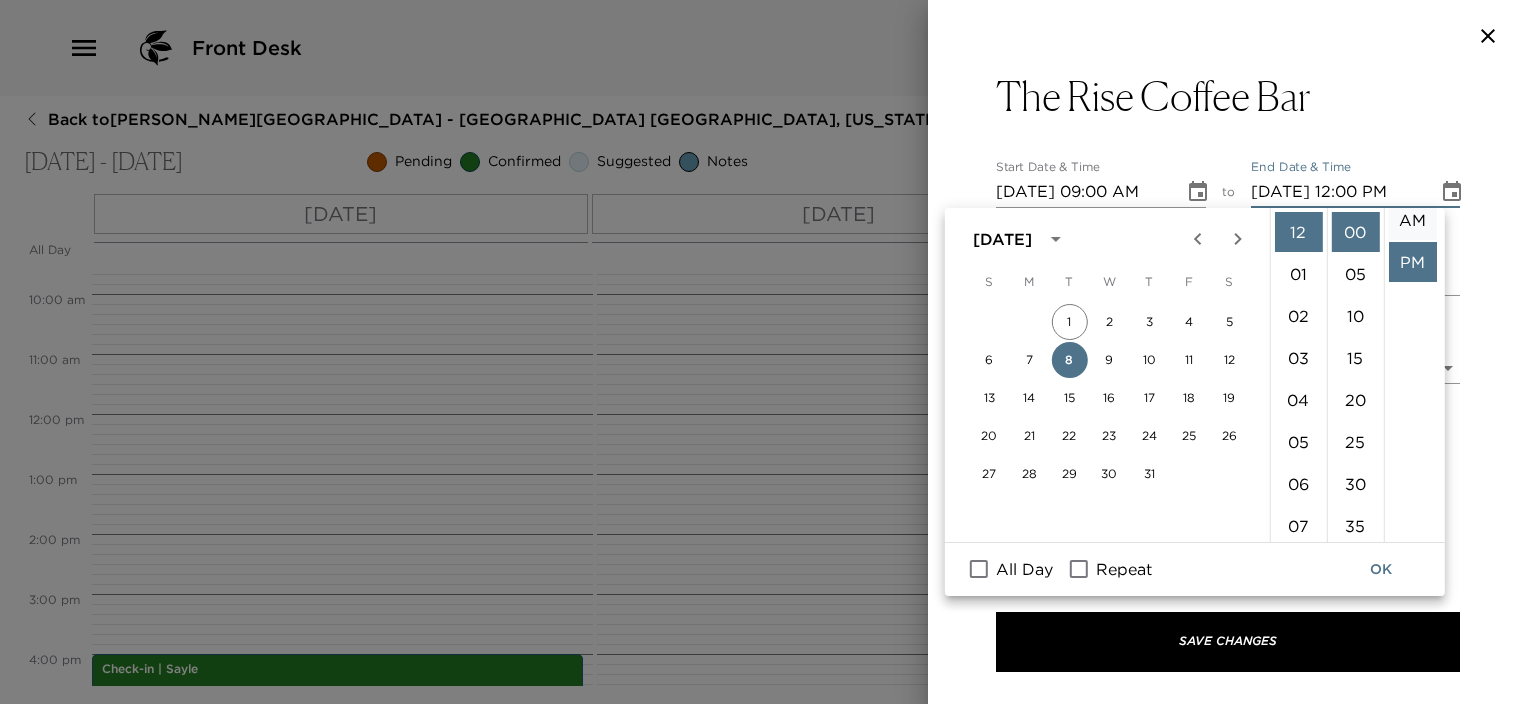 scroll, scrollTop: 0, scrollLeft: 0, axis: both 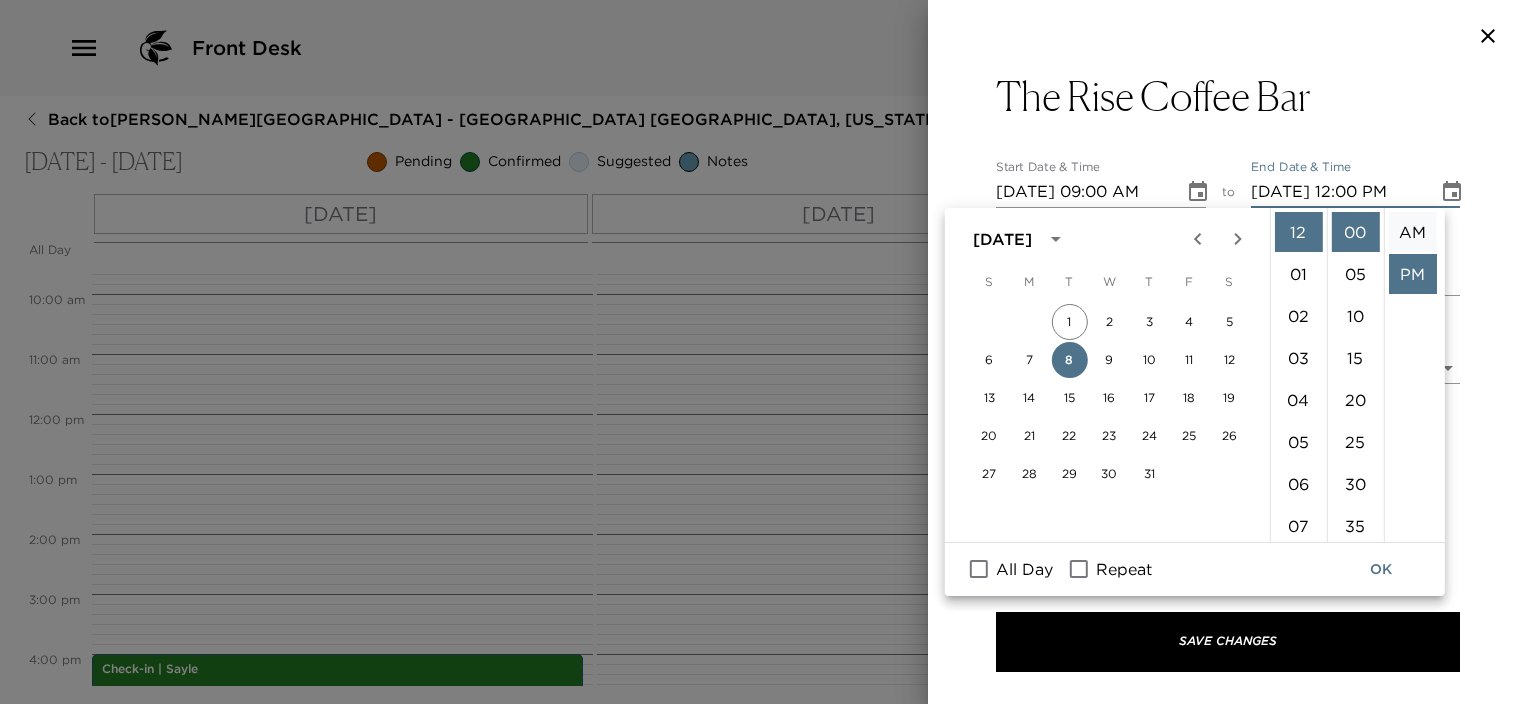 click on "AM" at bounding box center (1412, 232) 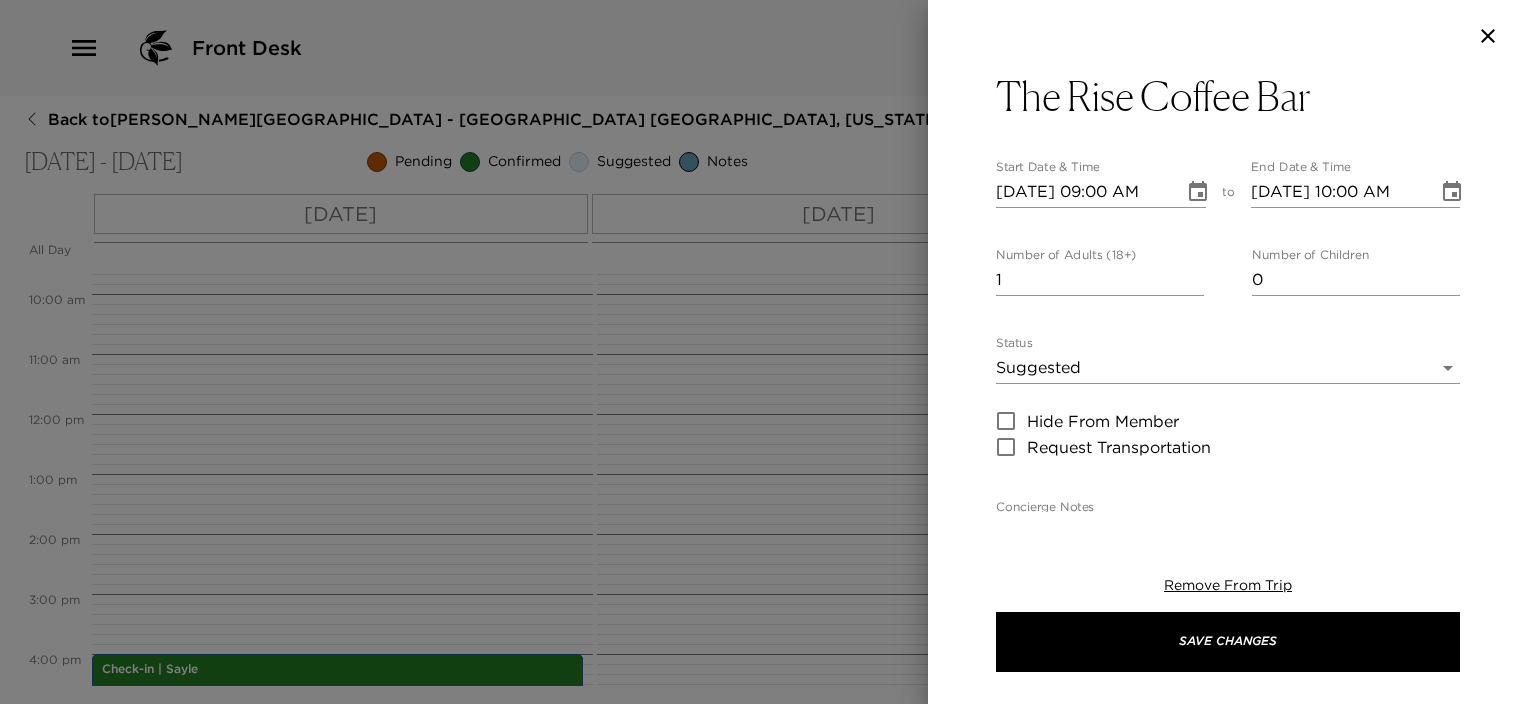 scroll, scrollTop: 0, scrollLeft: 0, axis: both 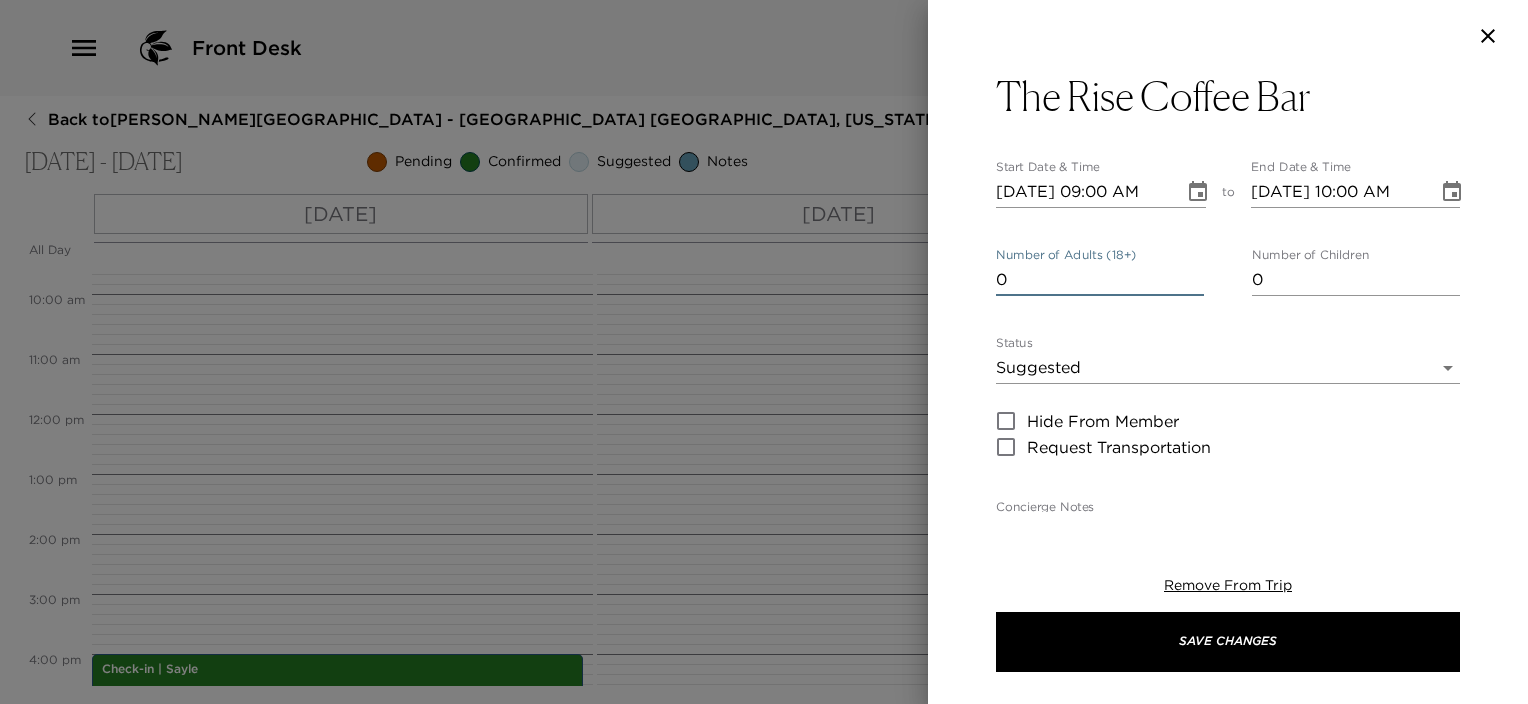 click on "Front Desk Back to  Lynn Hammock Reservation - Sayle 305  Charleston, South Carolina Jul 07 - Jul 08, 2025 Pending Confirmed Suggested Notes Trip View Agenda View PDF View Print All Day Jul 07 Jul 08 12:00 AM 1:00 AM 2:00 AM 3:00 AM 4:00 AM 5:00 AM 6:00 AM 7:00 AM 8:00 AM 9:00 AM 10:00 AM 11:00 AM 12:00 PM 1:00 PM 2:00 PM 3:00 PM 4:00 PM 5:00 PM 6:00 PM 7:00 PM 8:00 PM 9:00 PM 10:00 PM 11:00 PM Check-in | Sayle 4:00pm - 5:00pm The Watch 7:30pm - 8:30pm Clone Custom rise ​ Results (1) The Rise Coffee Bar The Rise Coffee Bar Start Date & Time 07/08/2025 09:00 AM to End Date & Time 07/08/2025 10:00 AM Number of Adults (18+) 0 Number of Children 0 Status Suggested Suggestion Hide From Member Request Transportation Concierge Notes x Cost ​ x Address ​ 77 Wentworth Street
Charleston South Carolina
United States x Phone Number ​ (843) 518-5117 Email ​ Website ​ https://therestorationhotel.com/charleston-community-outlets/ Cancellation Policy ​ undefined Recommended Attire Casual Casual Age Range" at bounding box center [764, 352] 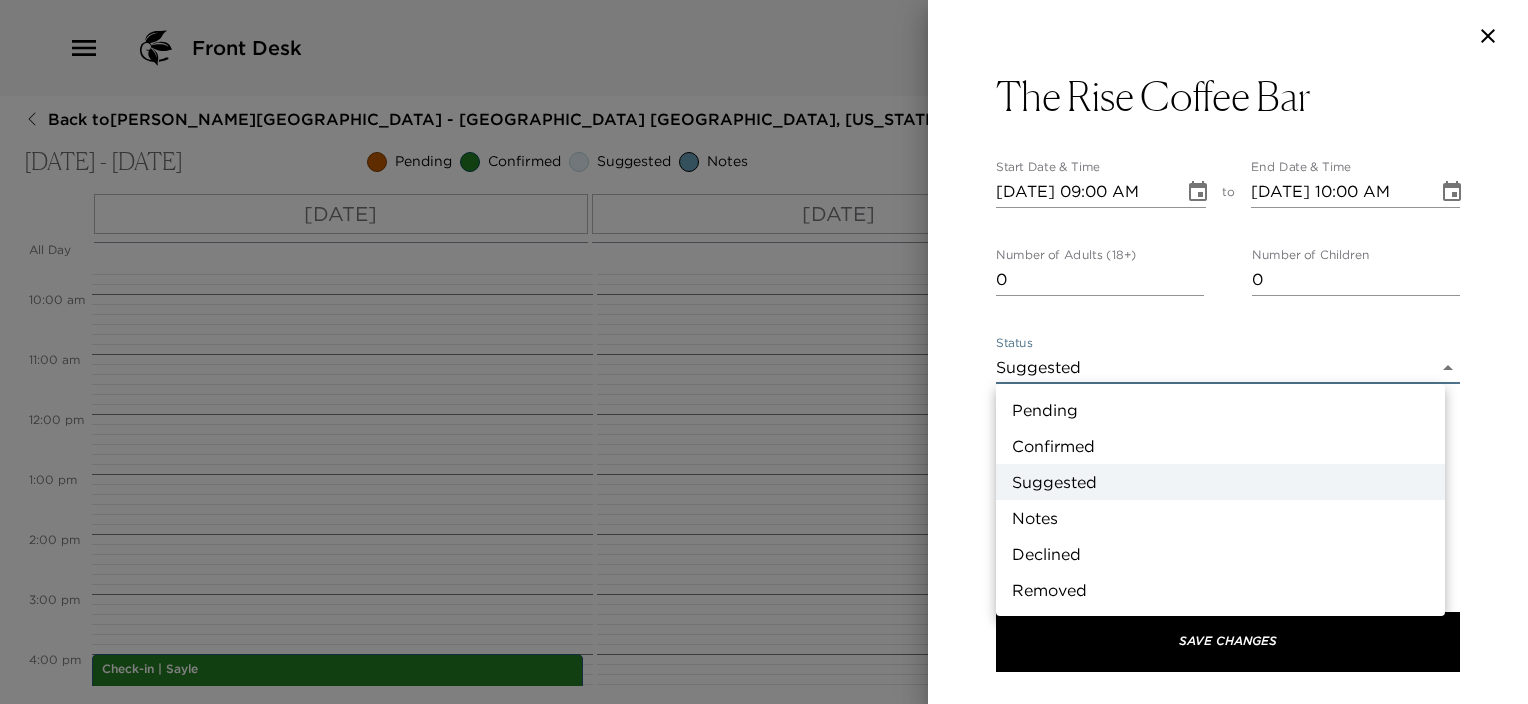 click on "Suggested" at bounding box center (1220, 482) 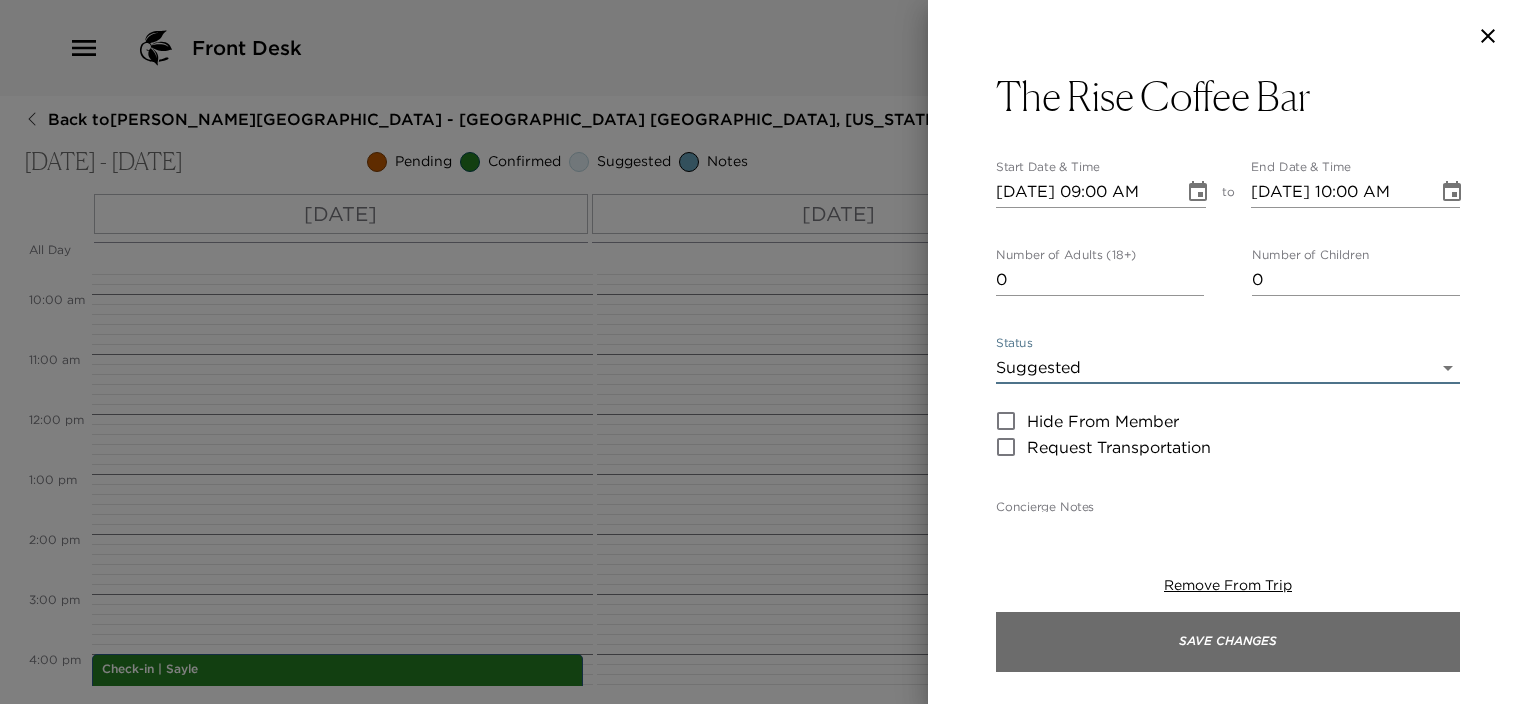 click on "Save Changes" at bounding box center [1228, 642] 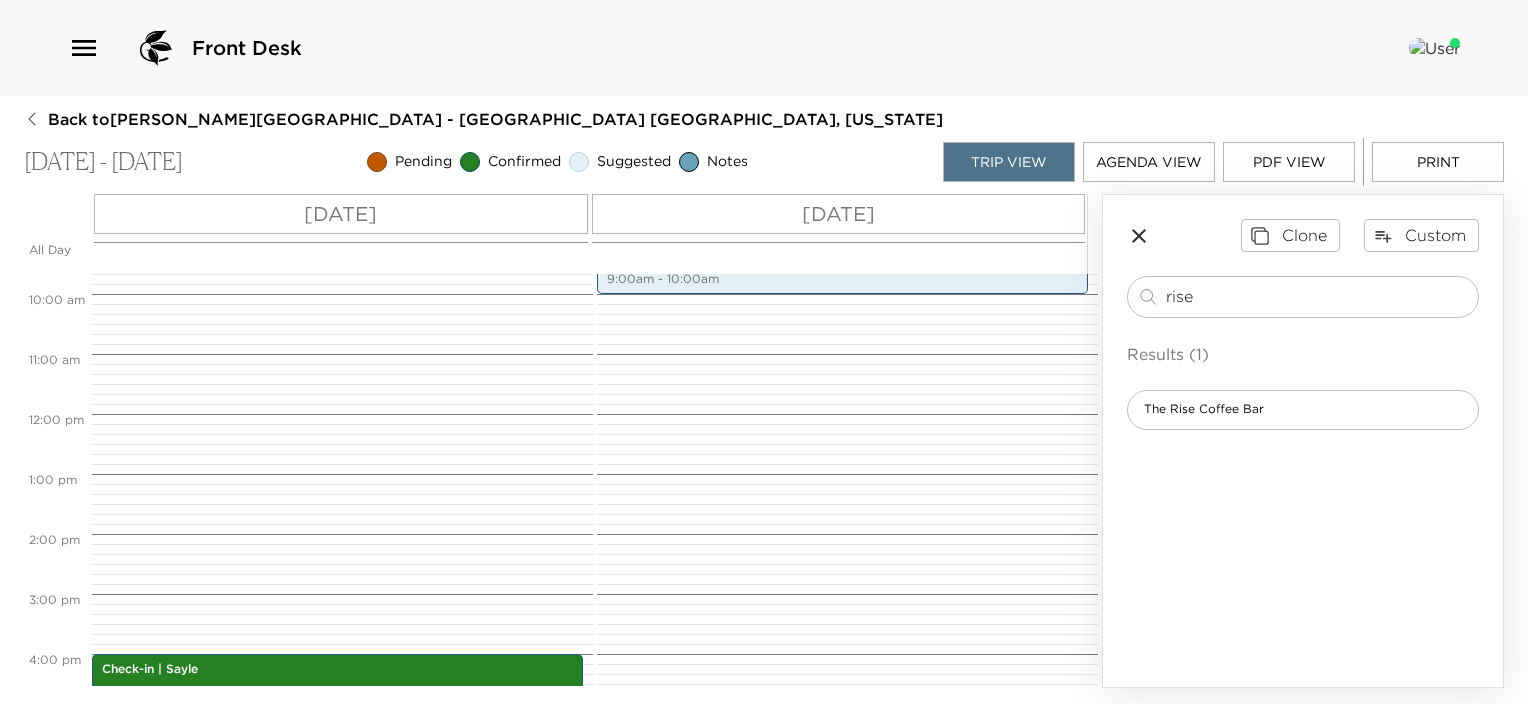 drag, startPoint x: 1252, startPoint y: 298, endPoint x: 1103, endPoint y: 277, distance: 150.4726 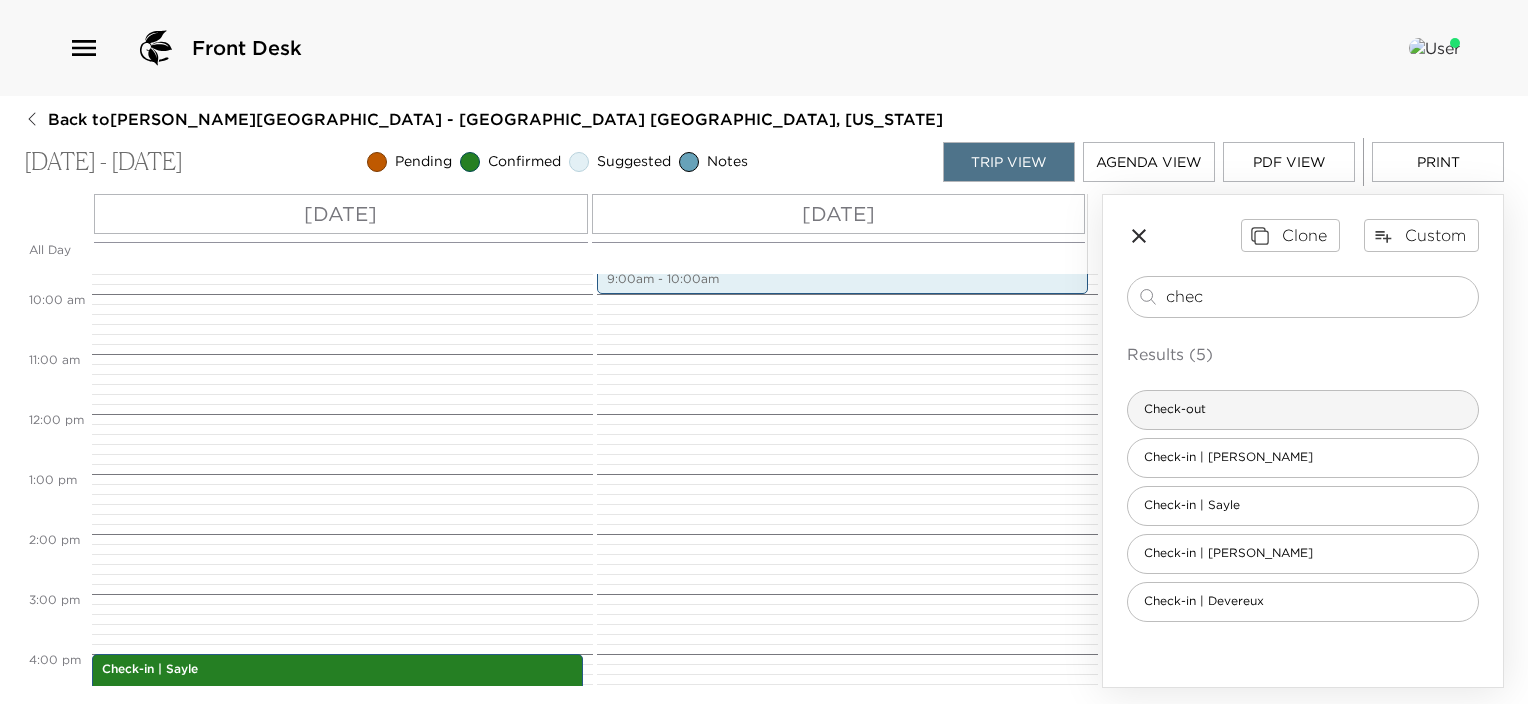 type on "chec" 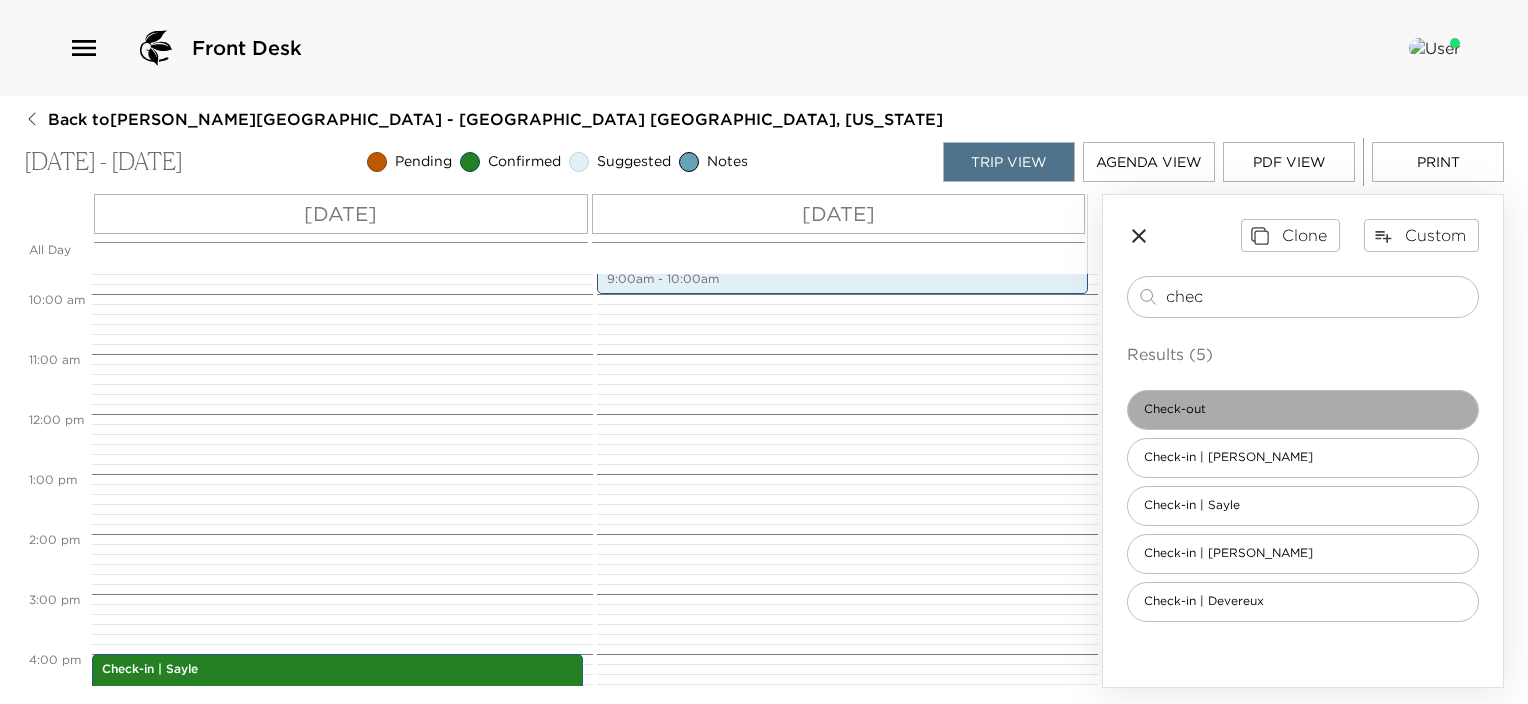 click on "Check-out" at bounding box center [1303, 410] 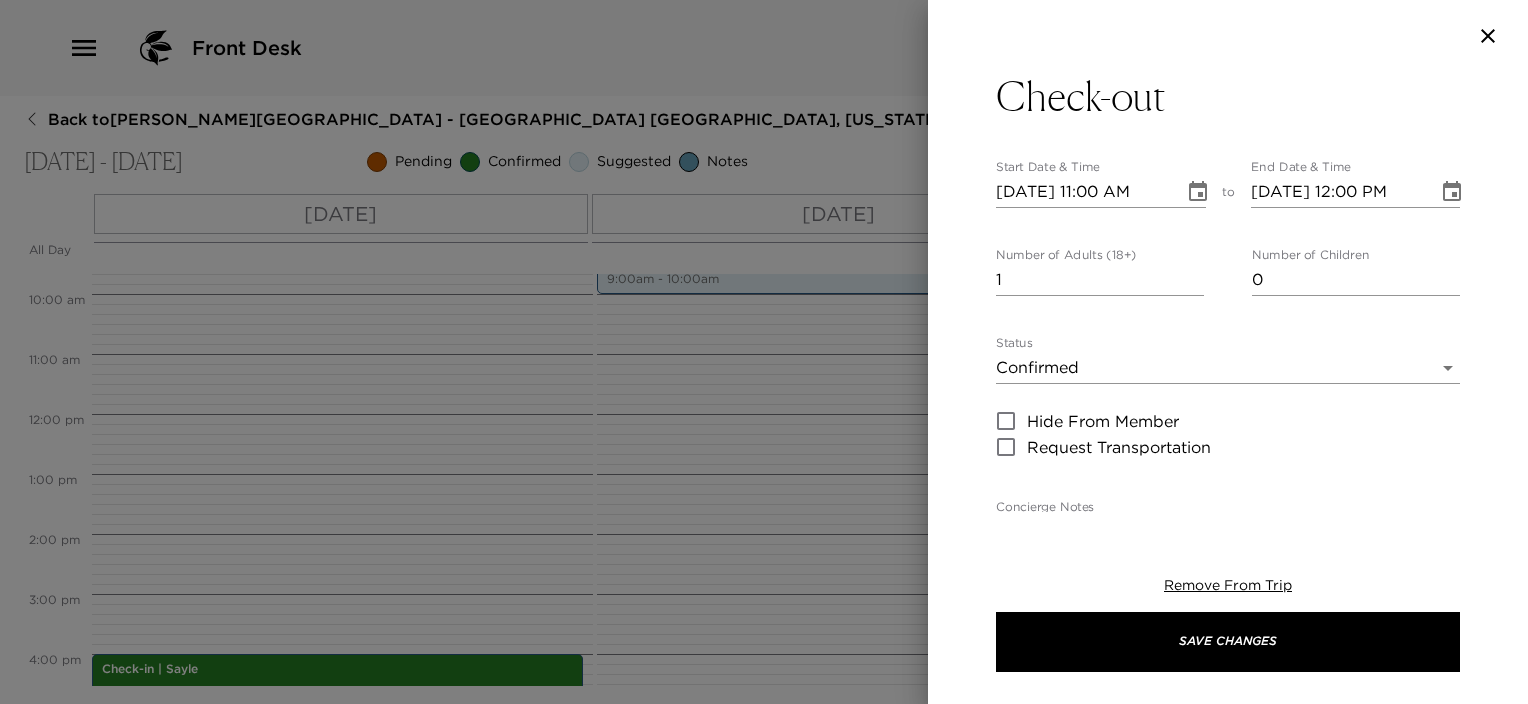 type on "Prior to your check out your Destination Concierge will arrange a convenient time for you to review your House Bill, confirm any last minute details and wish you farewell. We hope you had a wonderful time in Charleston!" 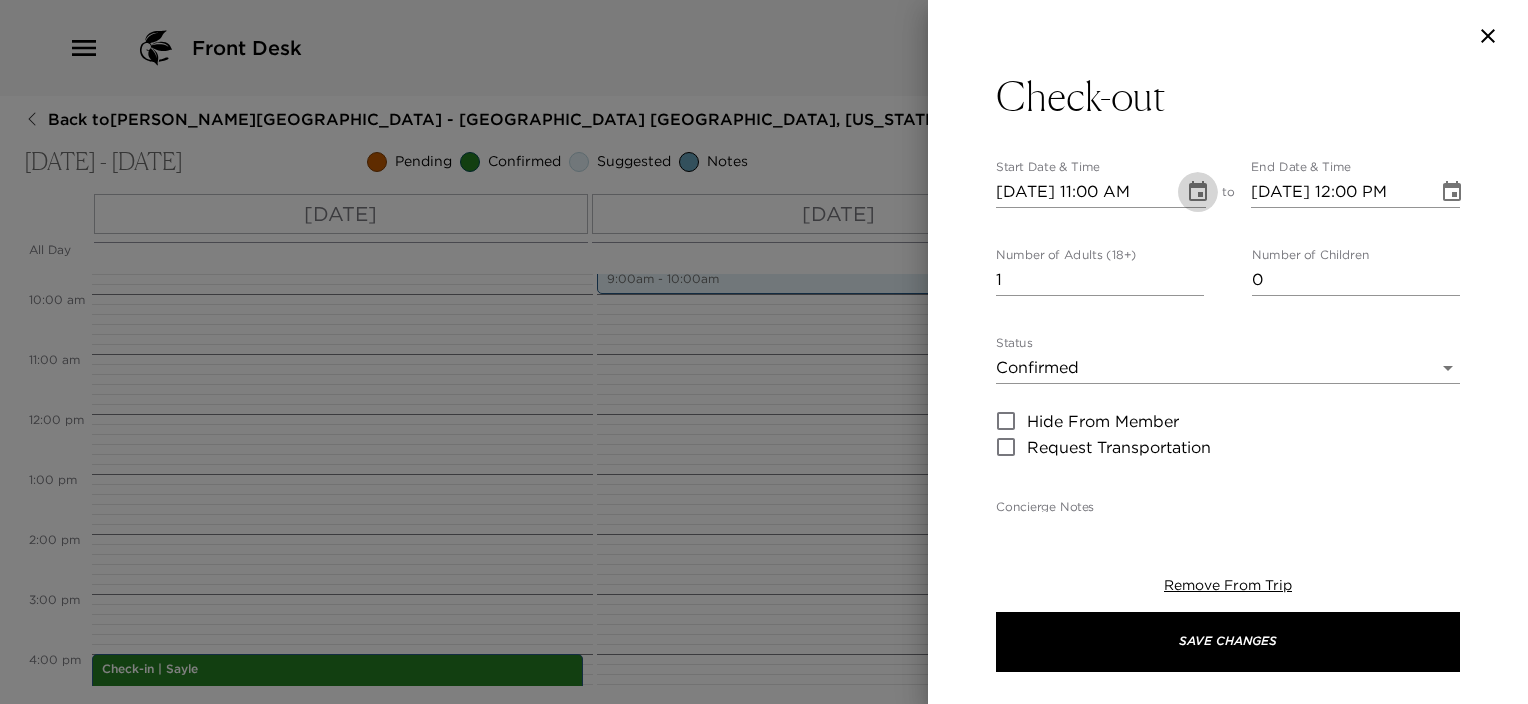 click 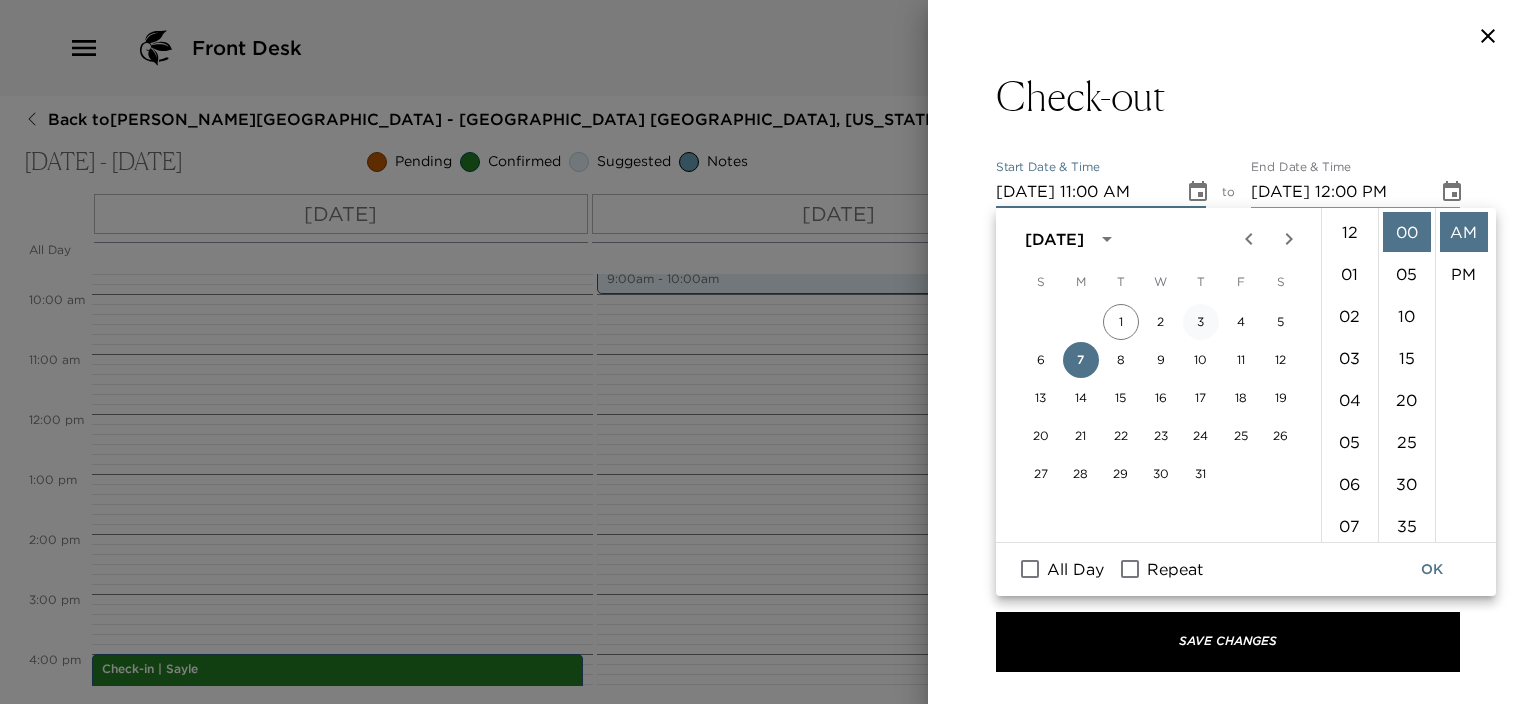 scroll, scrollTop: 461, scrollLeft: 0, axis: vertical 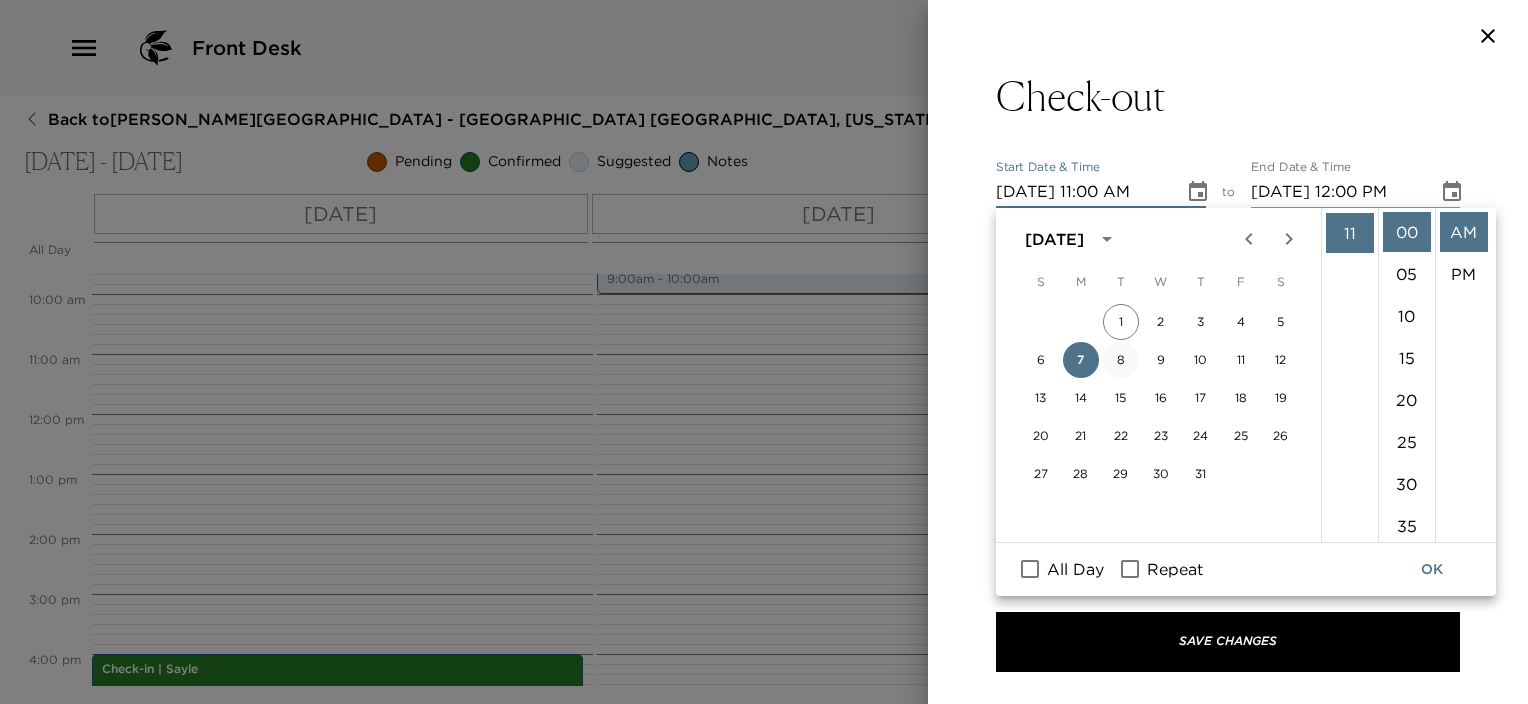 click on "8" at bounding box center [1121, 360] 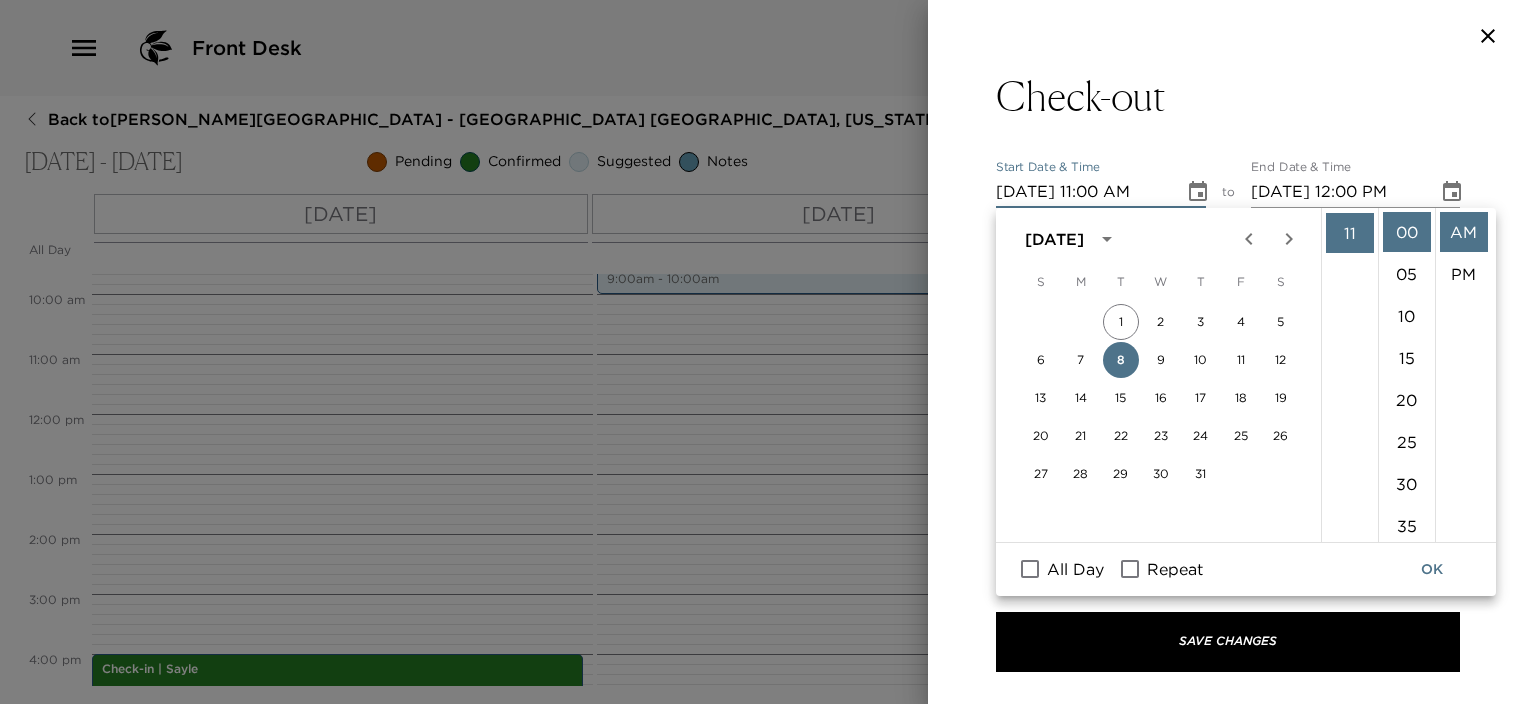 click on "OK" at bounding box center (1432, 569) 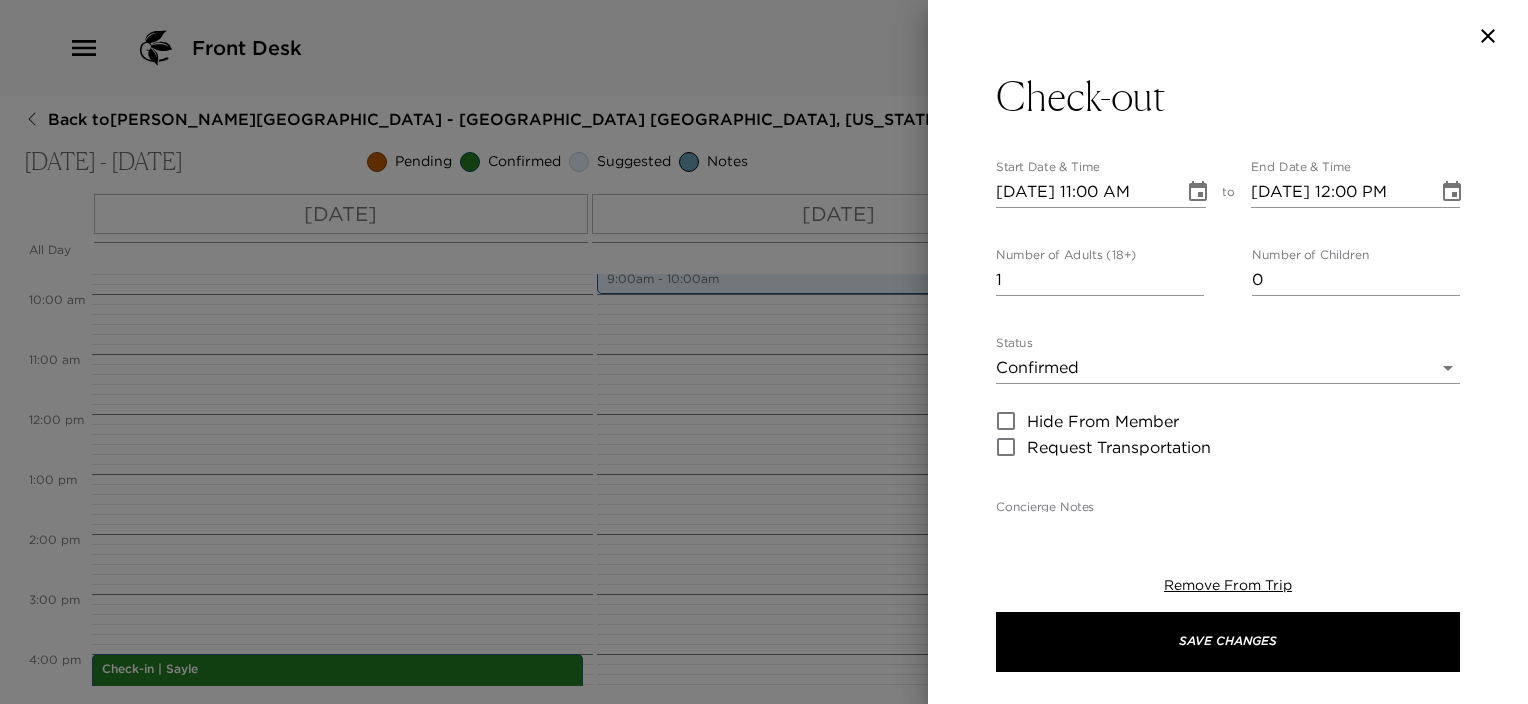 type on "0" 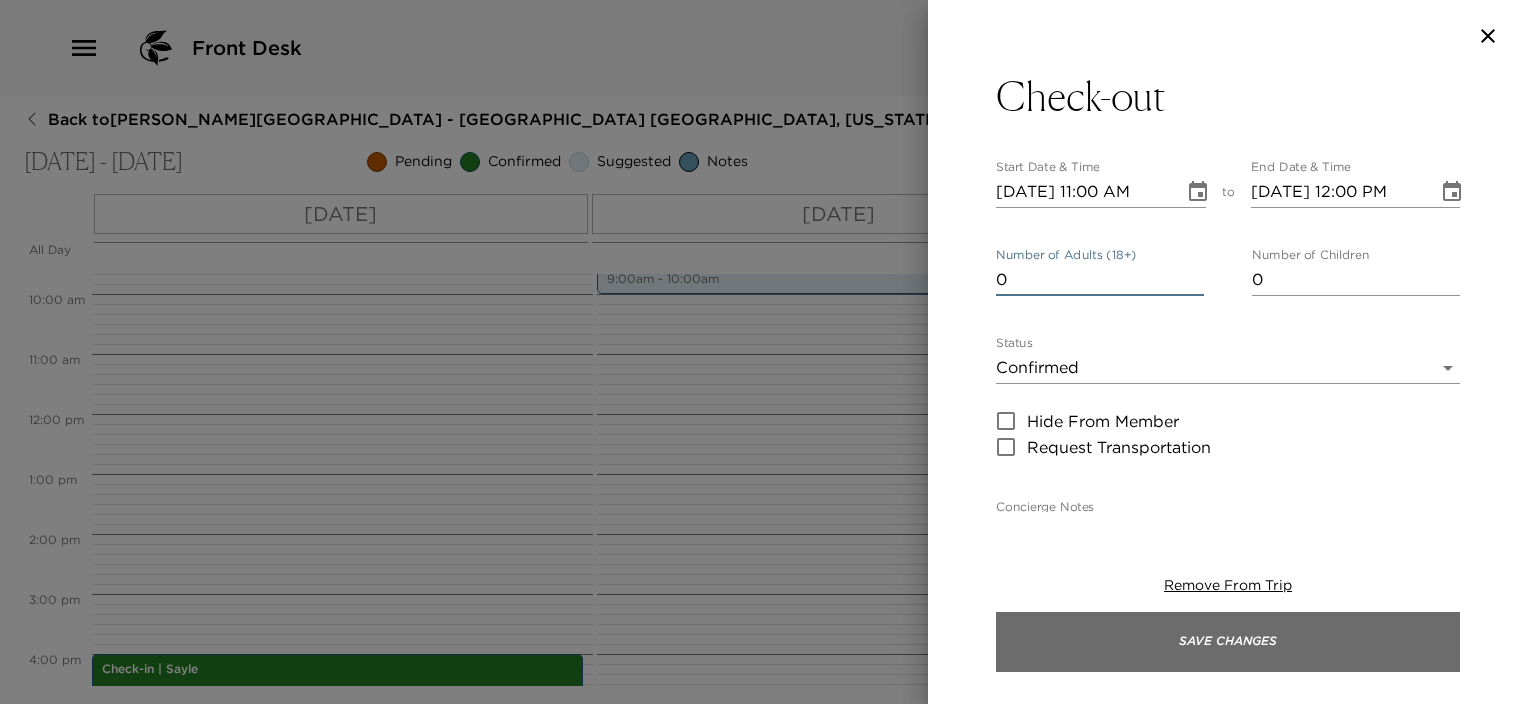 click on "Save Changes" at bounding box center (1228, 642) 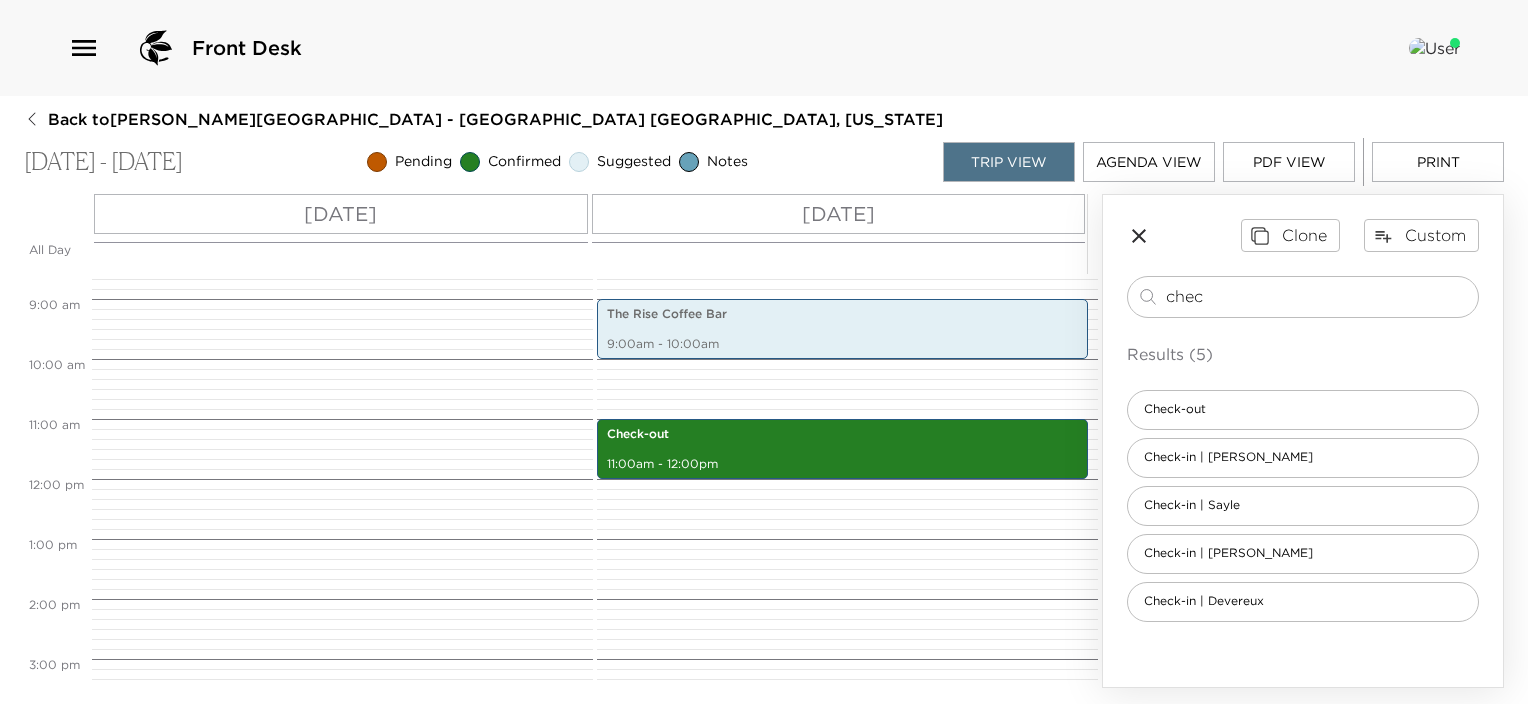scroll, scrollTop: 0, scrollLeft: 0, axis: both 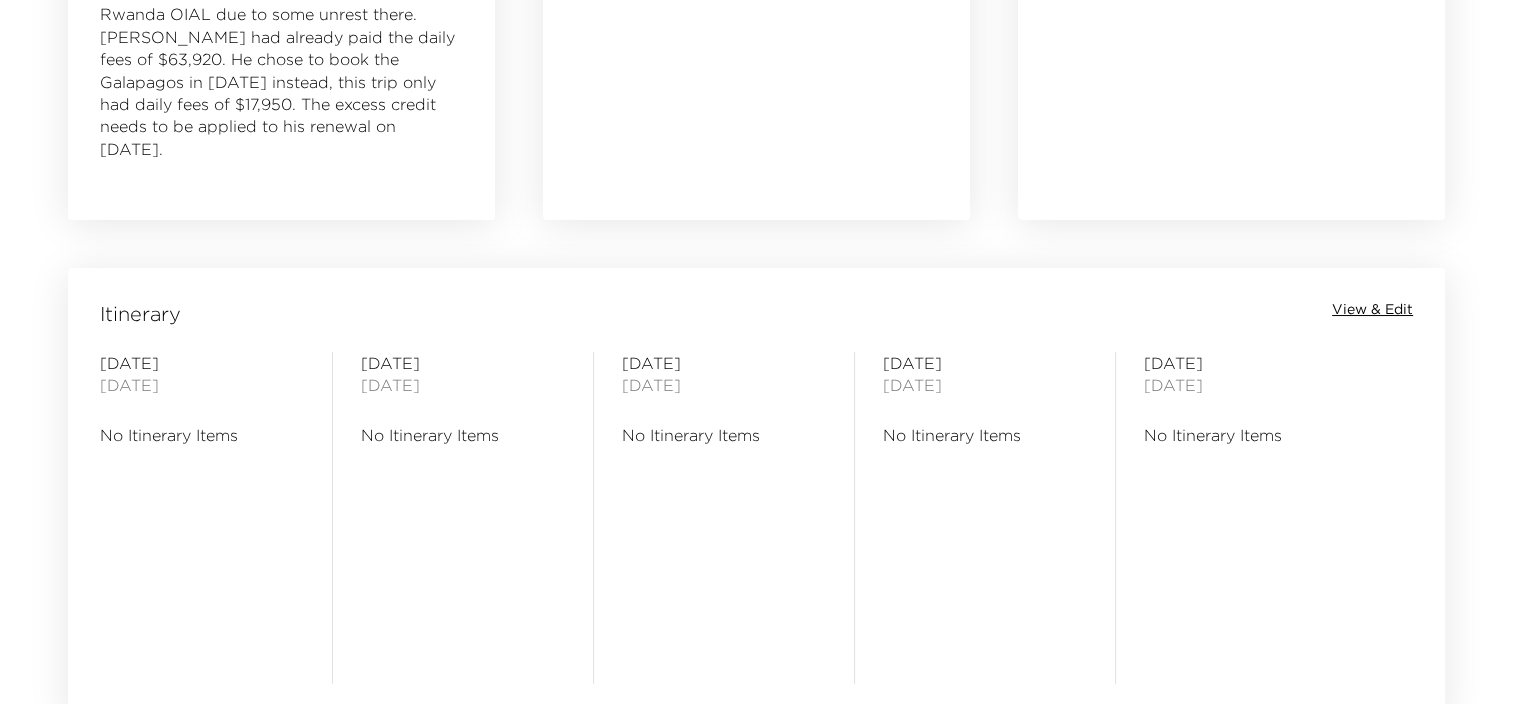 click on "View & Edit" at bounding box center [1372, 310] 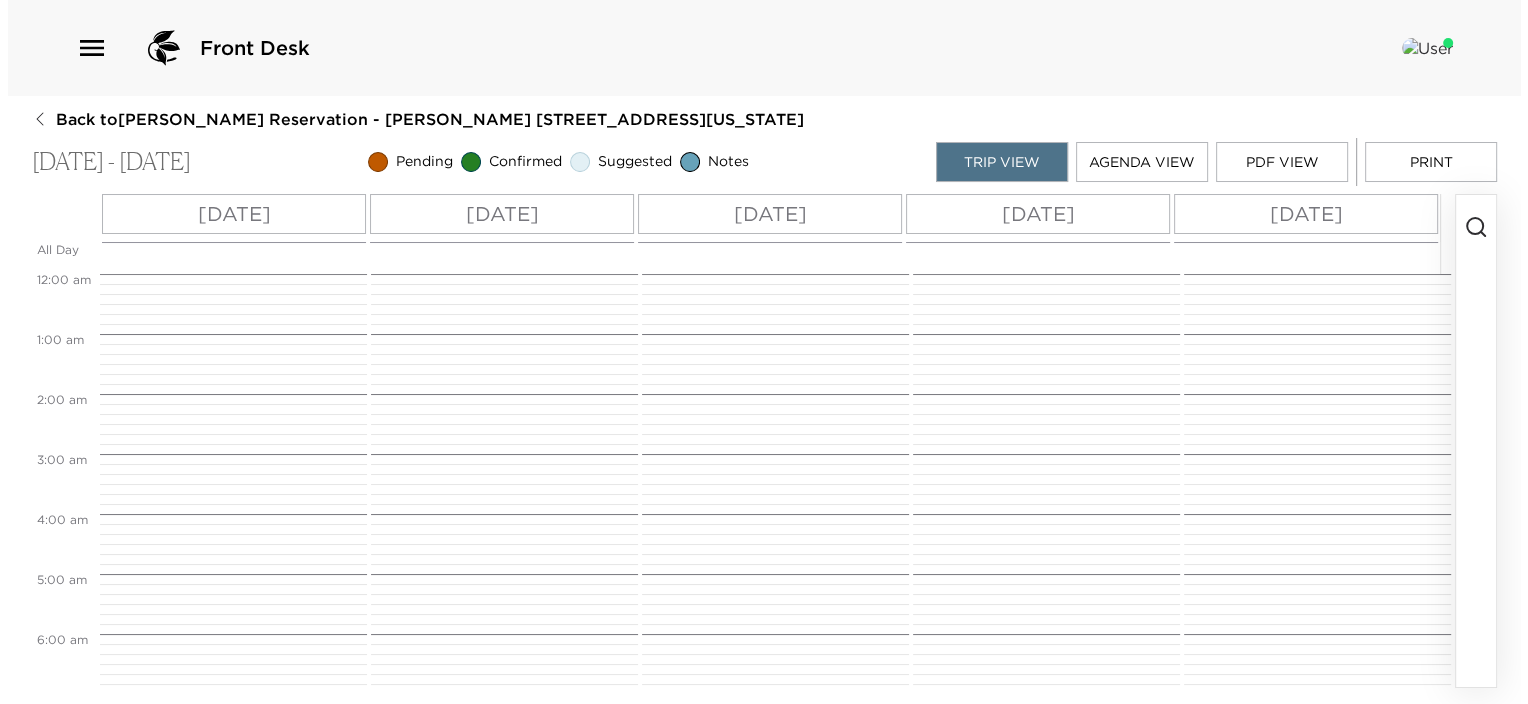 scroll, scrollTop: 0, scrollLeft: 0, axis: both 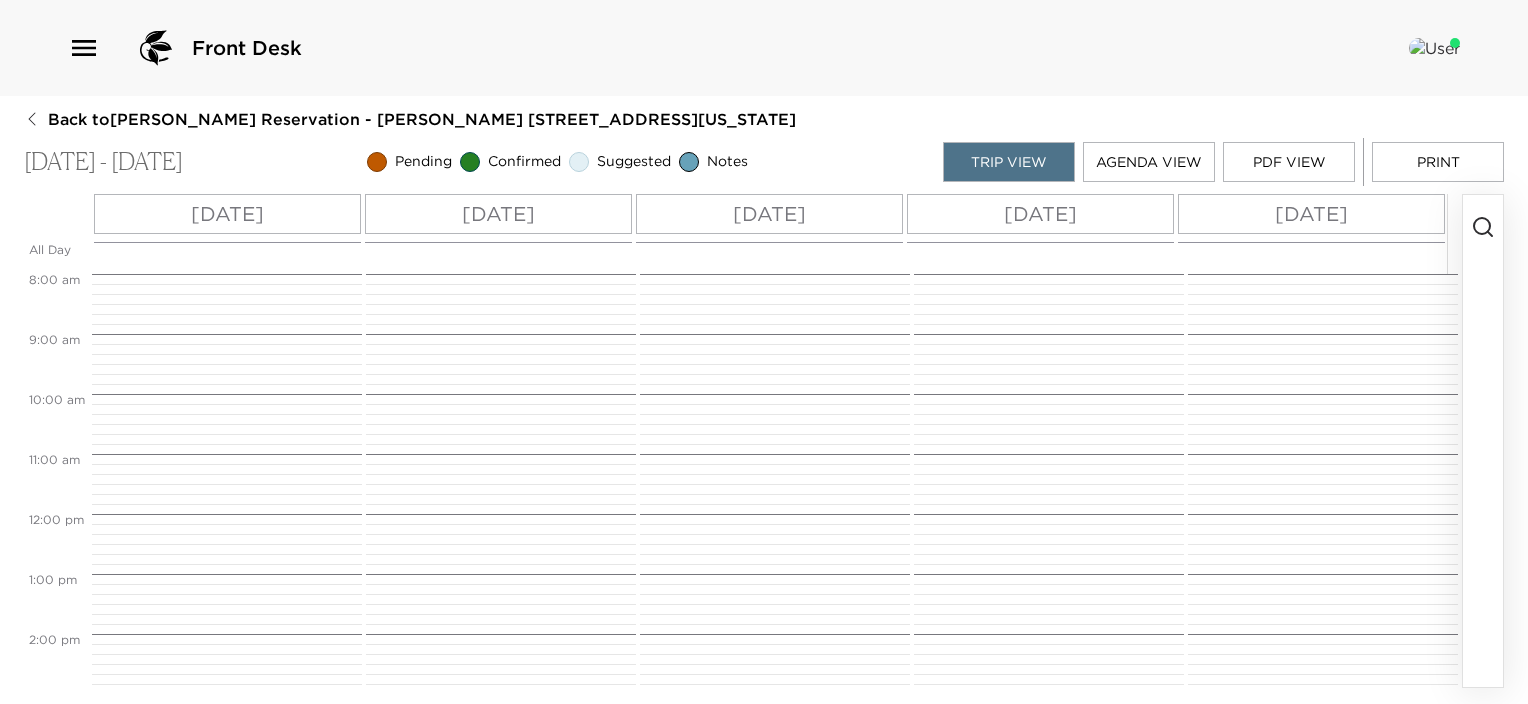 click 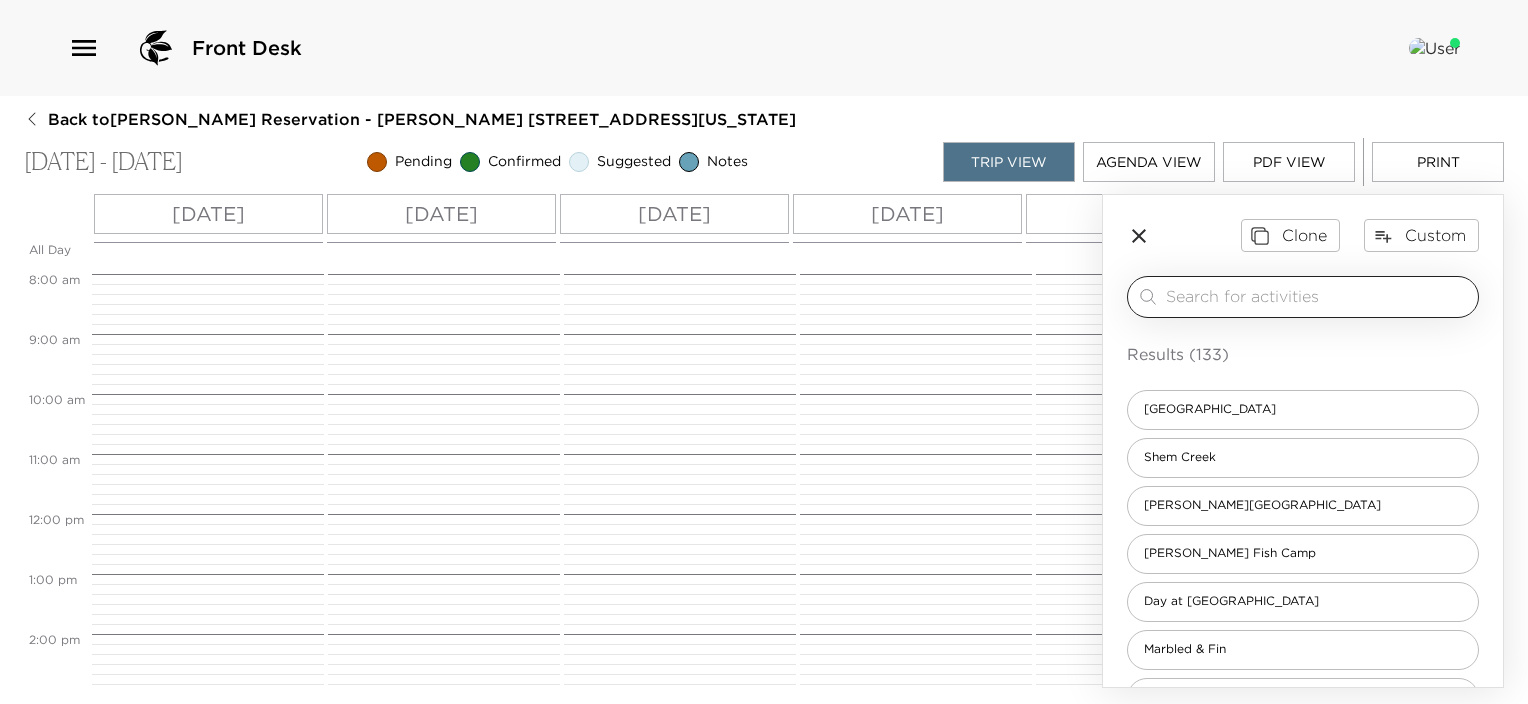 click at bounding box center (1318, 296) 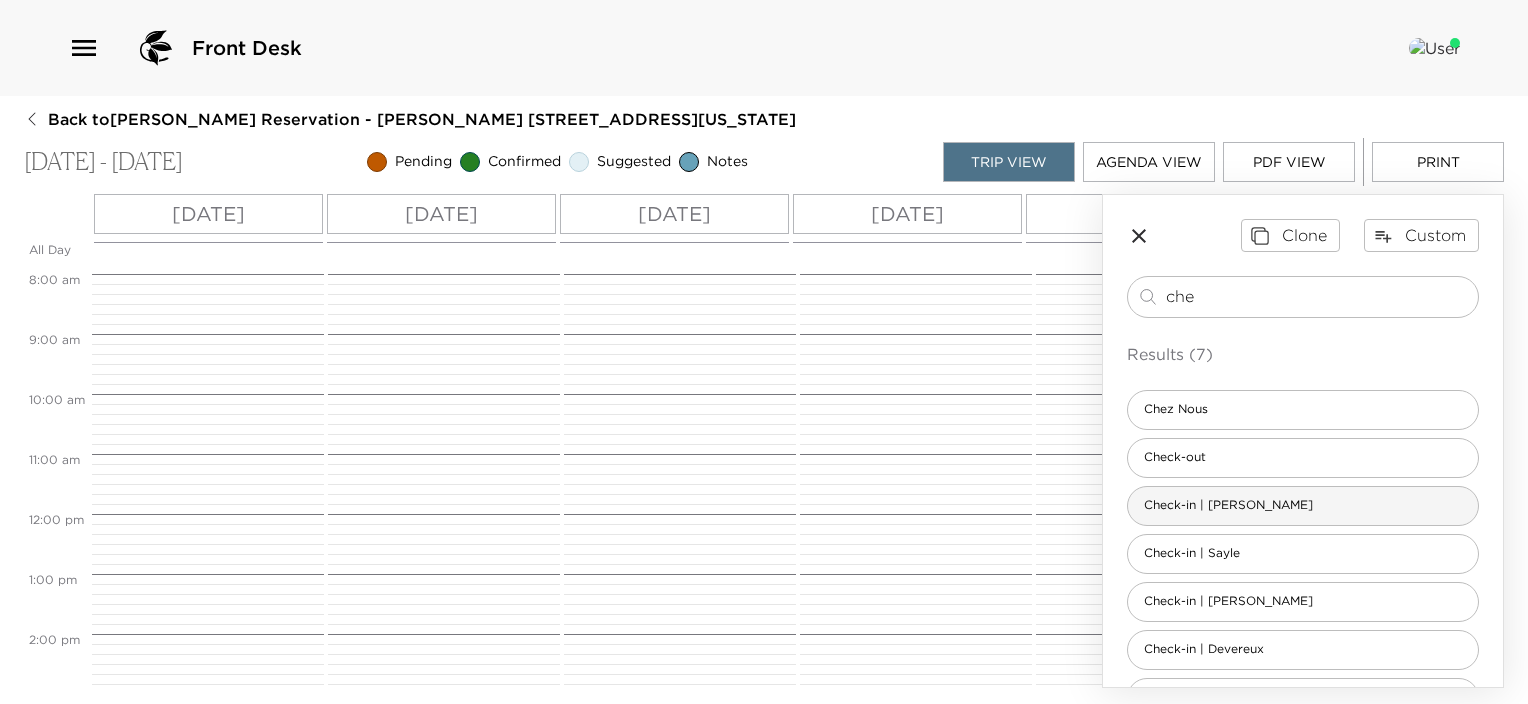type on "che" 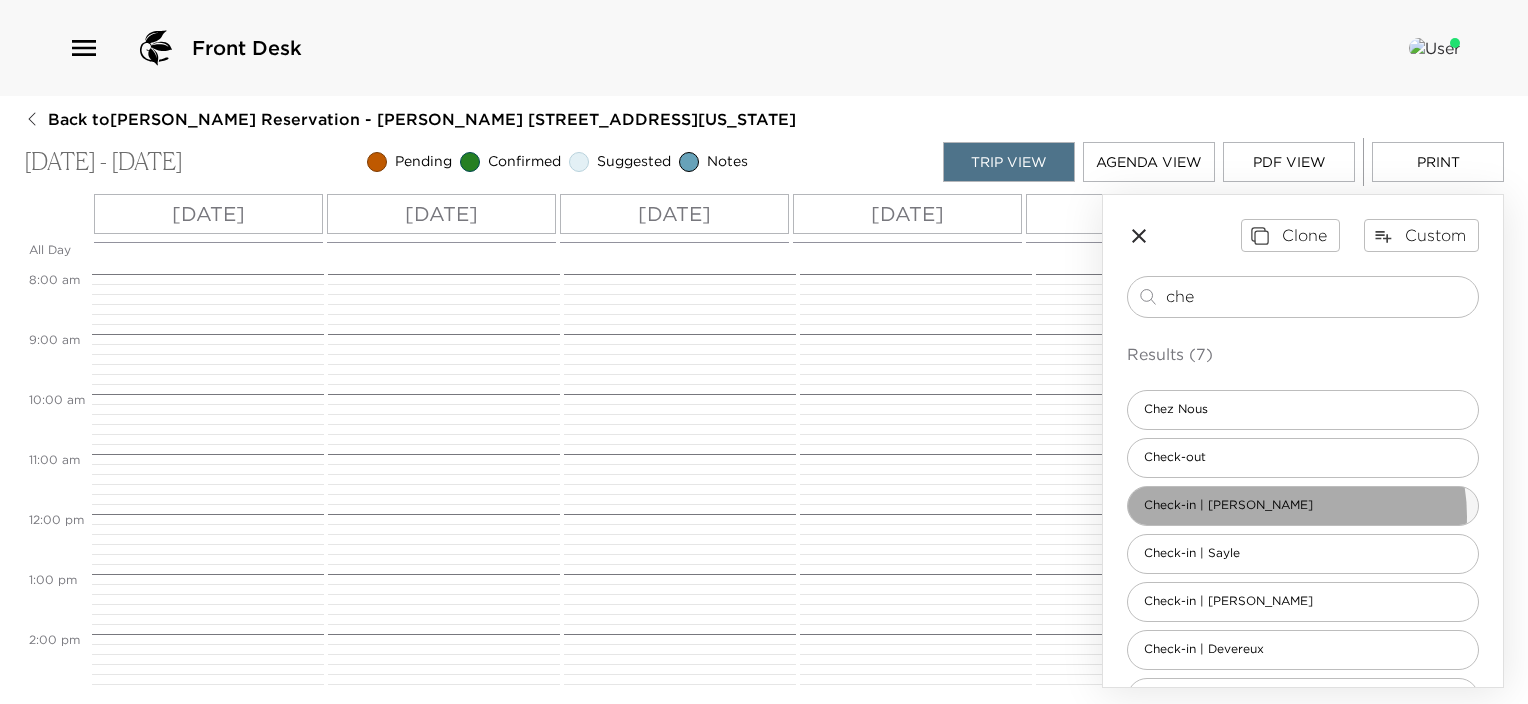 click on "Check-in | [PERSON_NAME]" at bounding box center [1303, 506] 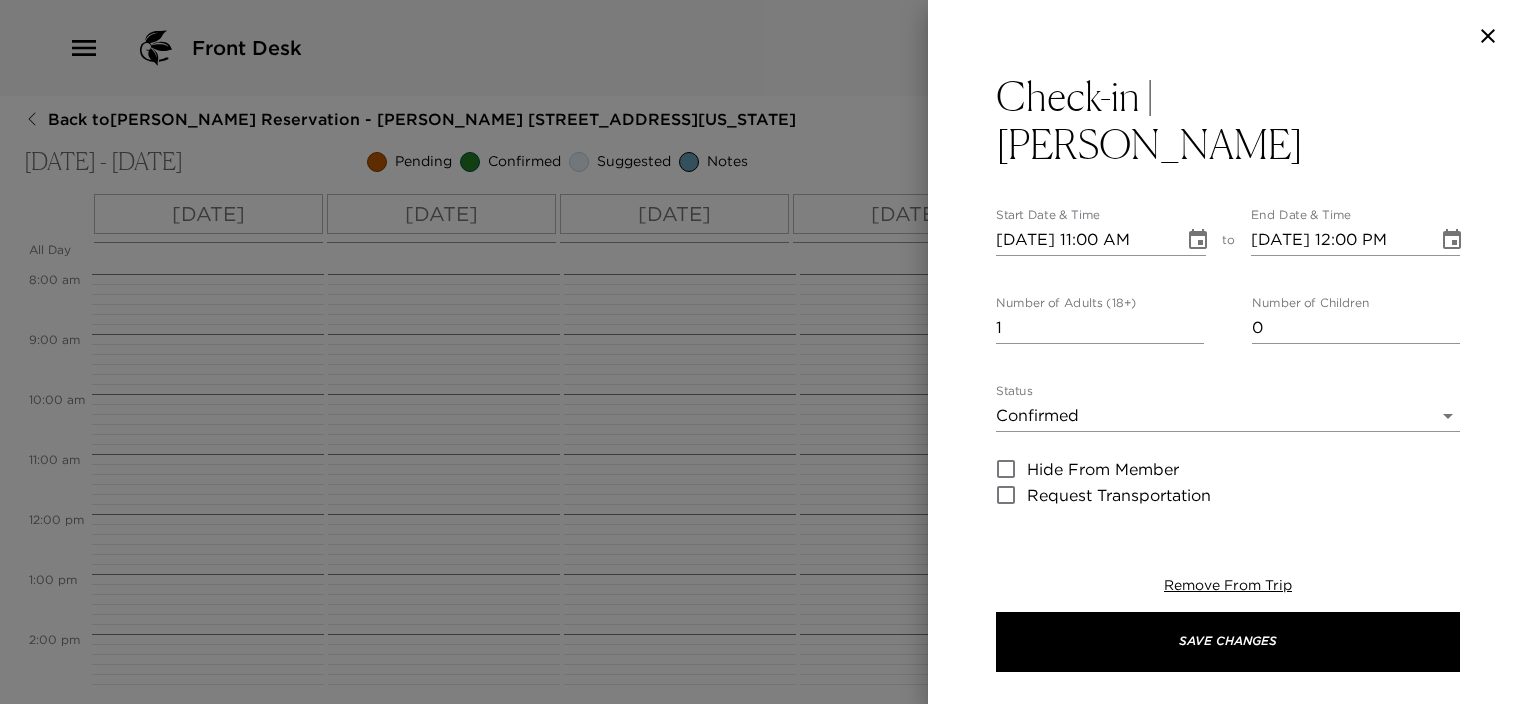 type on "Welcome to [GEOGRAPHIC_DATA]!
The Destination Concierge will greet you when you arrive and remain at your service throughout your stay. Please notify them when you are on your way and they will meet you in the lobby.
[PERSON_NAME] | Unit 203
Please note, Exclusive Resort’s standard check in time at 4:00 p.m. on your arrival day." 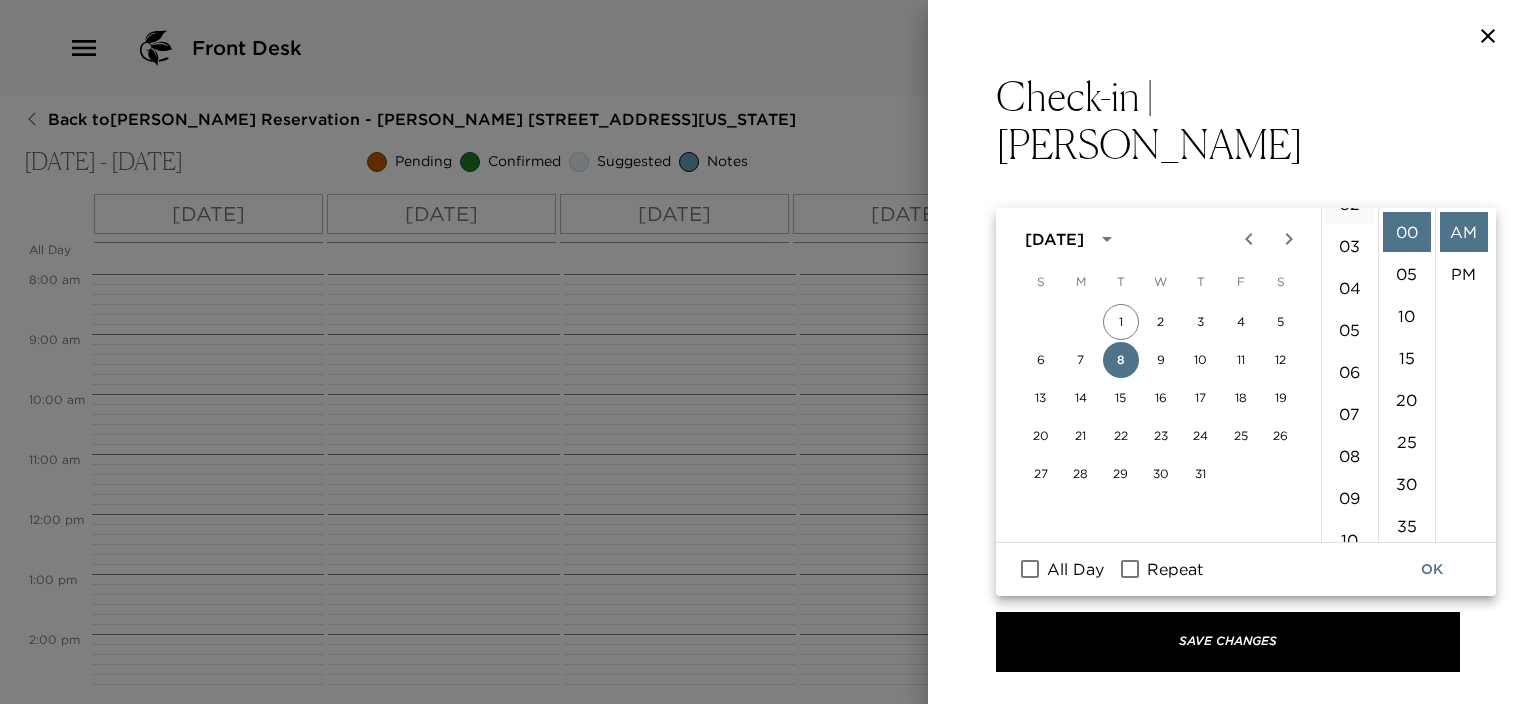 scroll, scrollTop: 61, scrollLeft: 0, axis: vertical 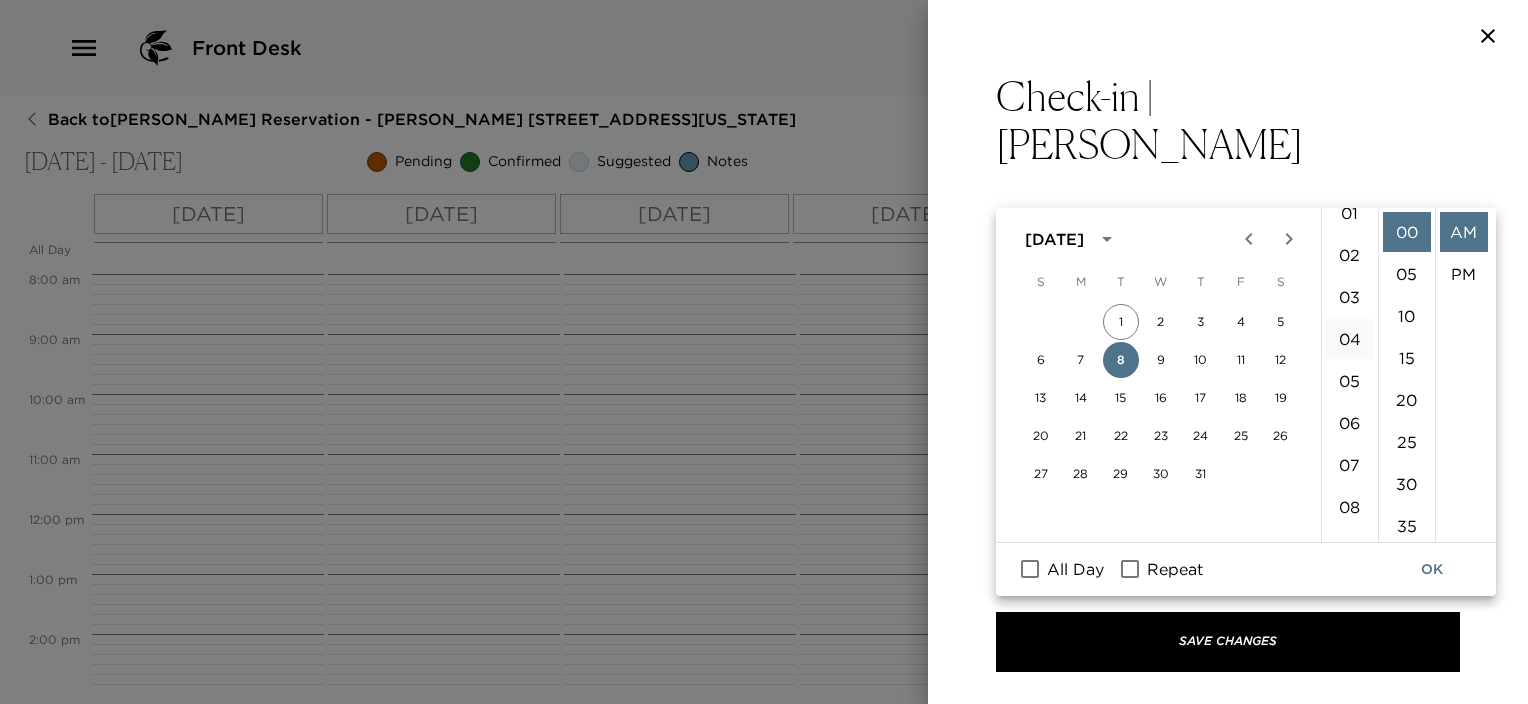 drag, startPoint x: 1344, startPoint y: 330, endPoint x: 1355, endPoint y: 326, distance: 11.7046995 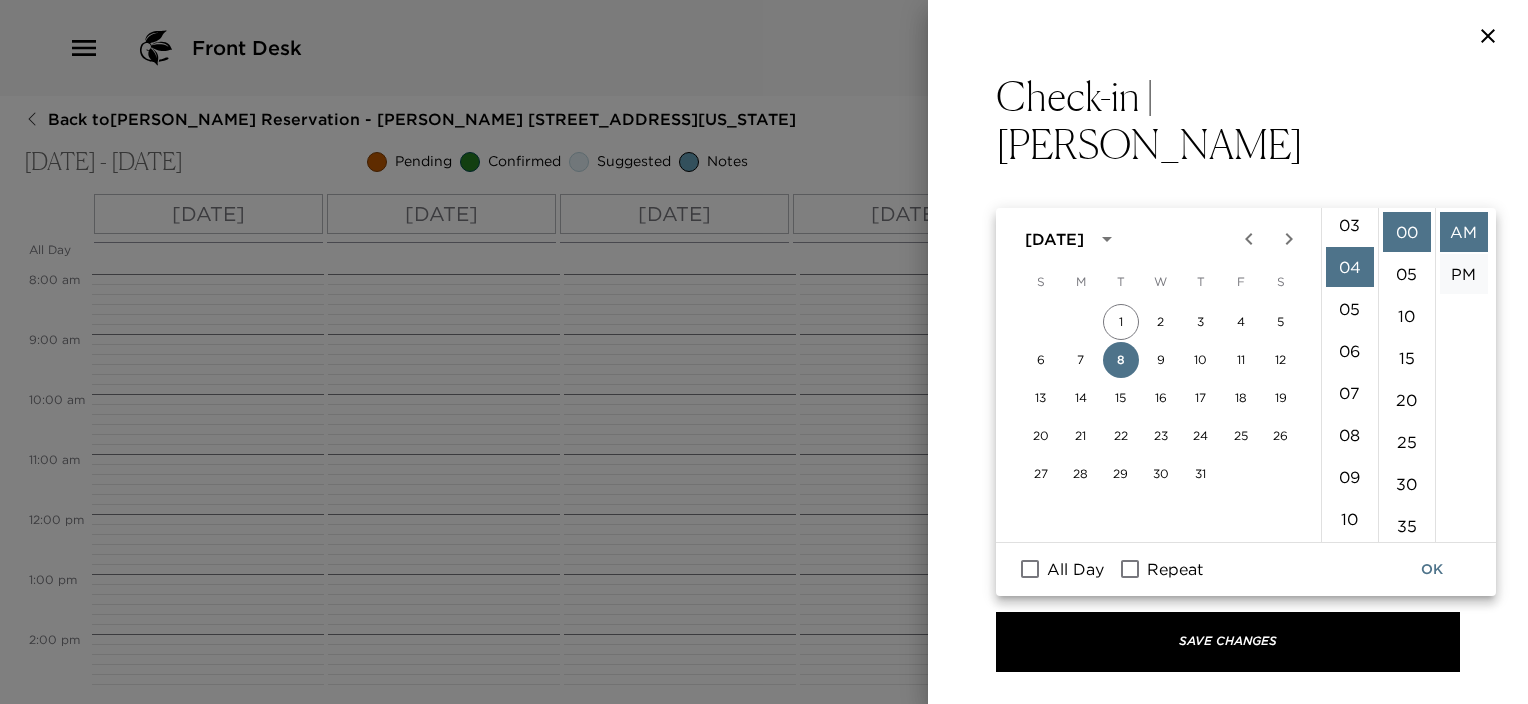 scroll, scrollTop: 168, scrollLeft: 0, axis: vertical 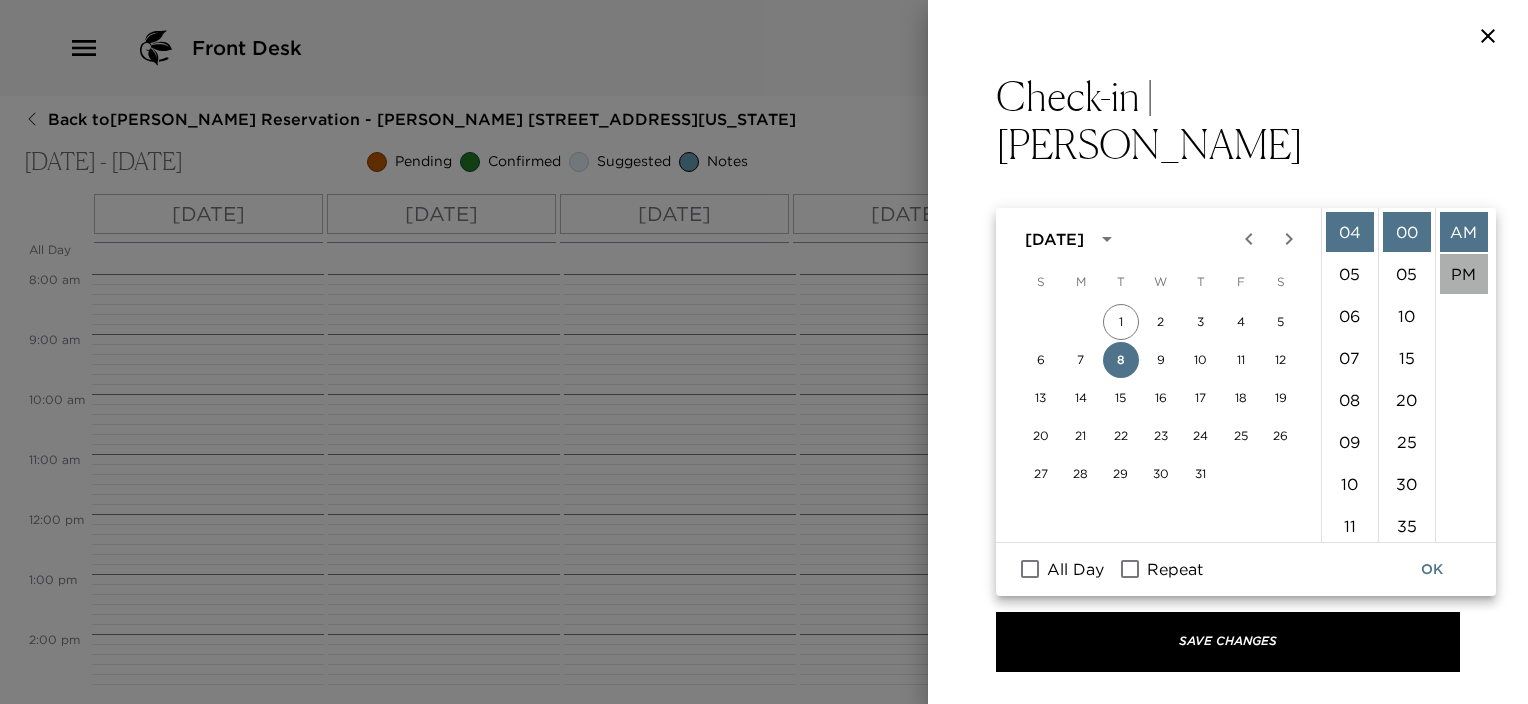 click on "PM" at bounding box center (1464, 274) 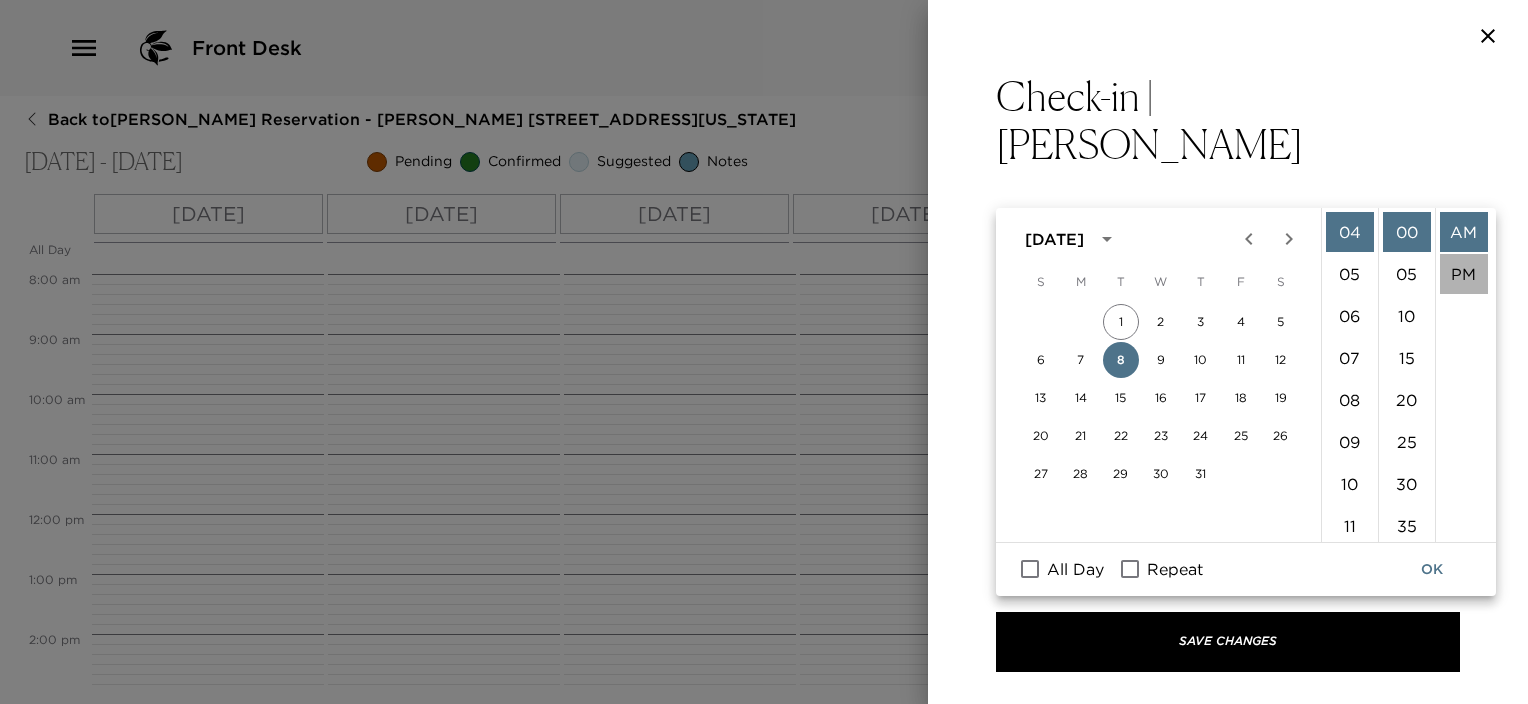 type on "07/08/2025 04:00 PM" 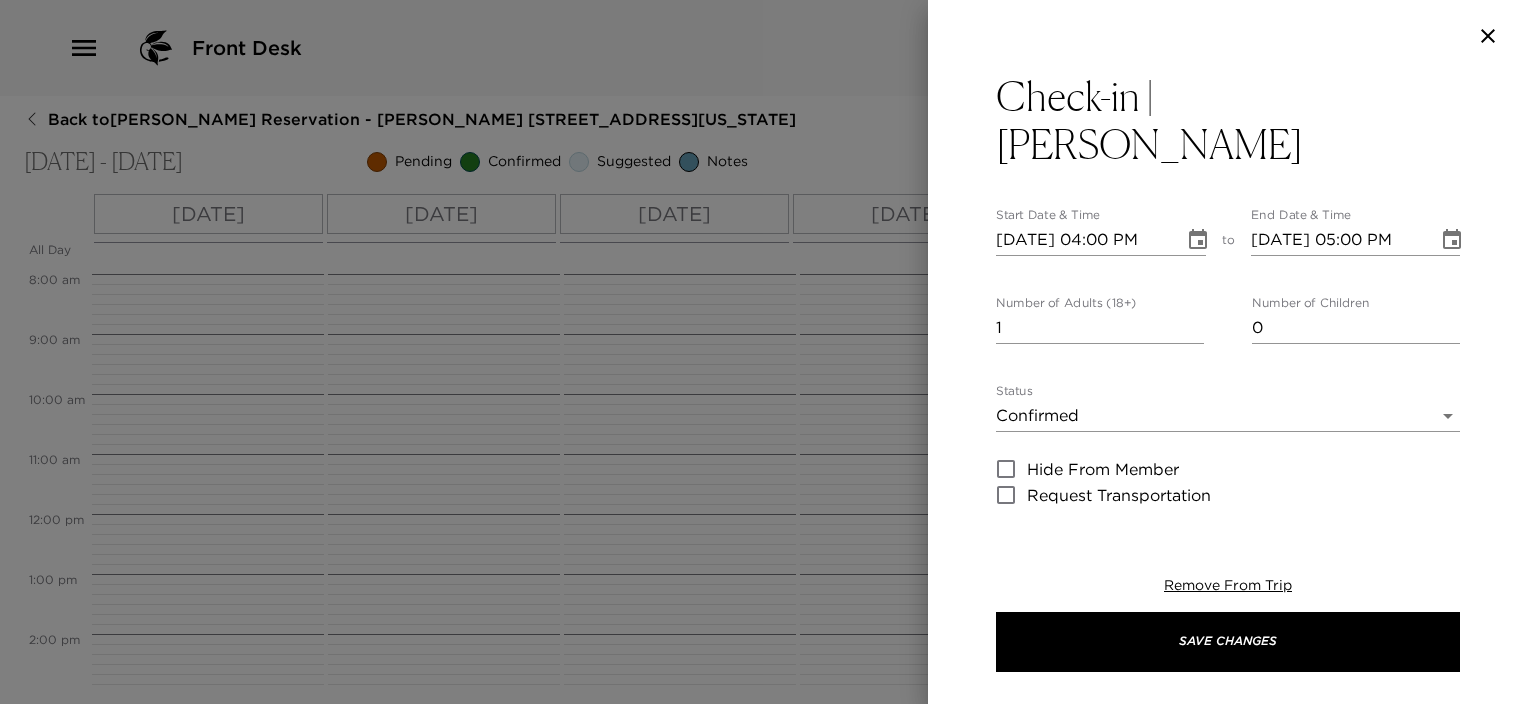 scroll, scrollTop: 41, scrollLeft: 0, axis: vertical 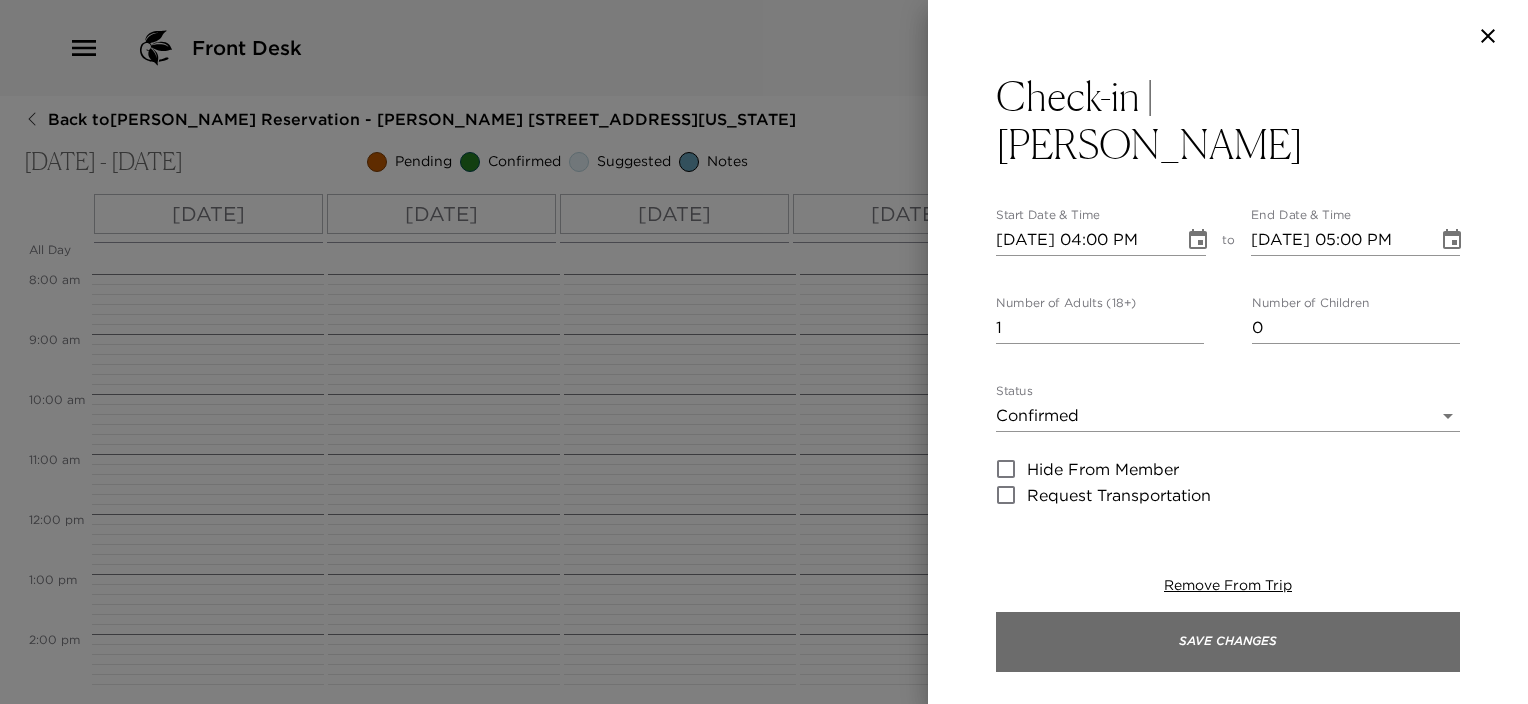 click on "Save Changes" at bounding box center (1228, 642) 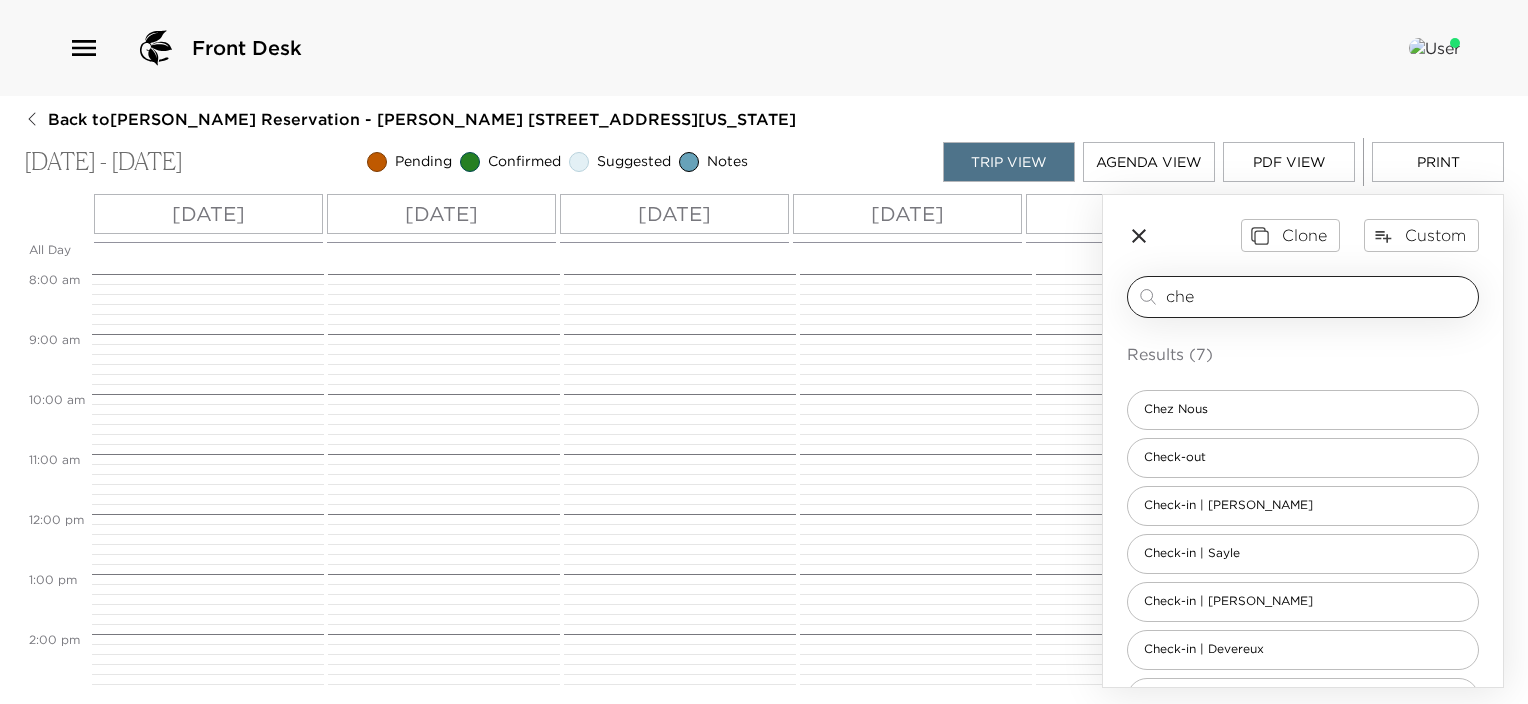 drag, startPoint x: 1253, startPoint y: 296, endPoint x: 1217, endPoint y: 301, distance: 36.345562 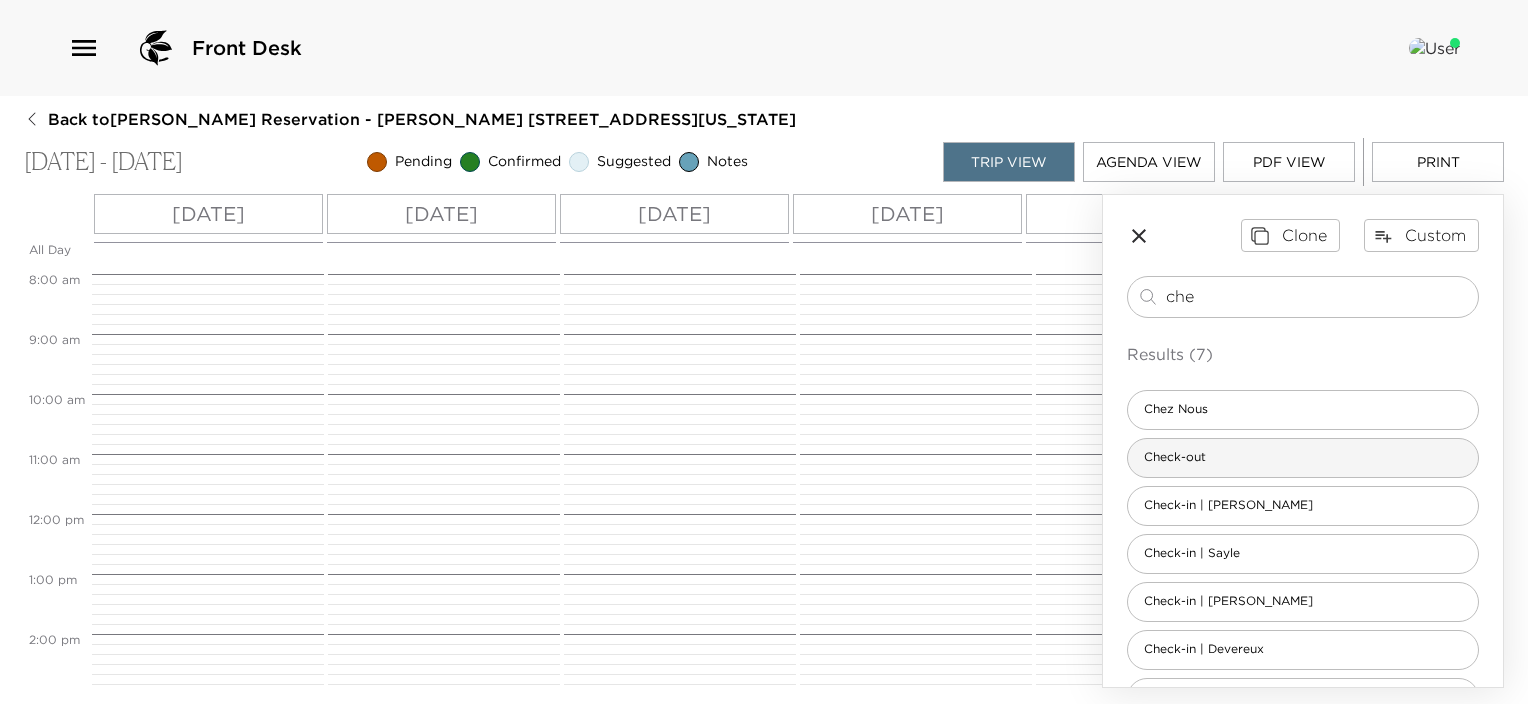 click on "Check-out" at bounding box center [1303, 458] 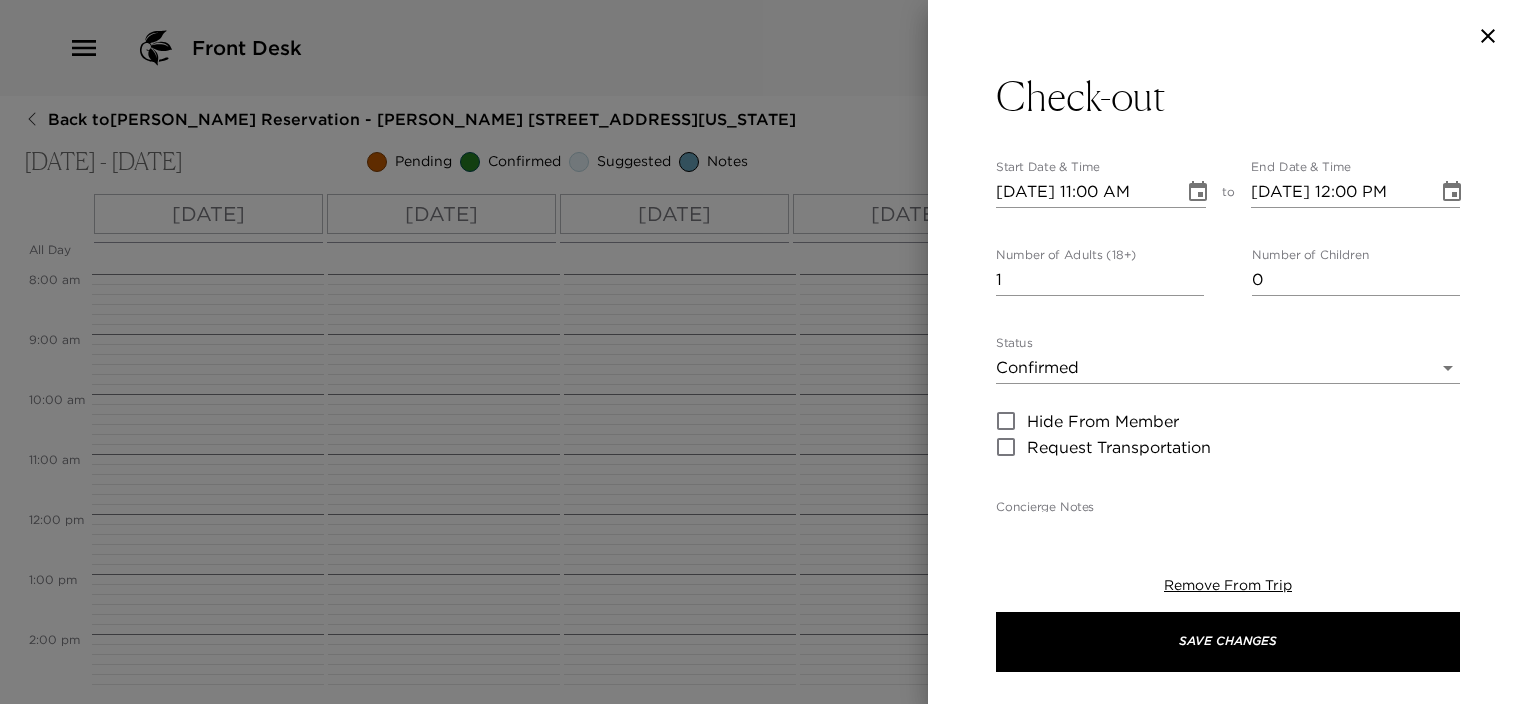 type on "Prior to your check out your Destination Concierge will arrange a convenient time for you to review your House Bill, confirm any last minute details and wish you farewell. We hope you had a wonderful time in Charleston!" 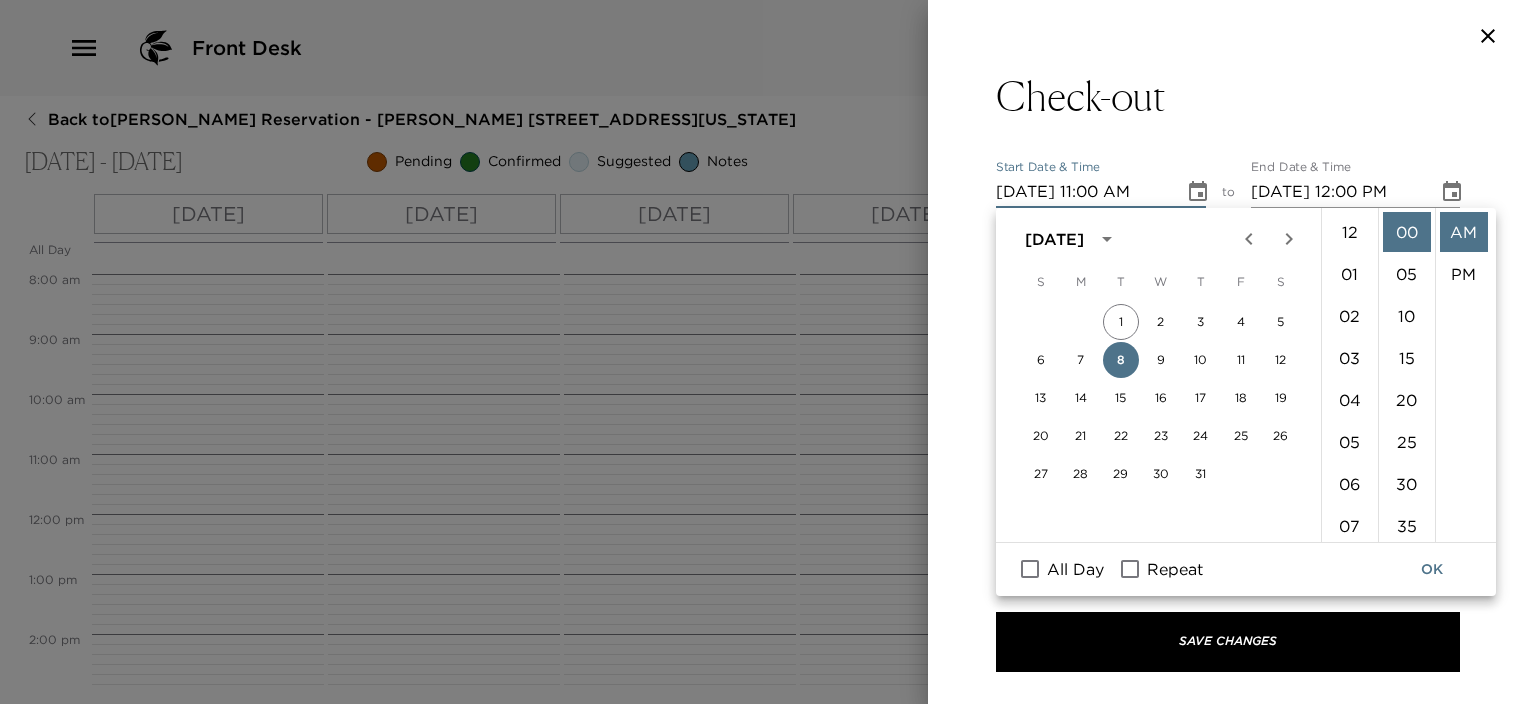 scroll, scrollTop: 461, scrollLeft: 0, axis: vertical 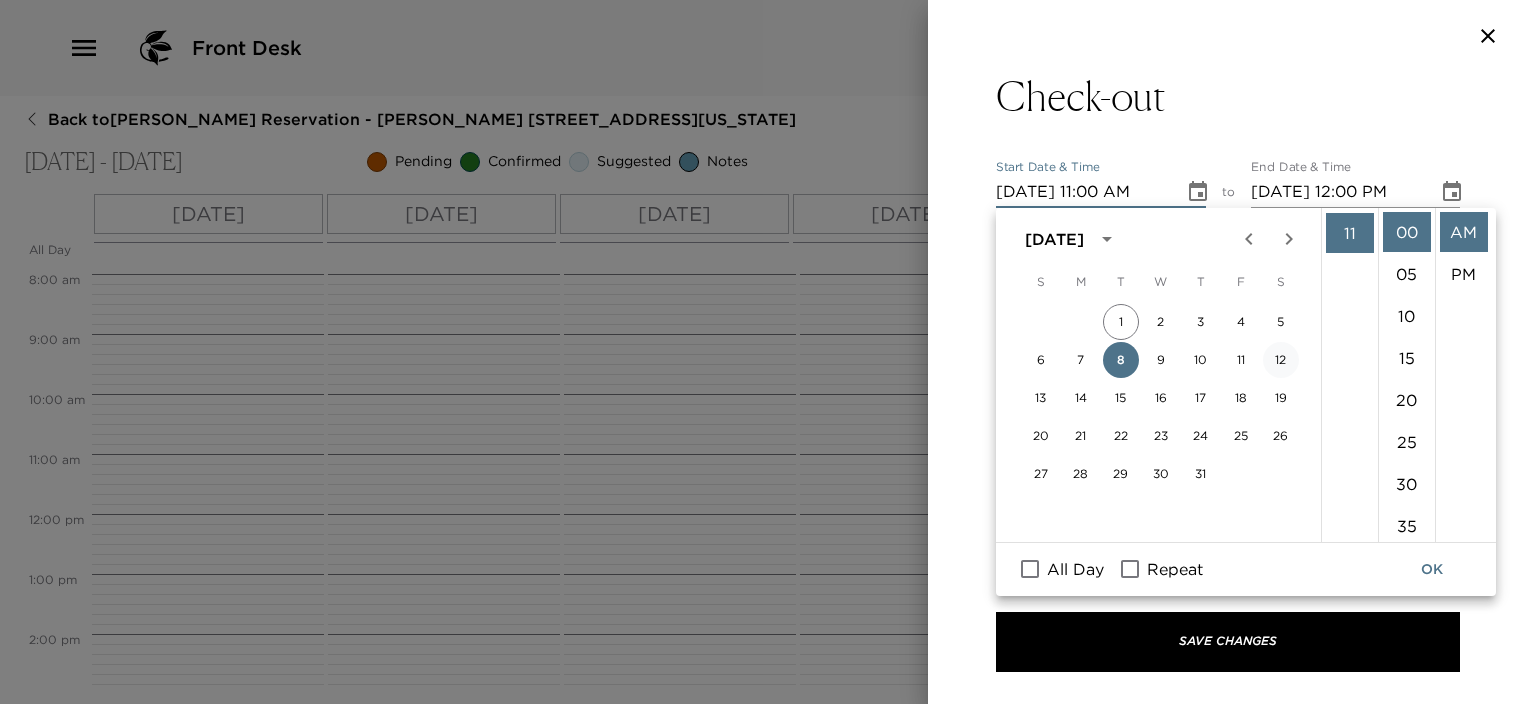 click on "12" at bounding box center [1281, 360] 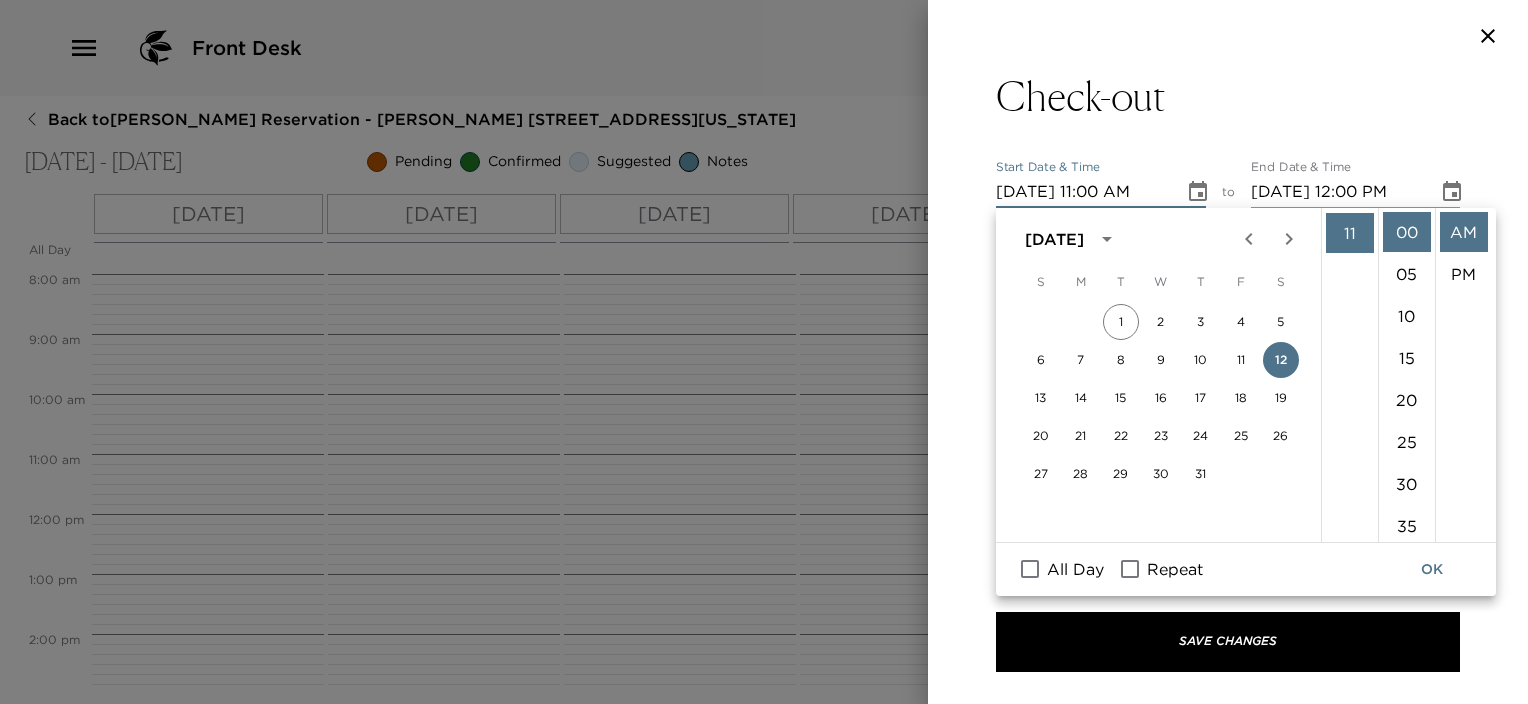 click on "OK" at bounding box center (1432, 569) 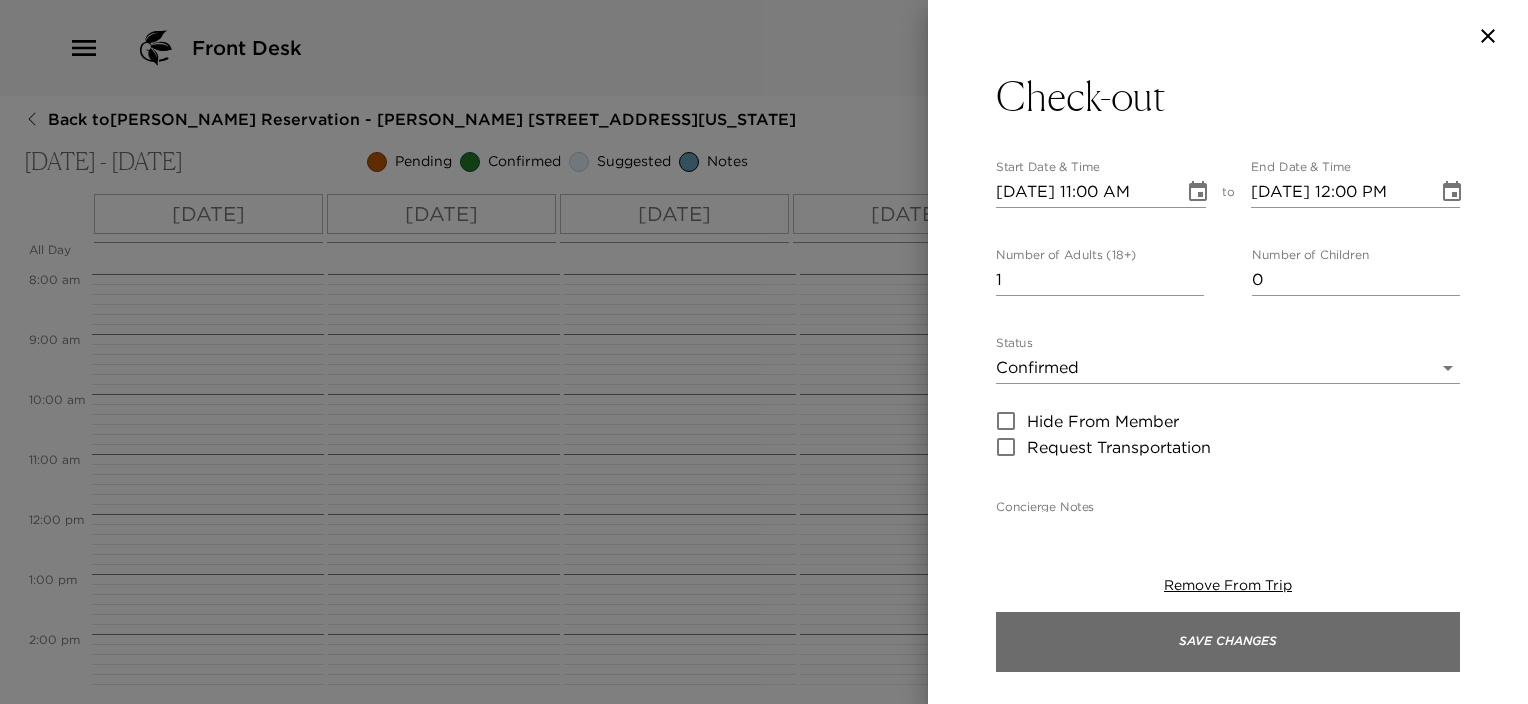 click on "Save Changes" at bounding box center (1228, 642) 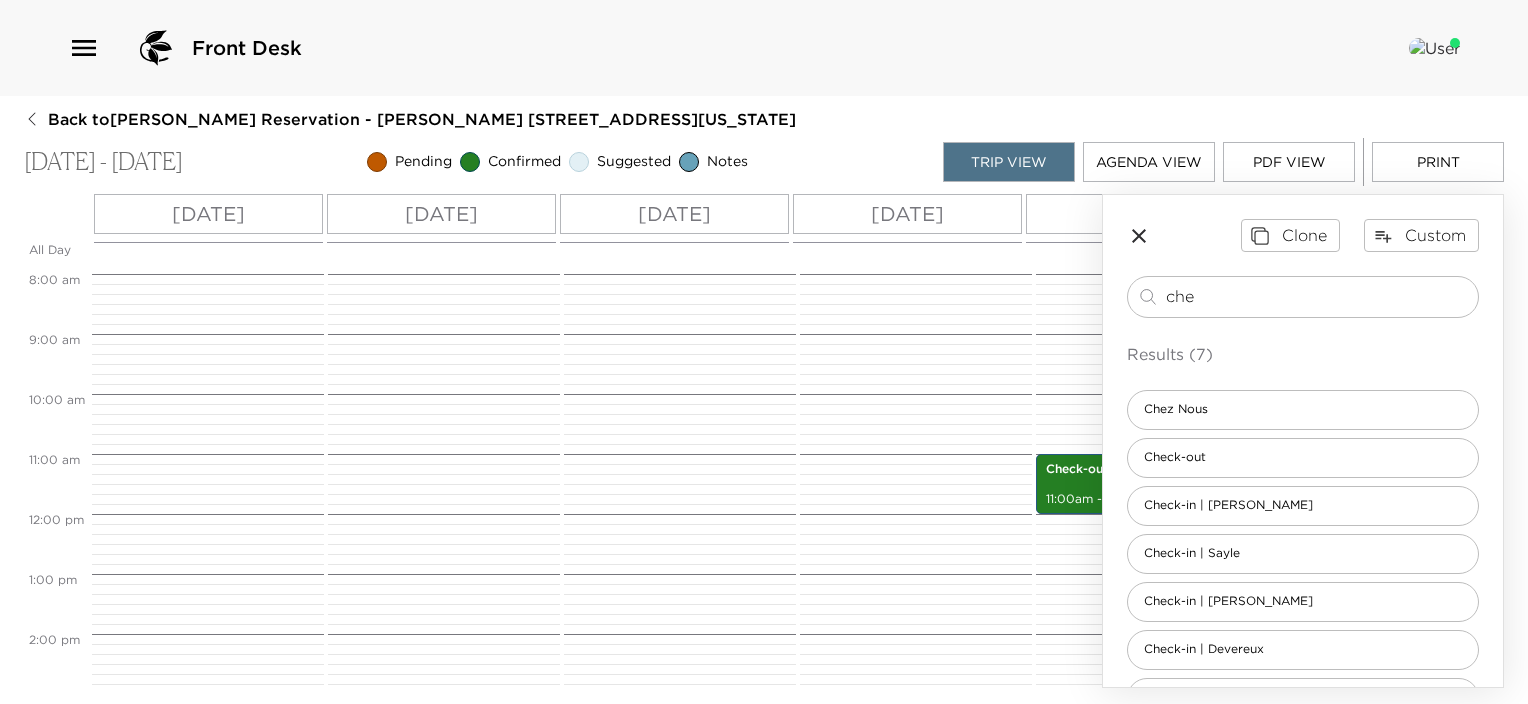 click on "Front Desk Back to  Douglas Fleit Reservation - Conroy 203  Charleston, South Carolina Jul 08 - Jul 12, 2025 Pending Confirmed Suggested Notes Trip View Agenda View PDF View Print All Day Jul 08 Jul 09 Jul 10 Jul 11 Jul 12 12:00 AM 1:00 AM 2:00 AM 3:00 AM 4:00 AM 5:00 AM 6:00 AM 7:00 AM 8:00 AM 9:00 AM 10:00 AM 11:00 AM 12:00 PM 1:00 PM 2:00 PM 3:00 PM 4:00 PM 5:00 PM 6:00 PM 7:00 PM 8:00 PM 9:00 PM 10:00 PM 11:00 PM Check-in | Conroy 4:00pm - 5:00pm Check-out 11:00am - 12:00pm Clone Custom che ​ Results (7) Chez Nous Check-out Check-in | Conroy Check-in | Sayle Check-in | Sullivan Check-in | Devereux Curated Thyme" at bounding box center (764, 352) 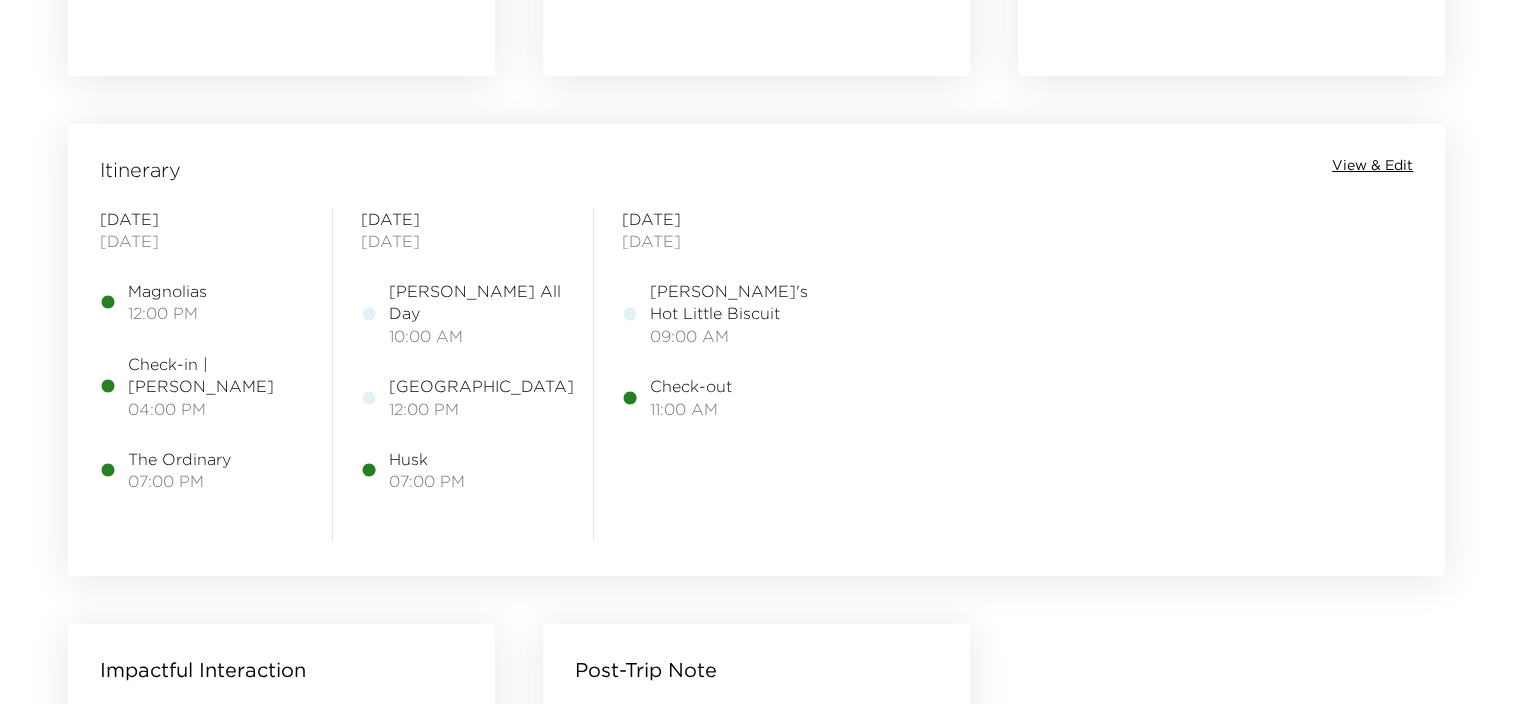 scroll, scrollTop: 1600, scrollLeft: 0, axis: vertical 